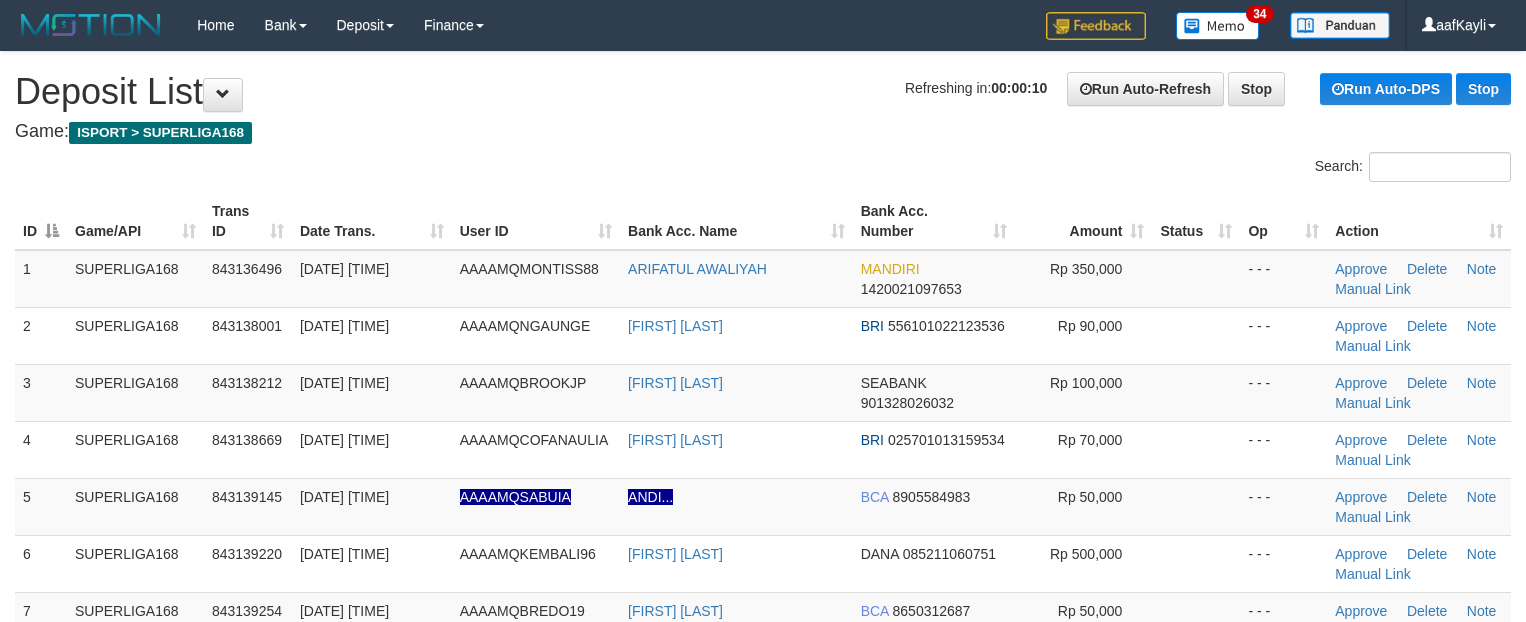 scroll, scrollTop: 0, scrollLeft: 0, axis: both 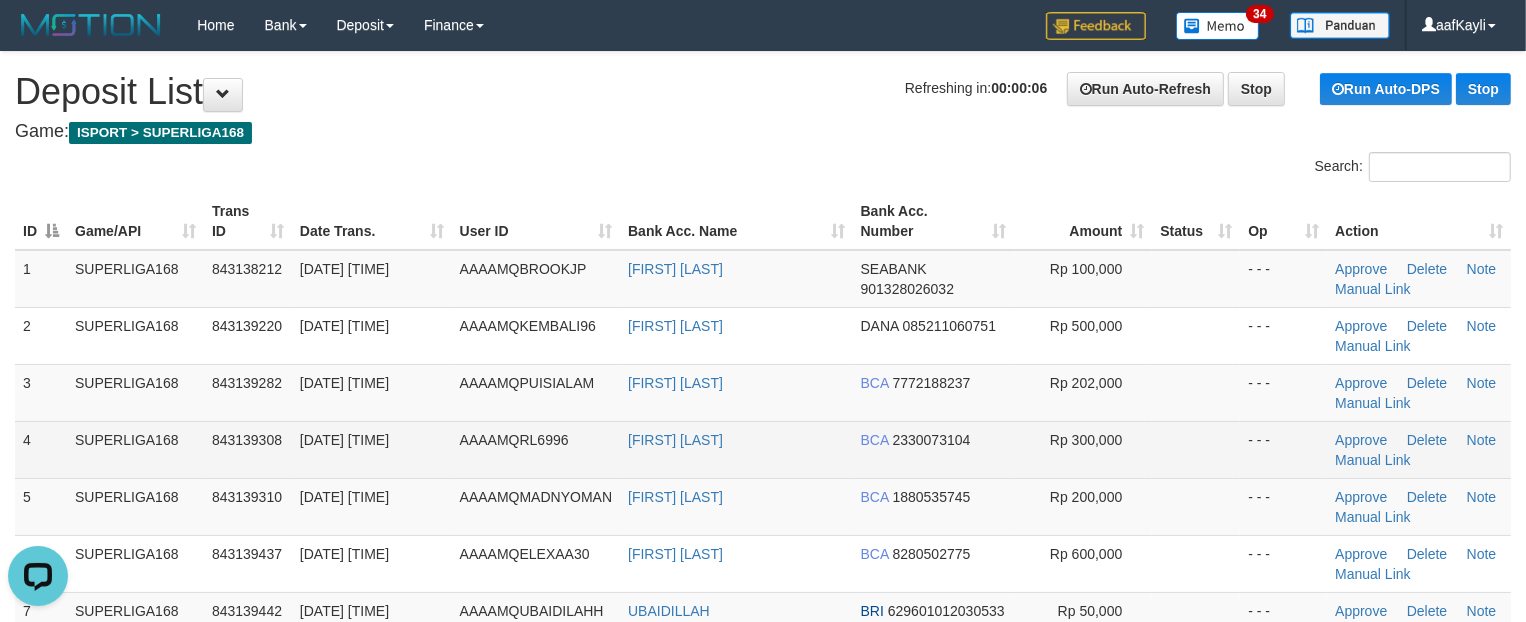 click at bounding box center (1196, 449) 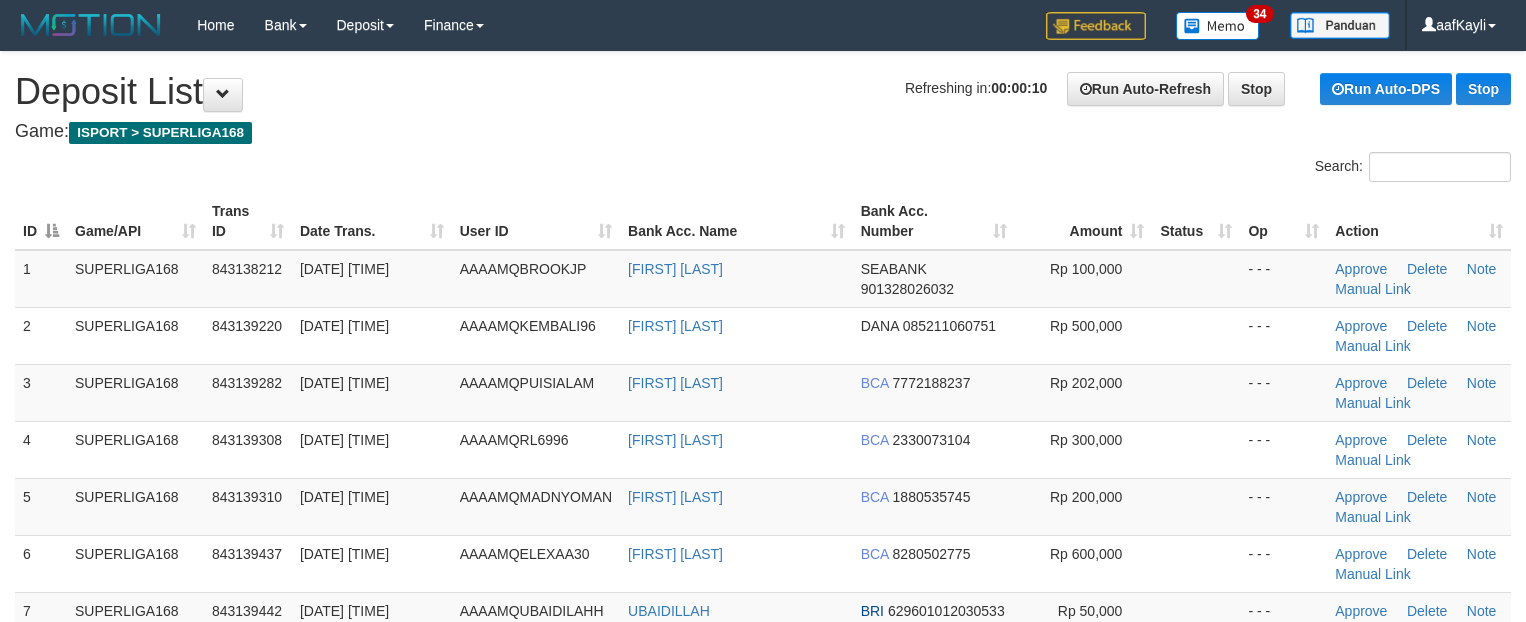 scroll, scrollTop: 0, scrollLeft: 0, axis: both 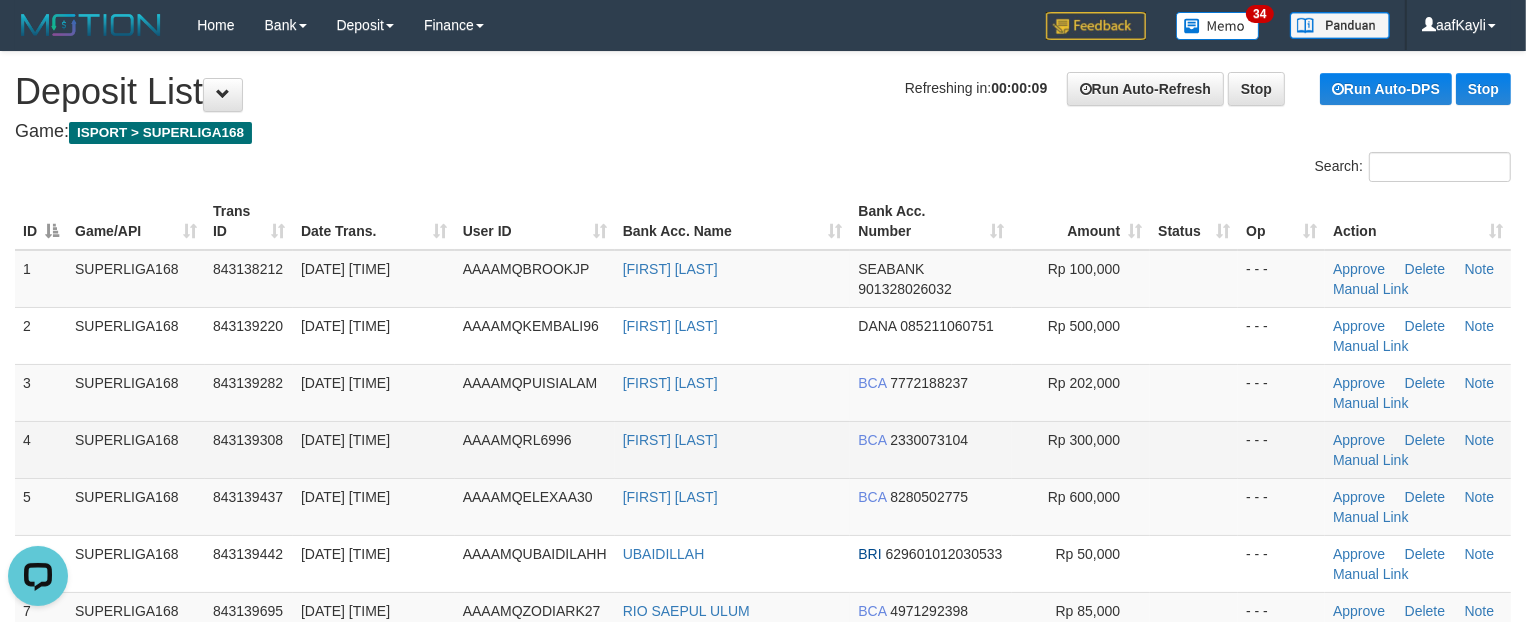 click at bounding box center (1194, 449) 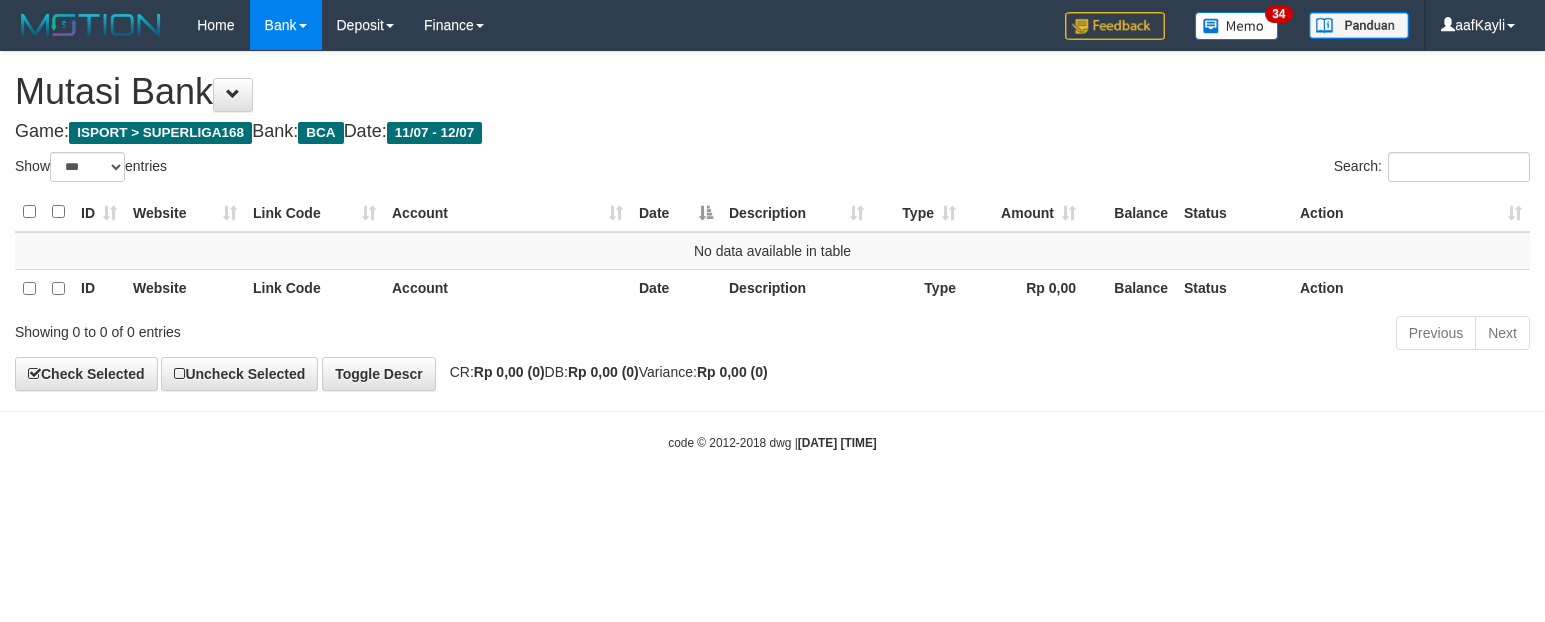 select on "***" 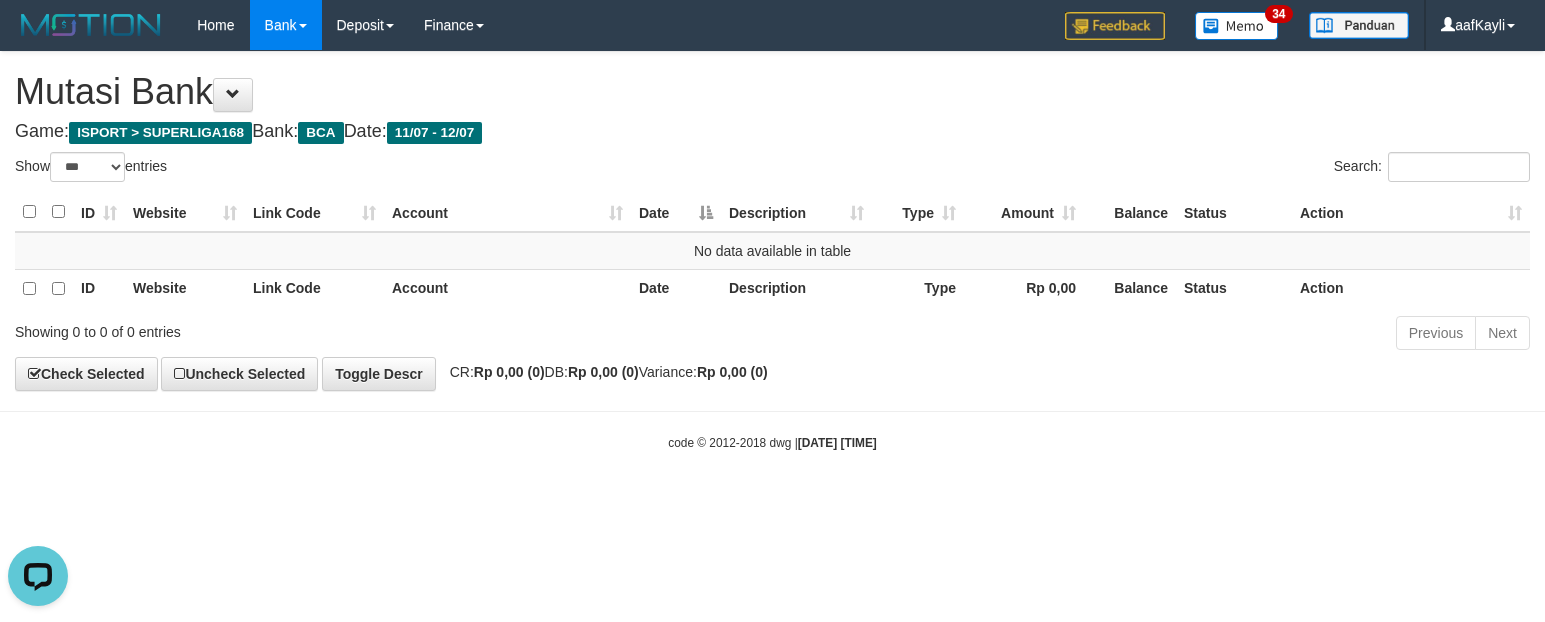 scroll, scrollTop: 0, scrollLeft: 0, axis: both 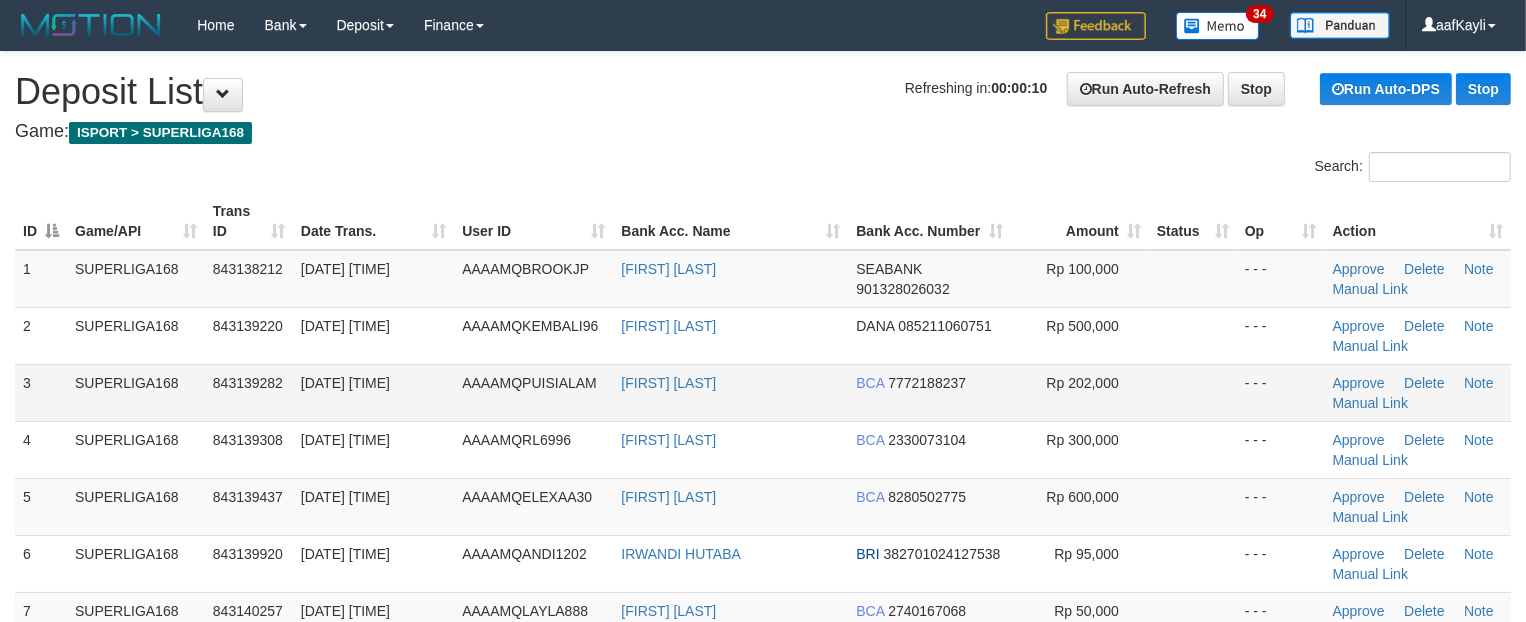 click at bounding box center [1193, 392] 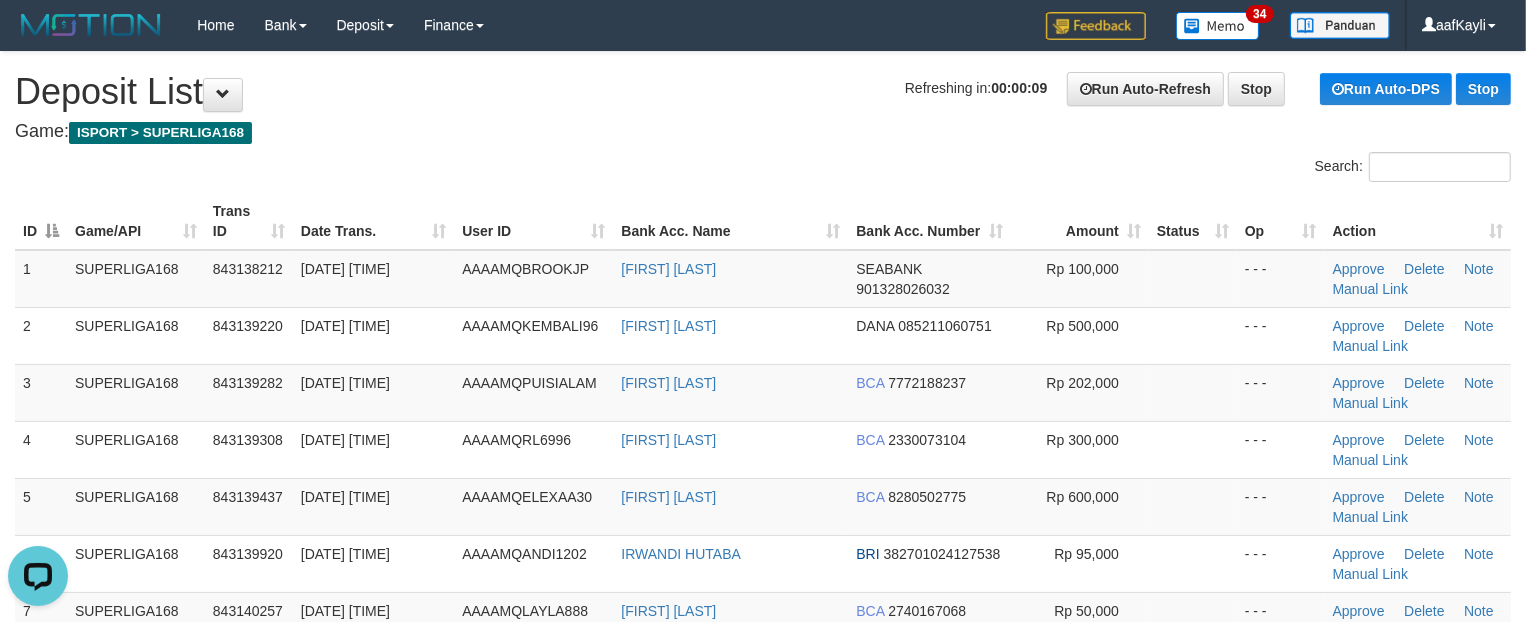 scroll, scrollTop: 0, scrollLeft: 0, axis: both 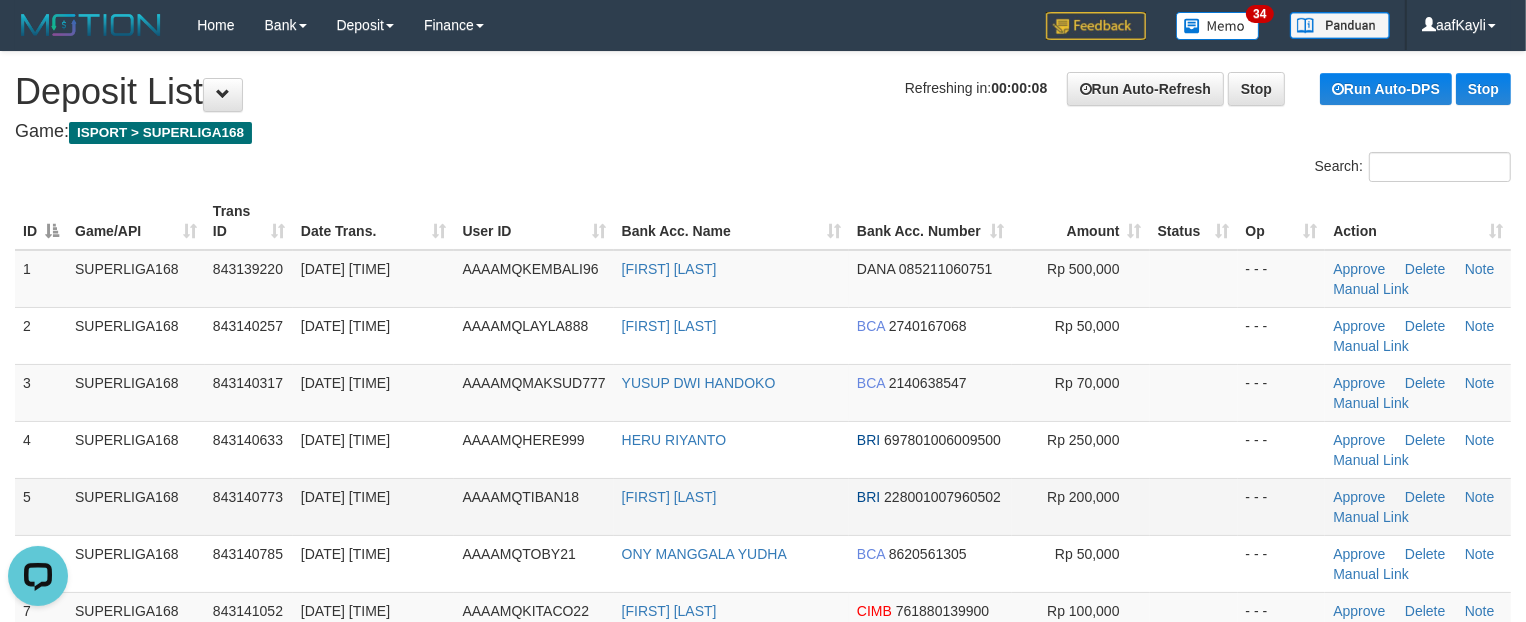 click at bounding box center (1194, 506) 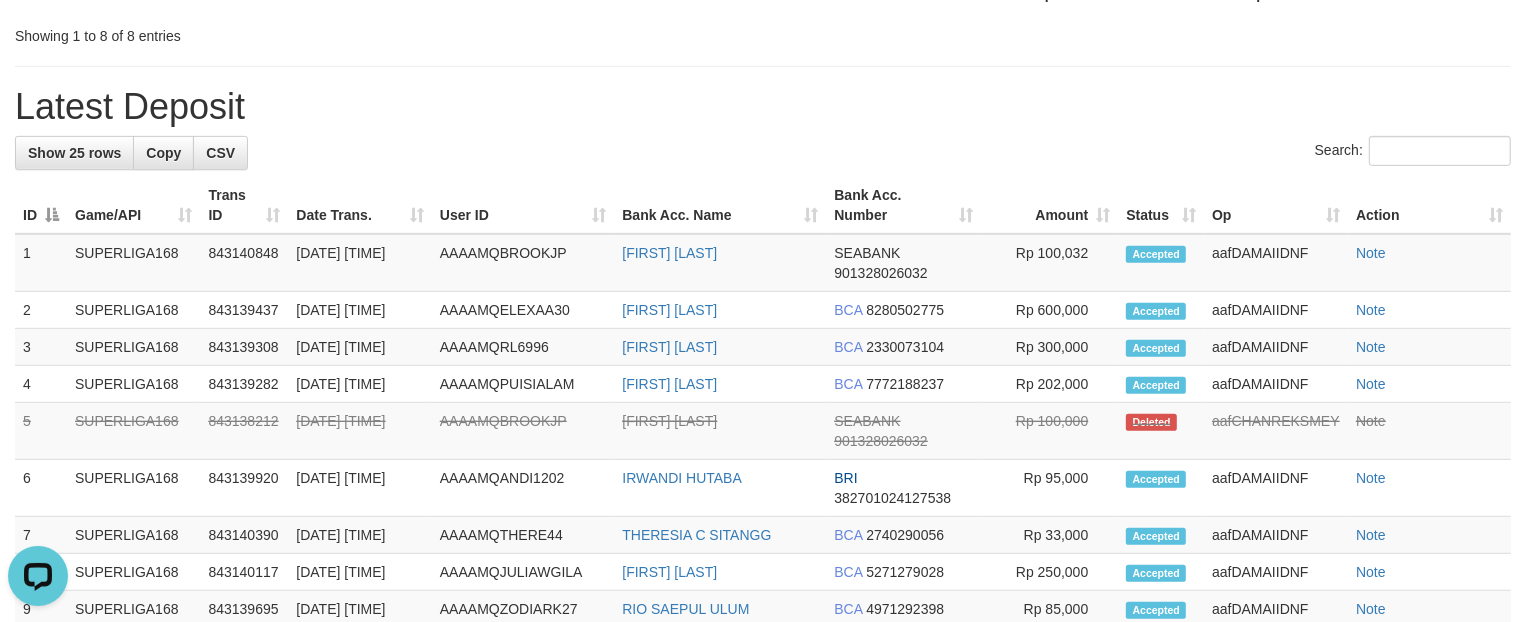 click on "Latest Deposit" at bounding box center [763, 107] 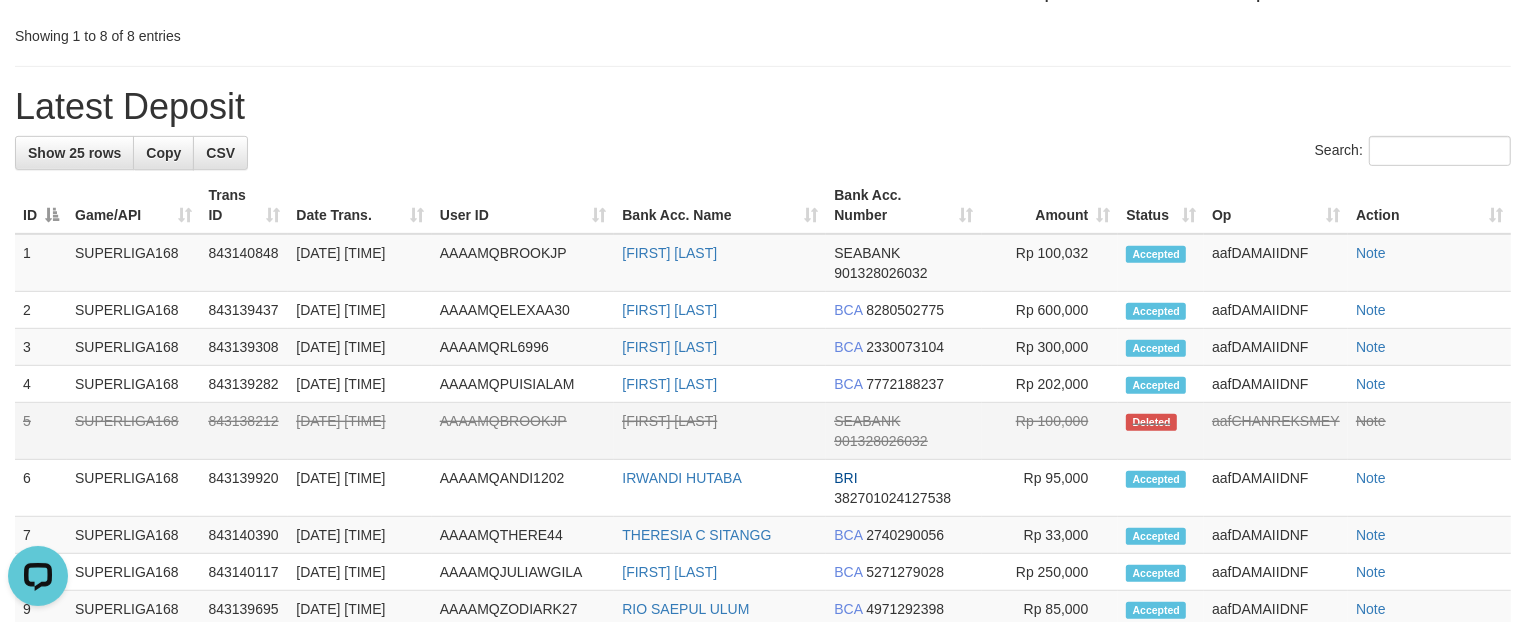 click on "[FIRST] [LAST]" at bounding box center [720, 431] 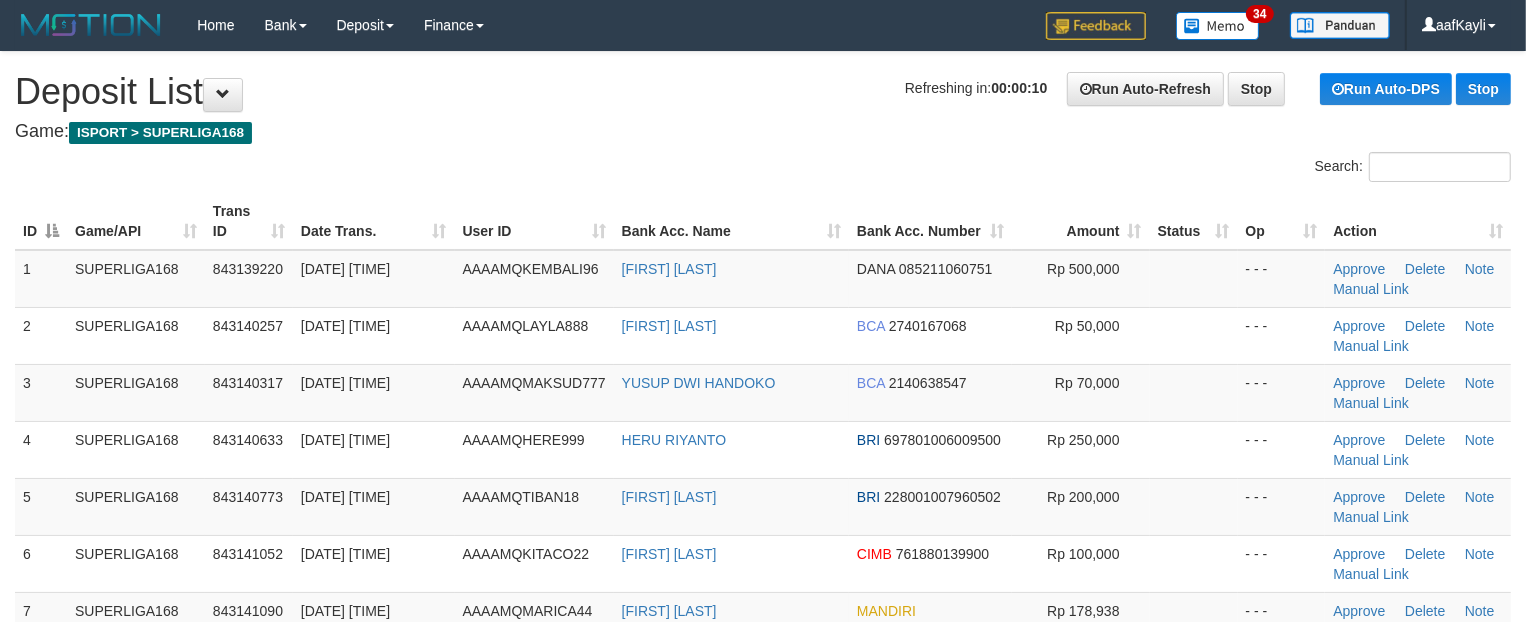 scroll, scrollTop: 788, scrollLeft: 0, axis: vertical 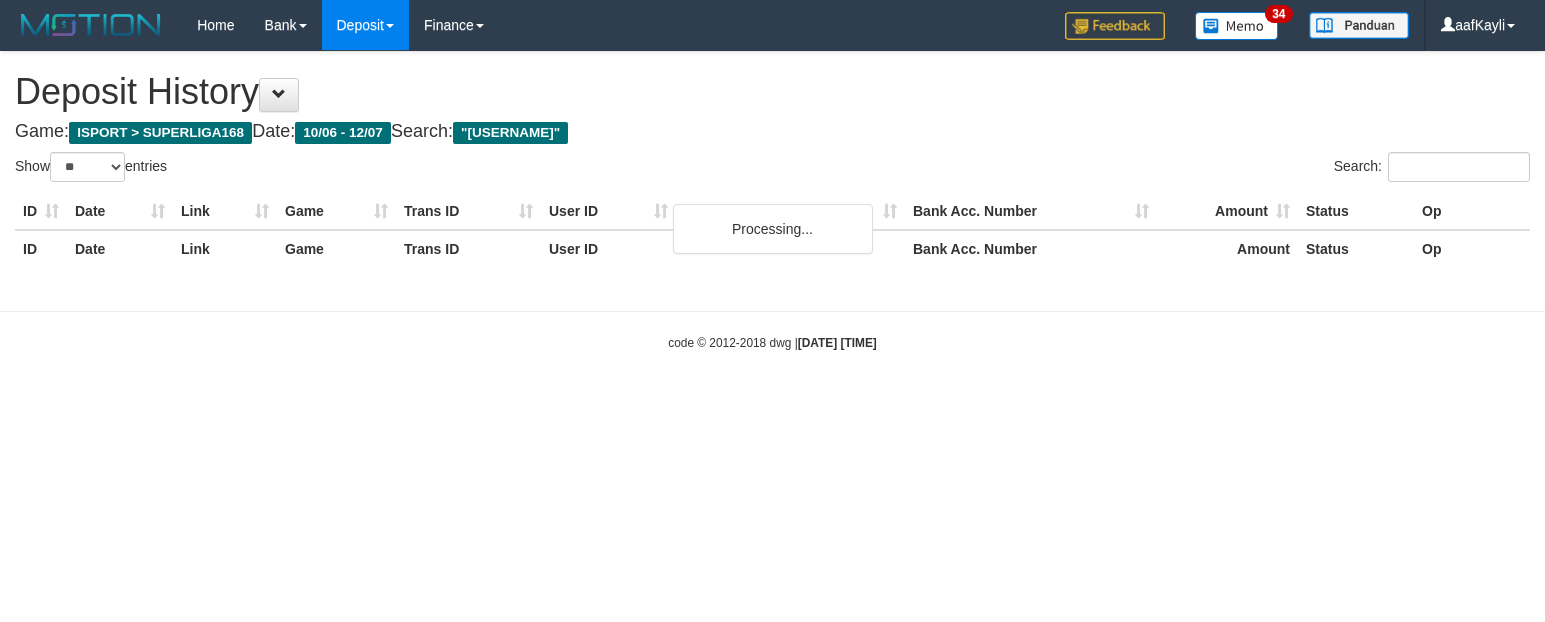 select on "**" 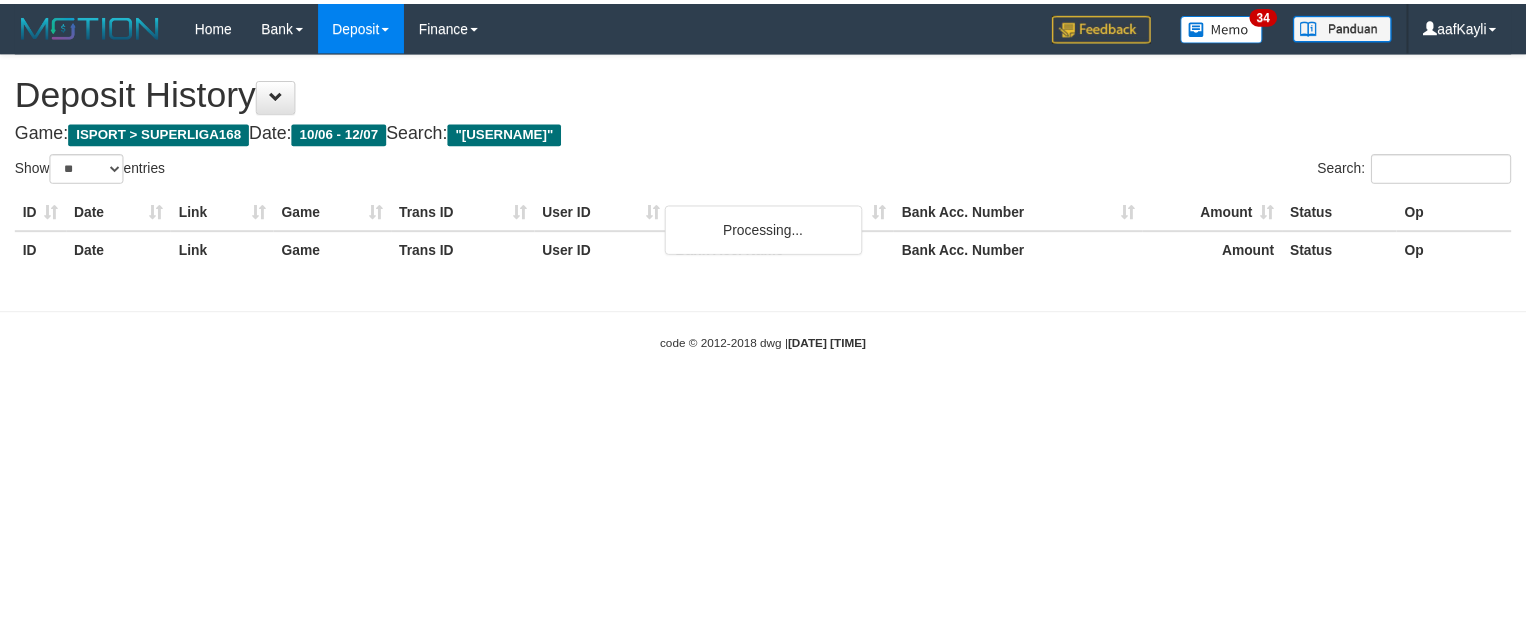 scroll, scrollTop: 0, scrollLeft: 0, axis: both 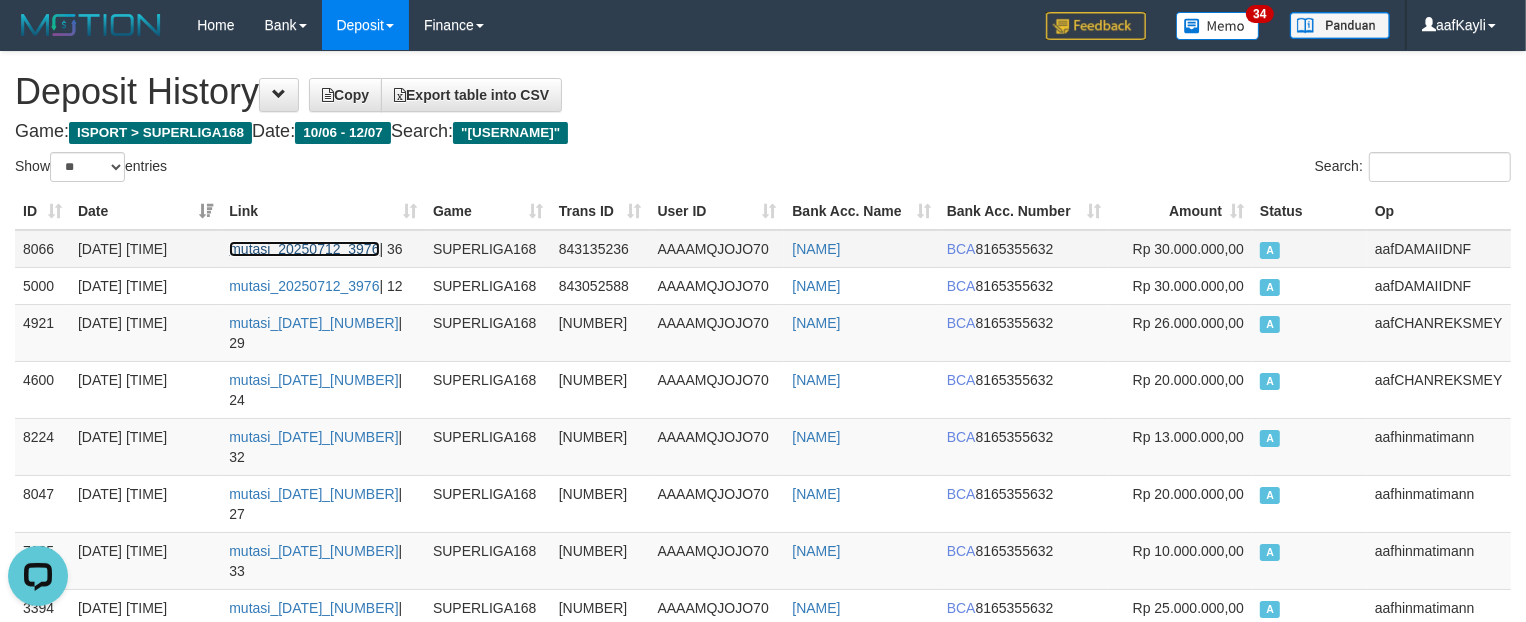 click on "mutasi_20250712_3976" at bounding box center [304, 249] 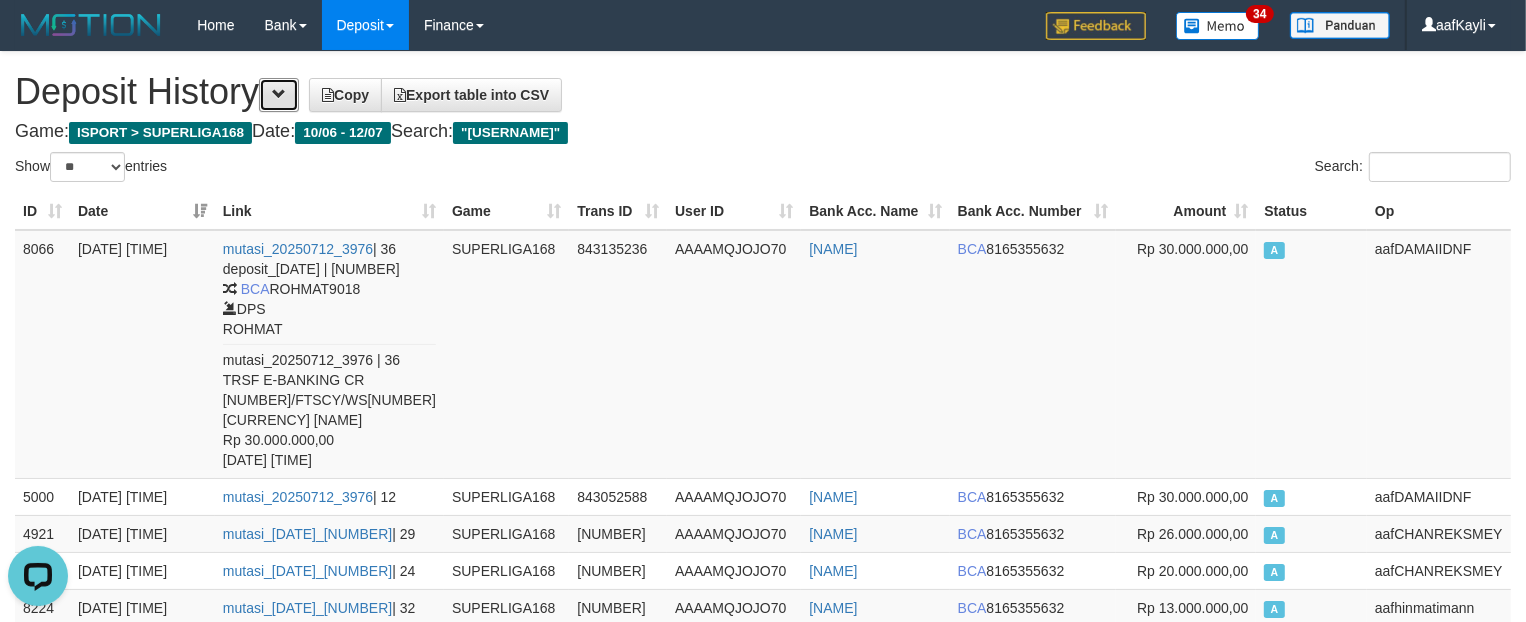 drag, startPoint x: 276, startPoint y: 101, endPoint x: 267, endPoint y: 125, distance: 25.632011 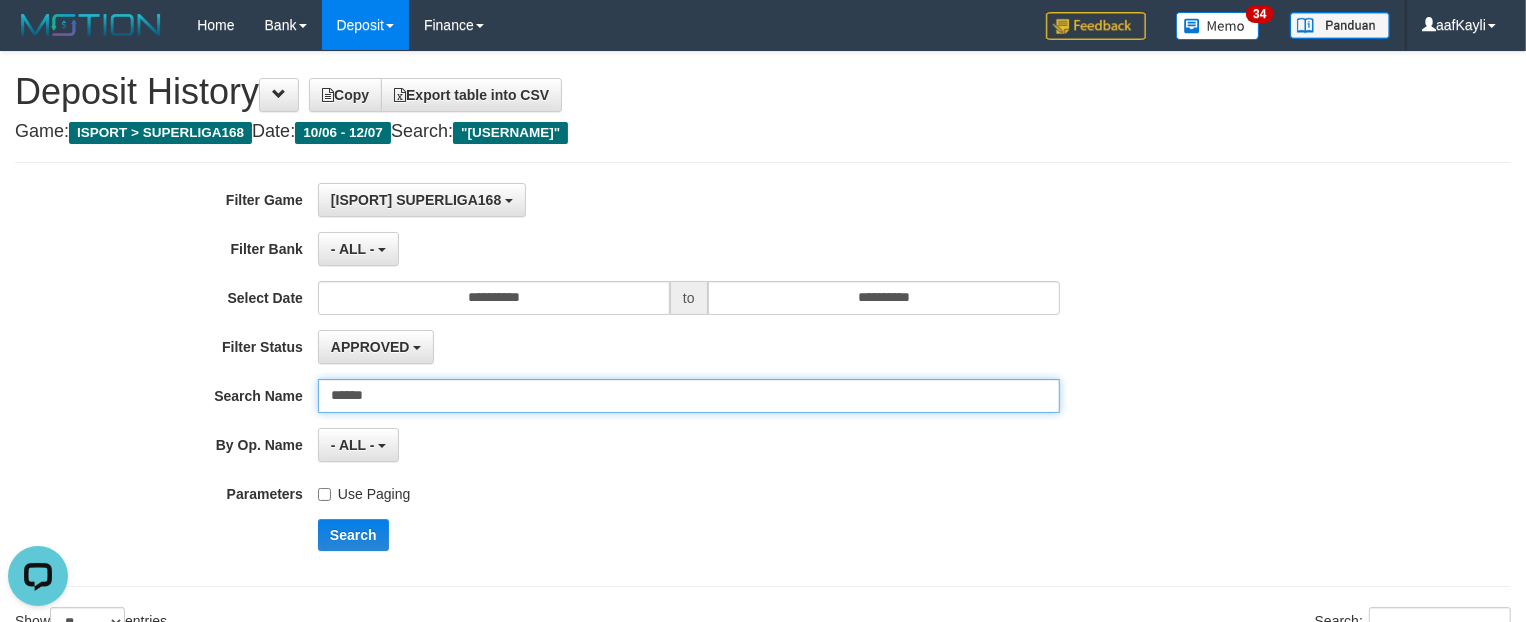 drag, startPoint x: 341, startPoint y: 403, endPoint x: 275, endPoint y: 420, distance: 68.154236 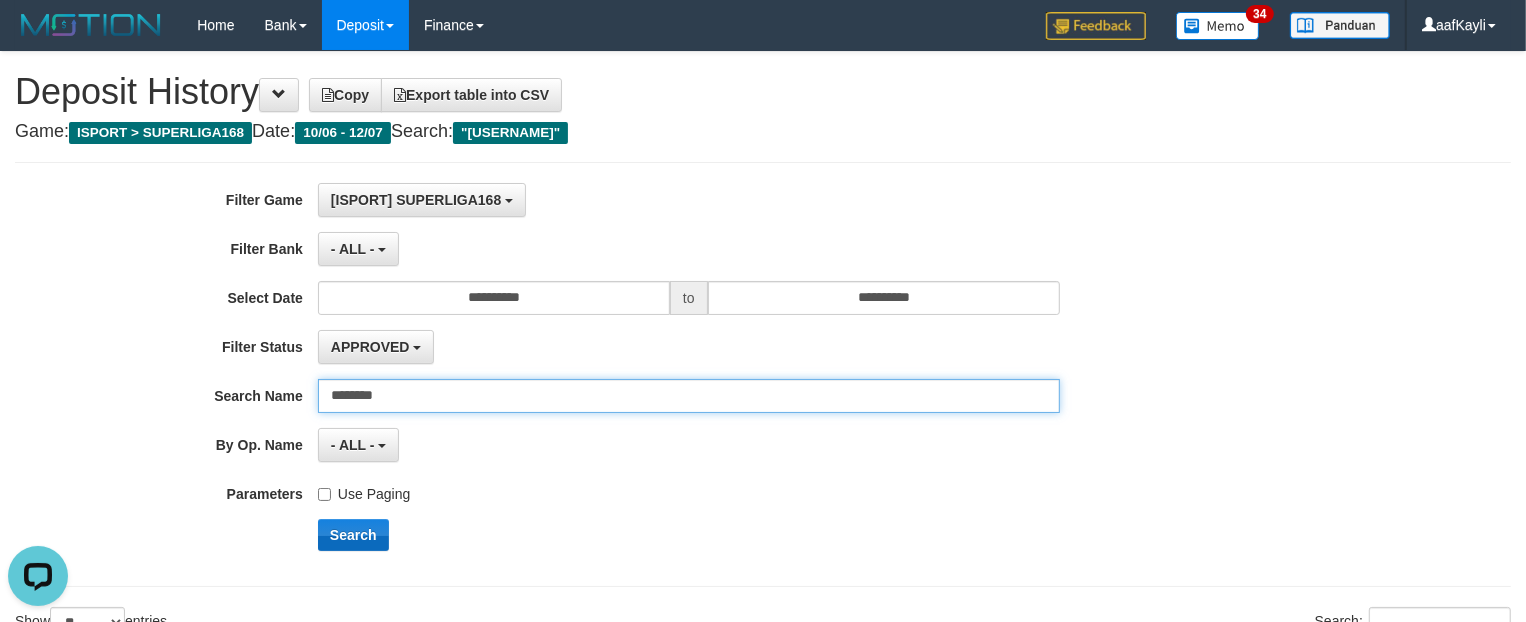 type on "********" 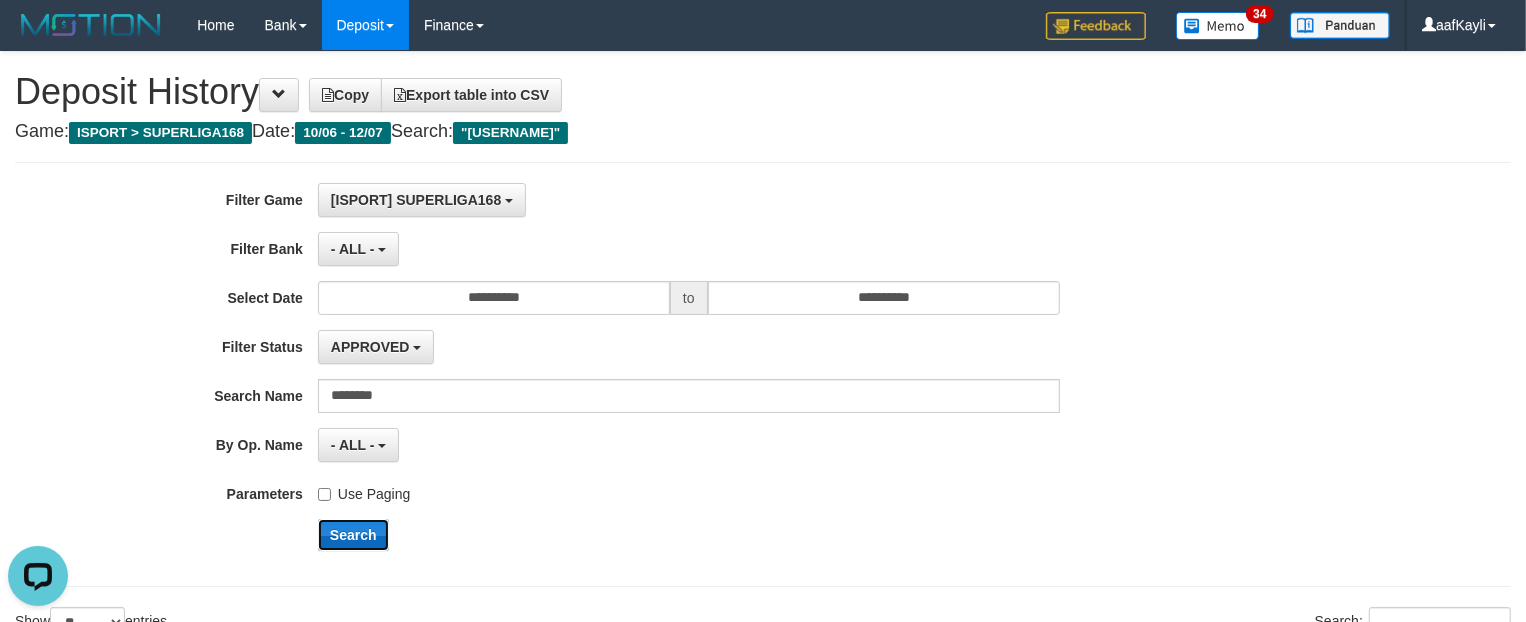 click on "Search" at bounding box center (353, 535) 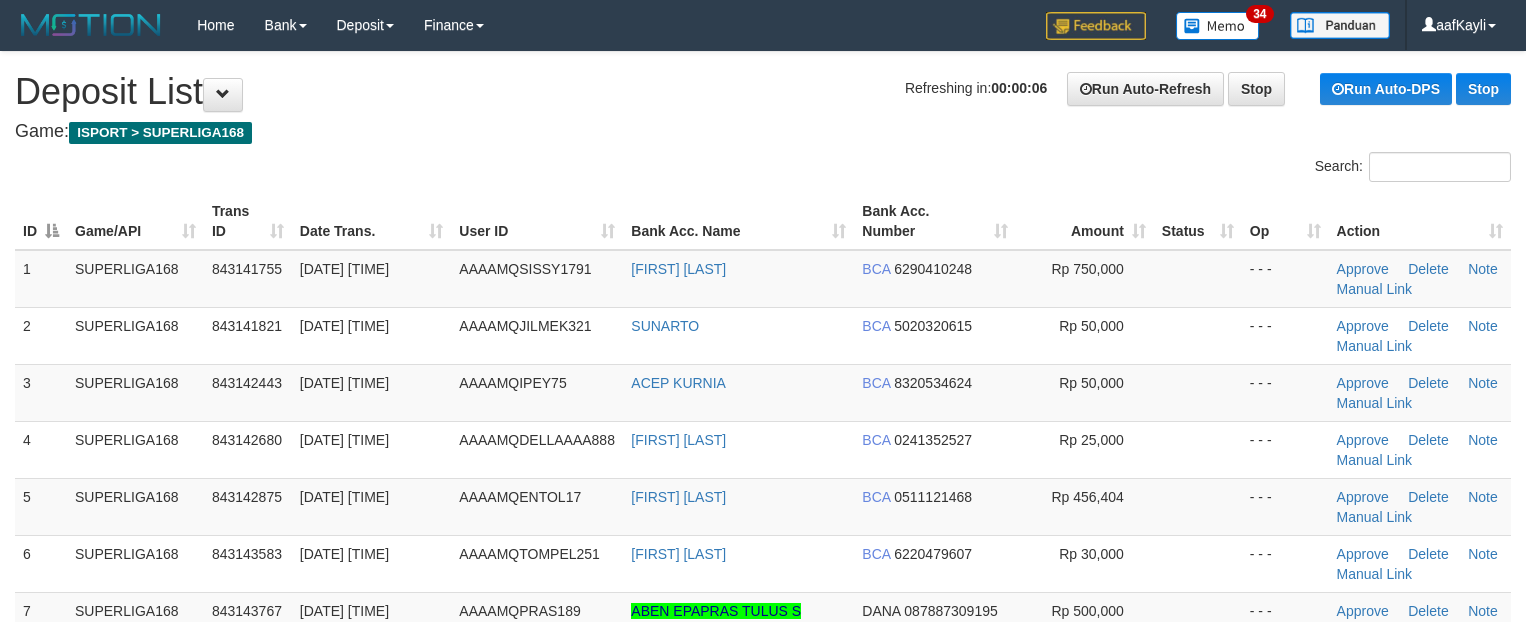 scroll, scrollTop: 0, scrollLeft: 0, axis: both 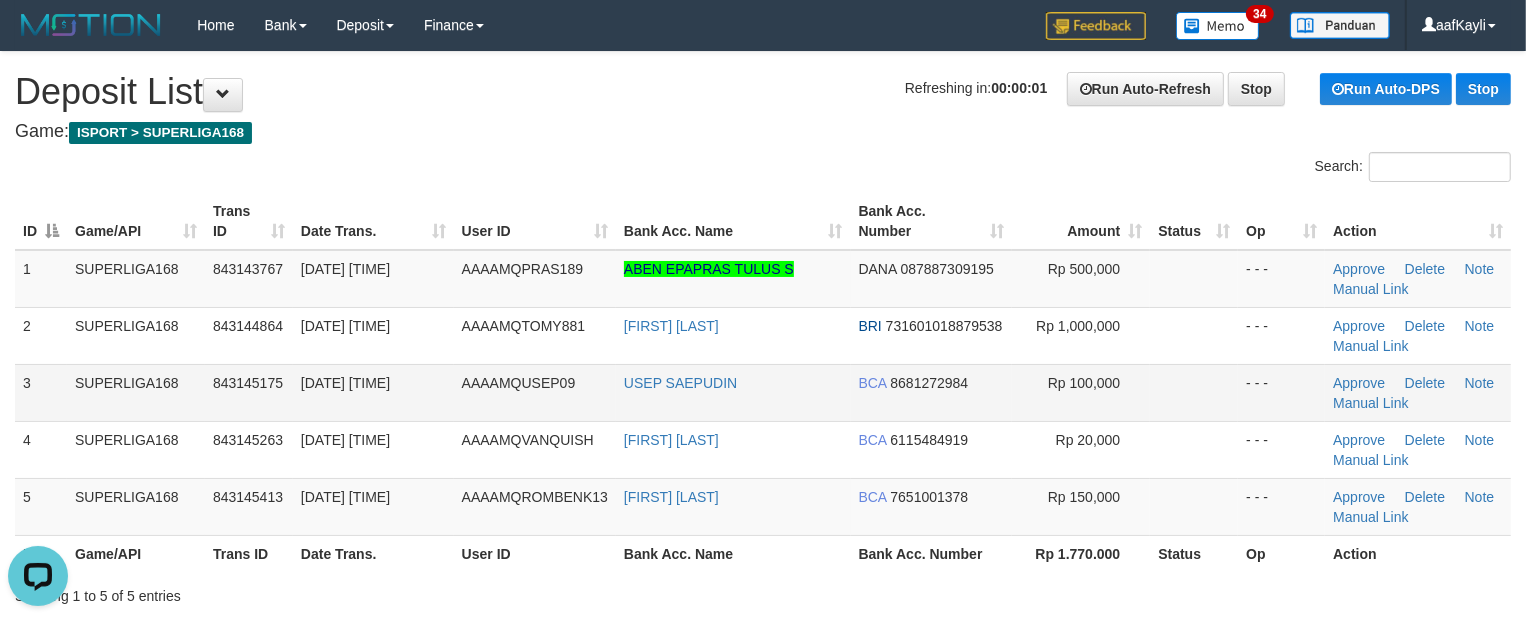 click at bounding box center (1194, 392) 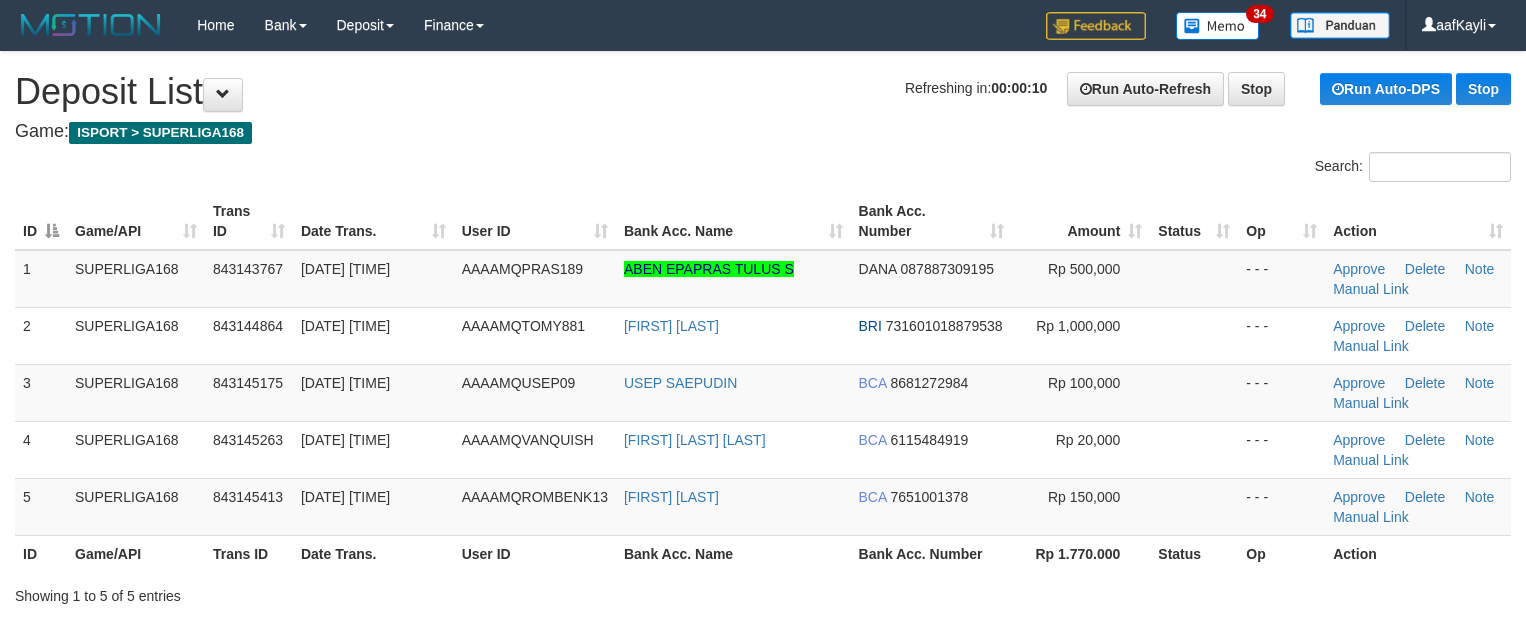 scroll, scrollTop: 0, scrollLeft: 0, axis: both 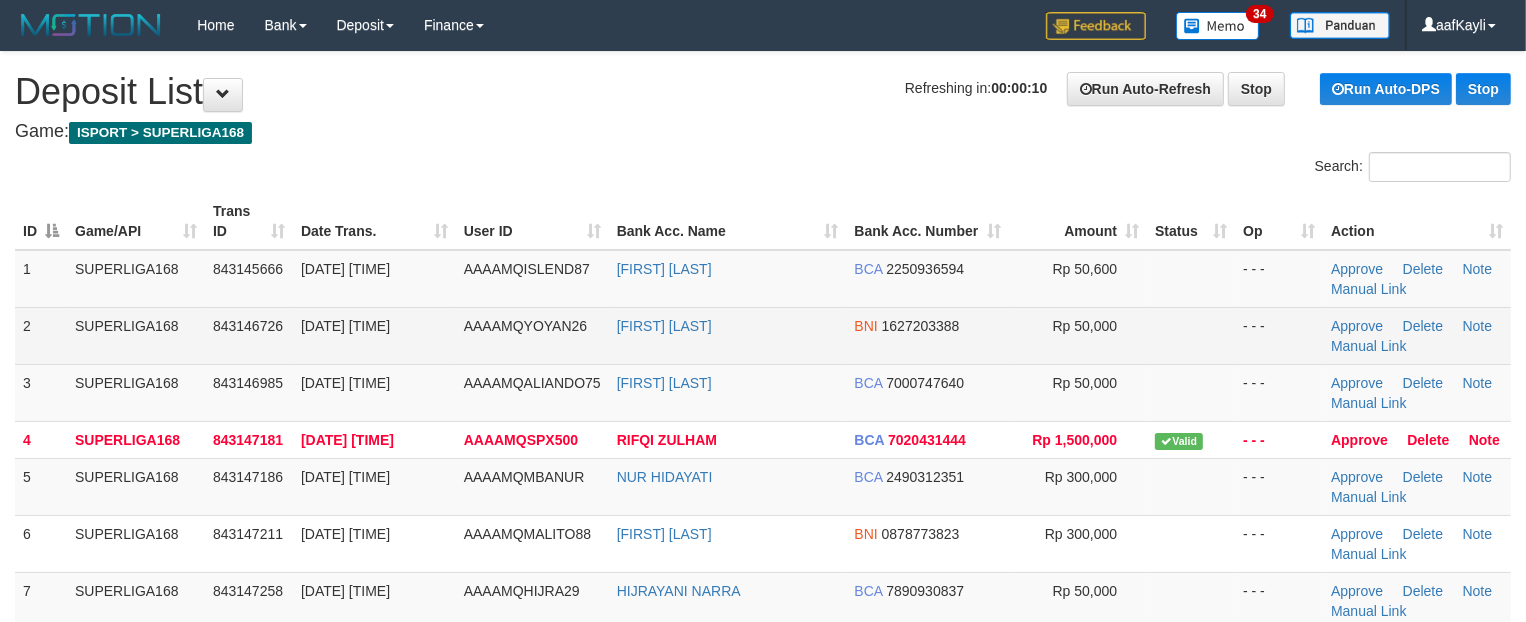 click at bounding box center [1191, 335] 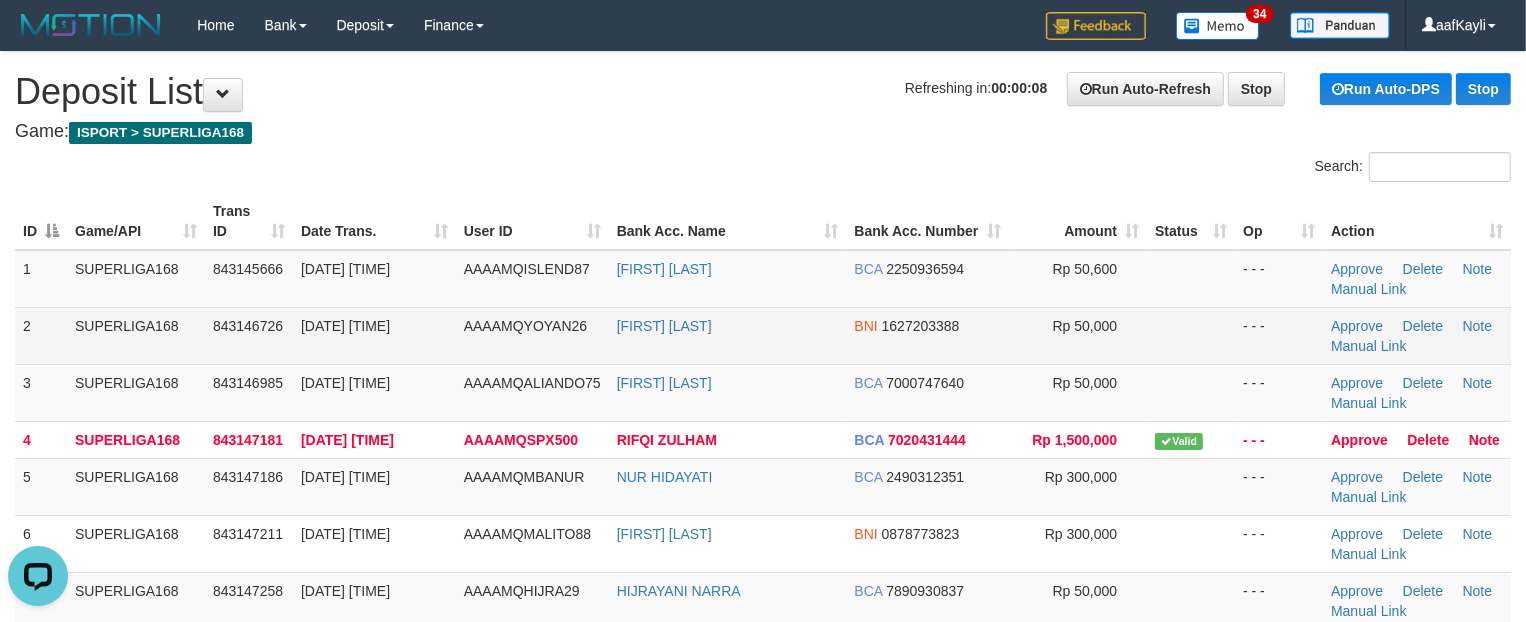 scroll, scrollTop: 0, scrollLeft: 0, axis: both 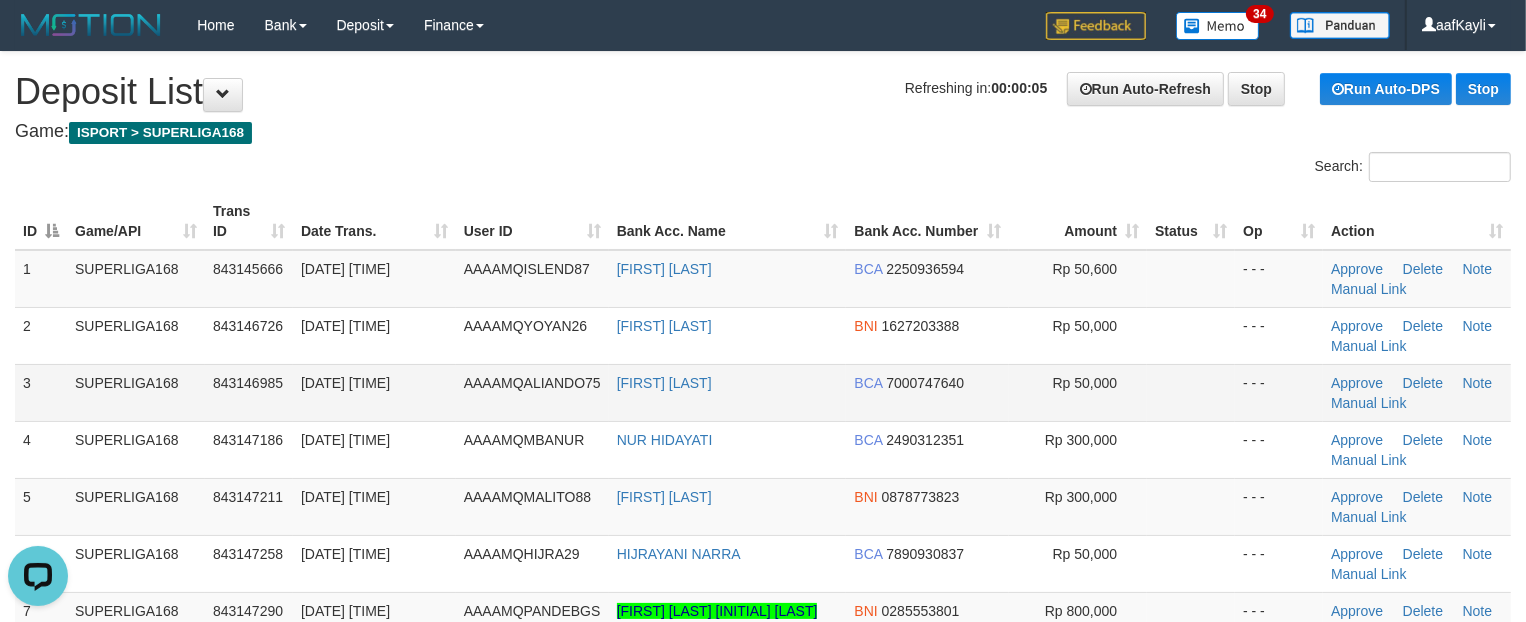 click on "- - -" at bounding box center (1279, 392) 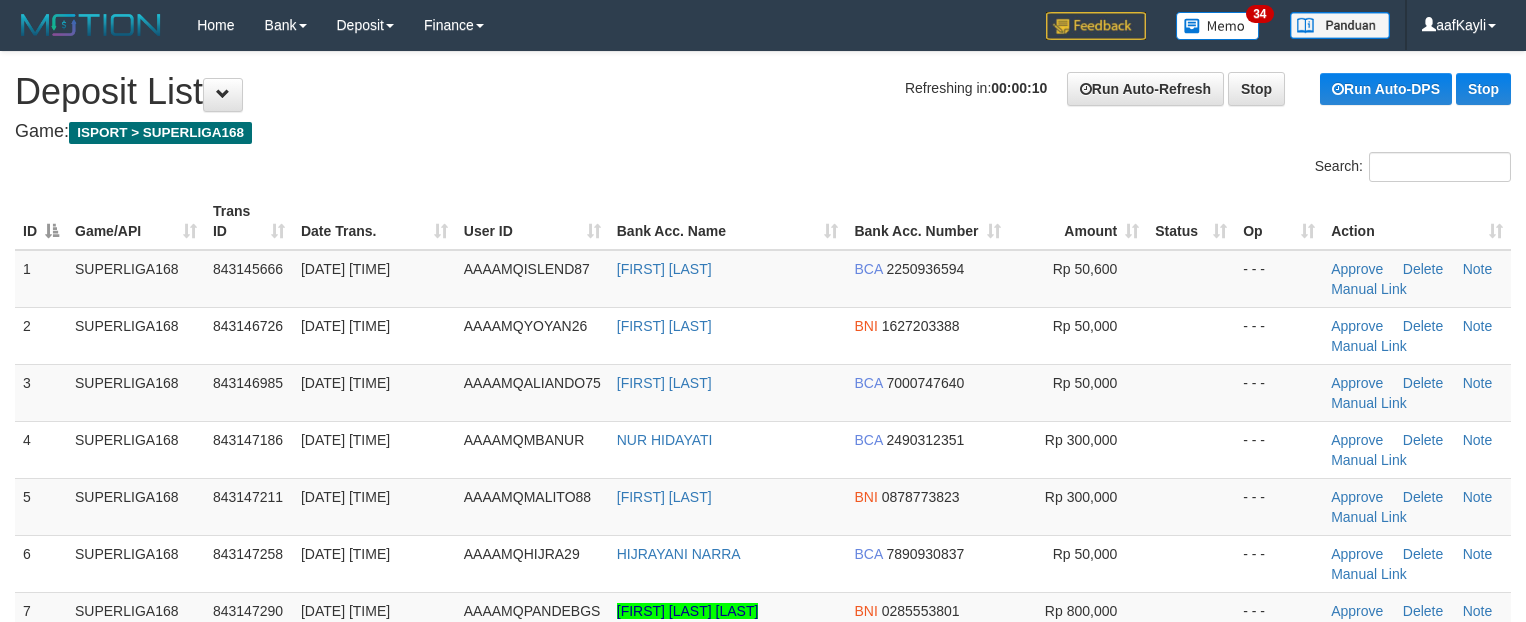 scroll, scrollTop: 0, scrollLeft: 0, axis: both 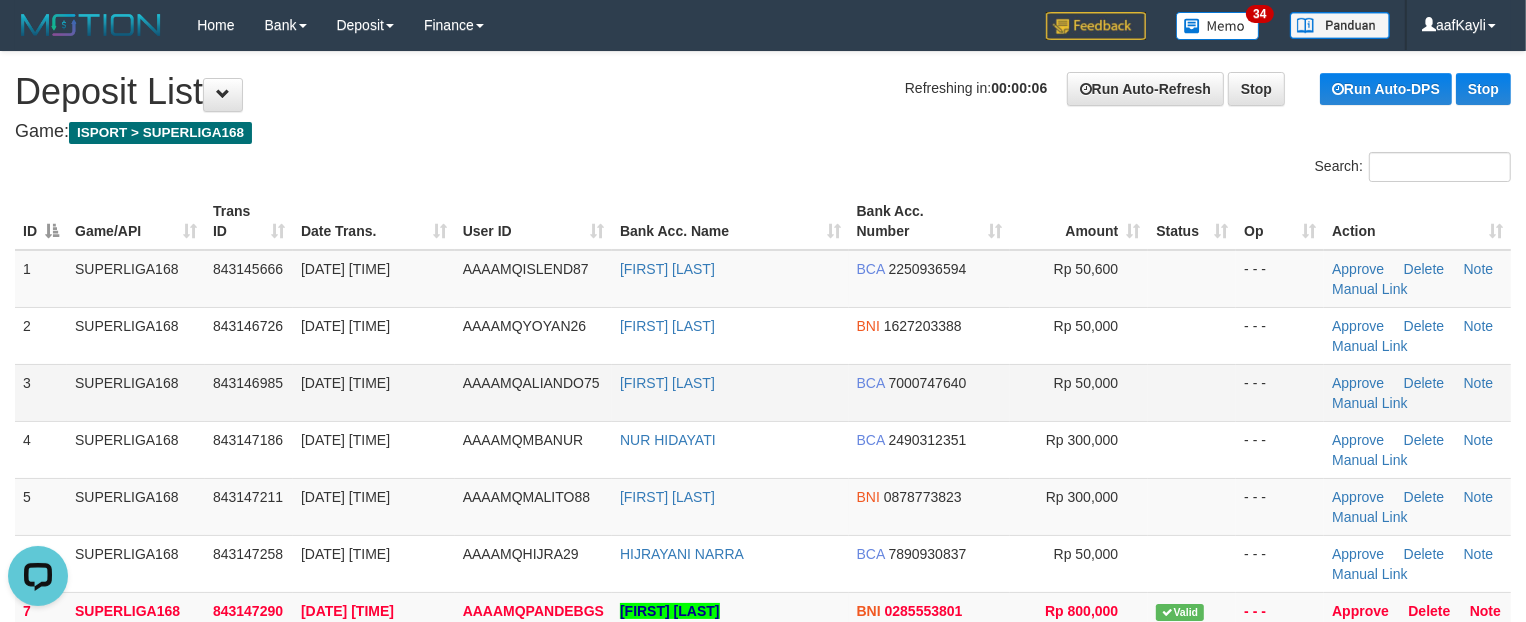 click at bounding box center [1192, 392] 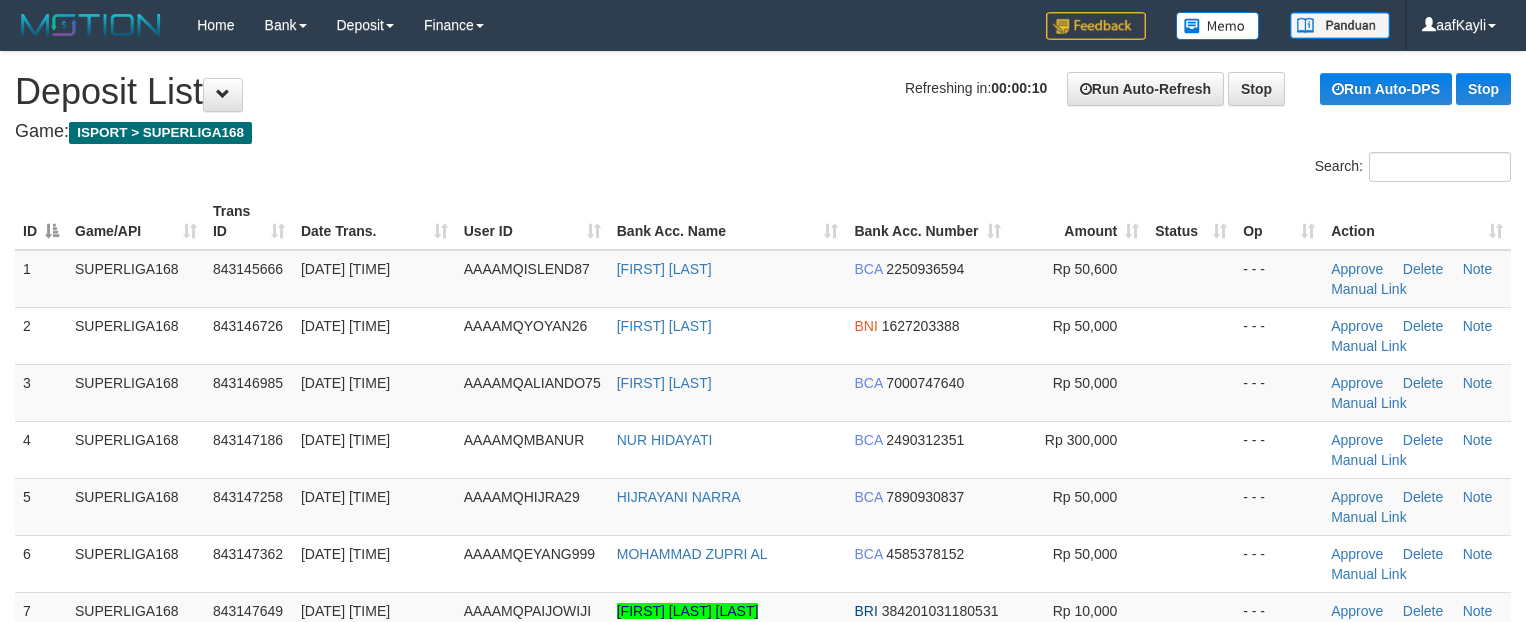 scroll, scrollTop: 0, scrollLeft: 0, axis: both 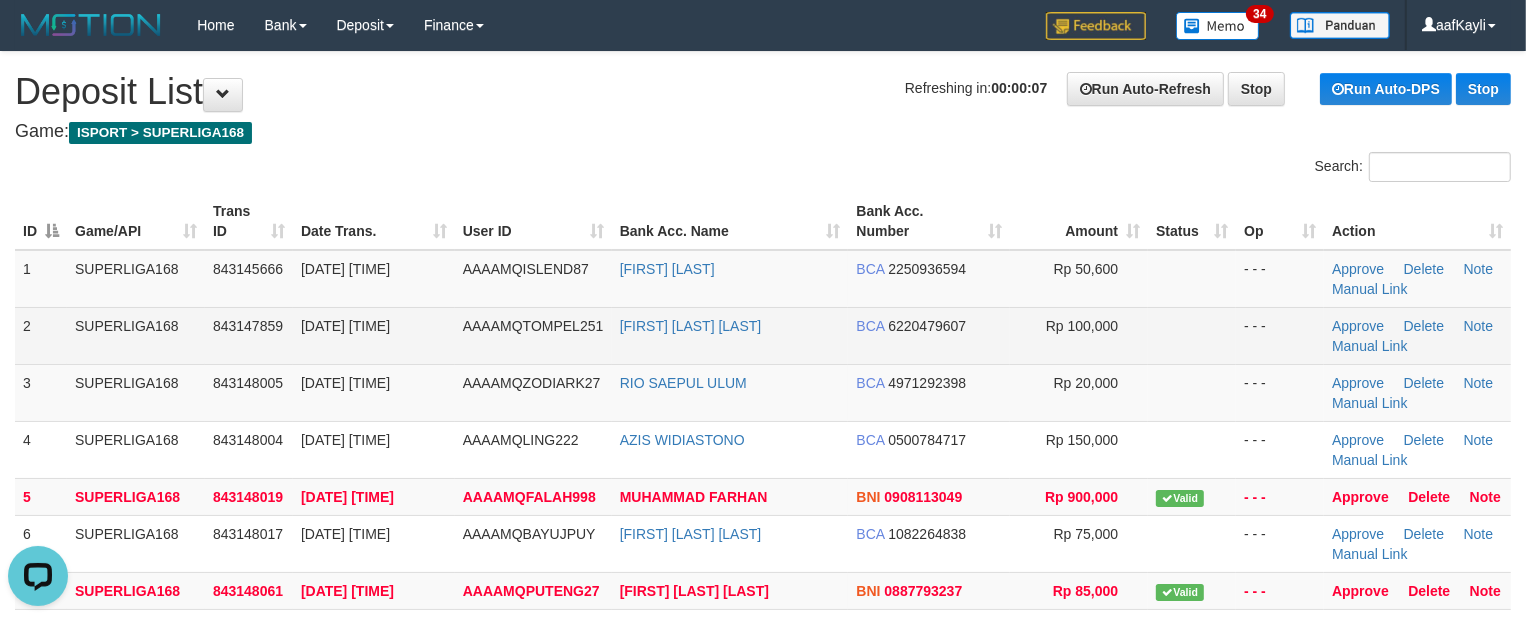 click at bounding box center (1192, 335) 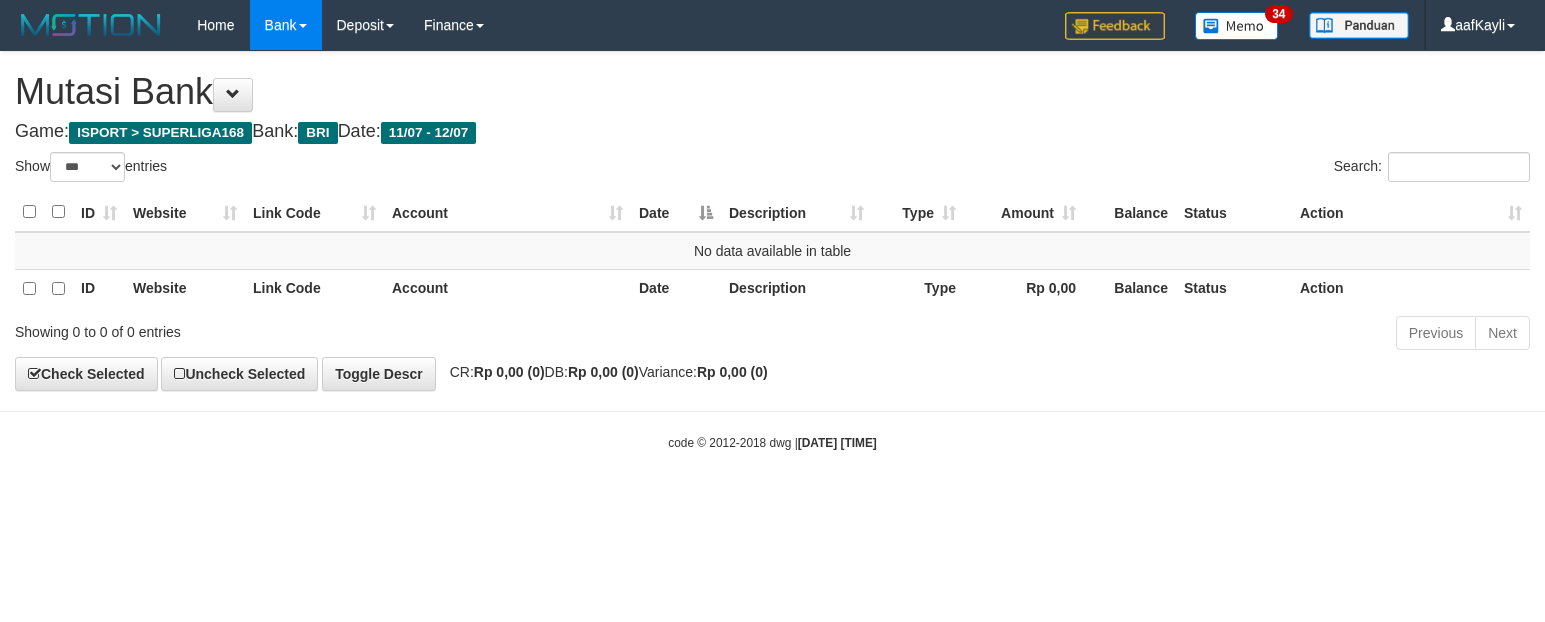 select on "***" 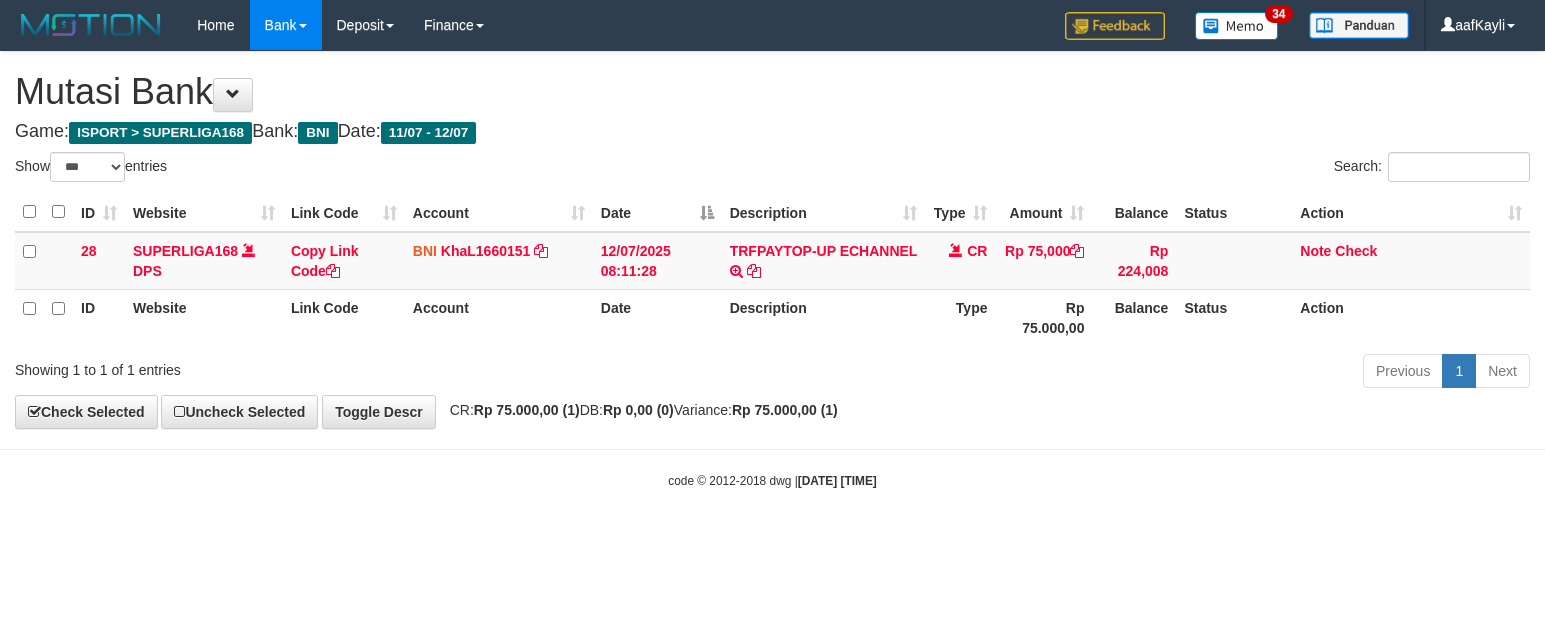 select on "***" 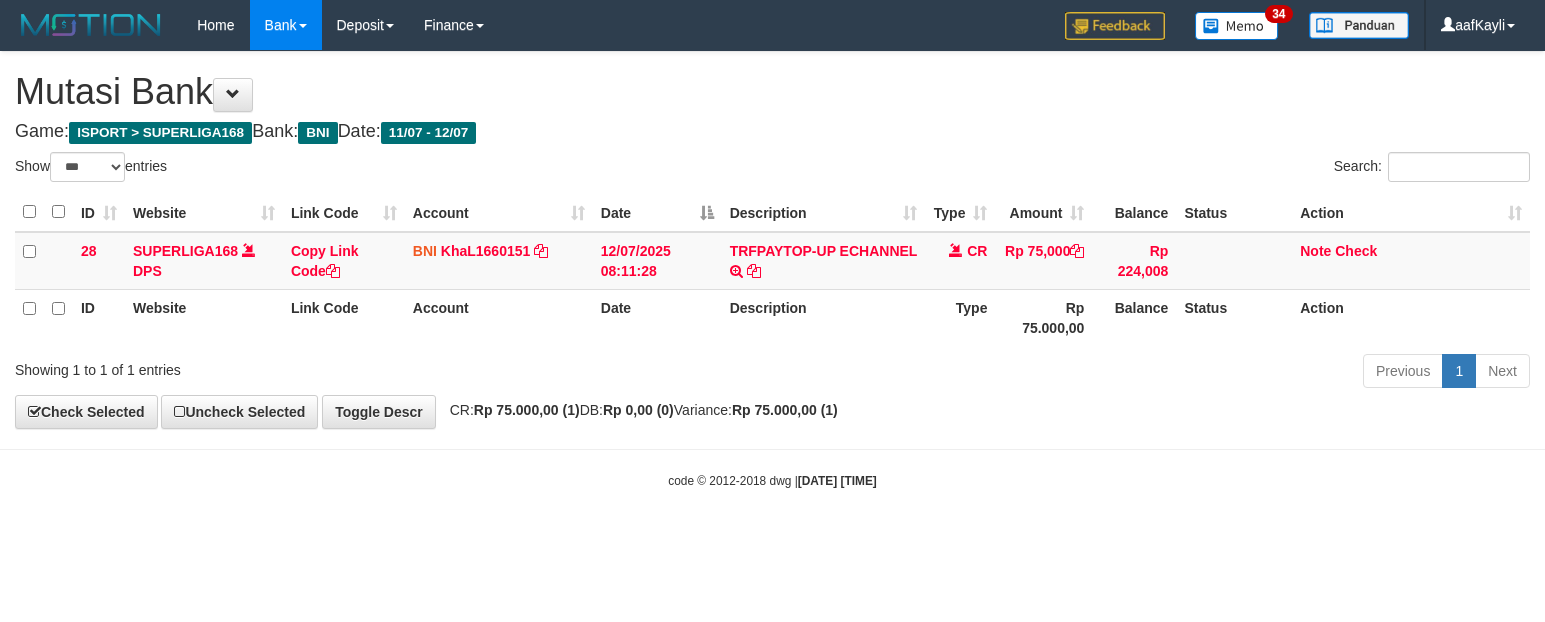 scroll, scrollTop: 0, scrollLeft: 0, axis: both 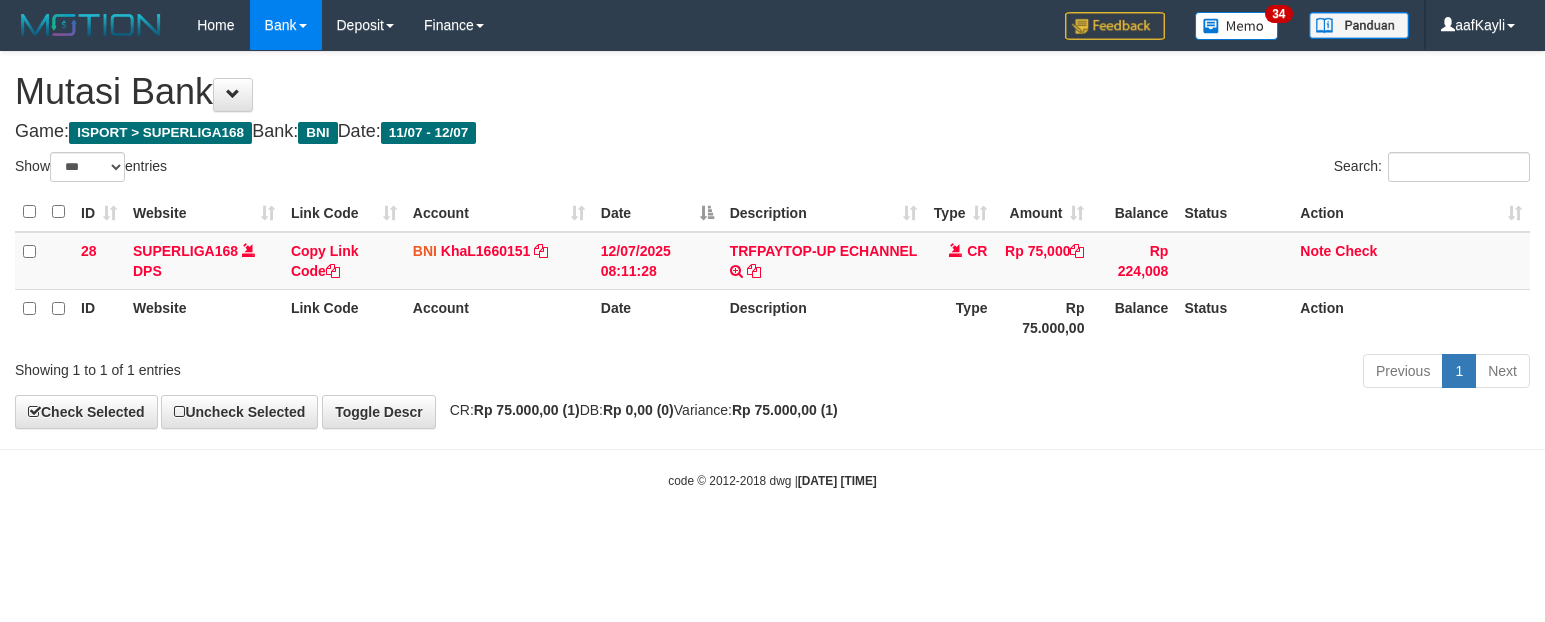 select on "***" 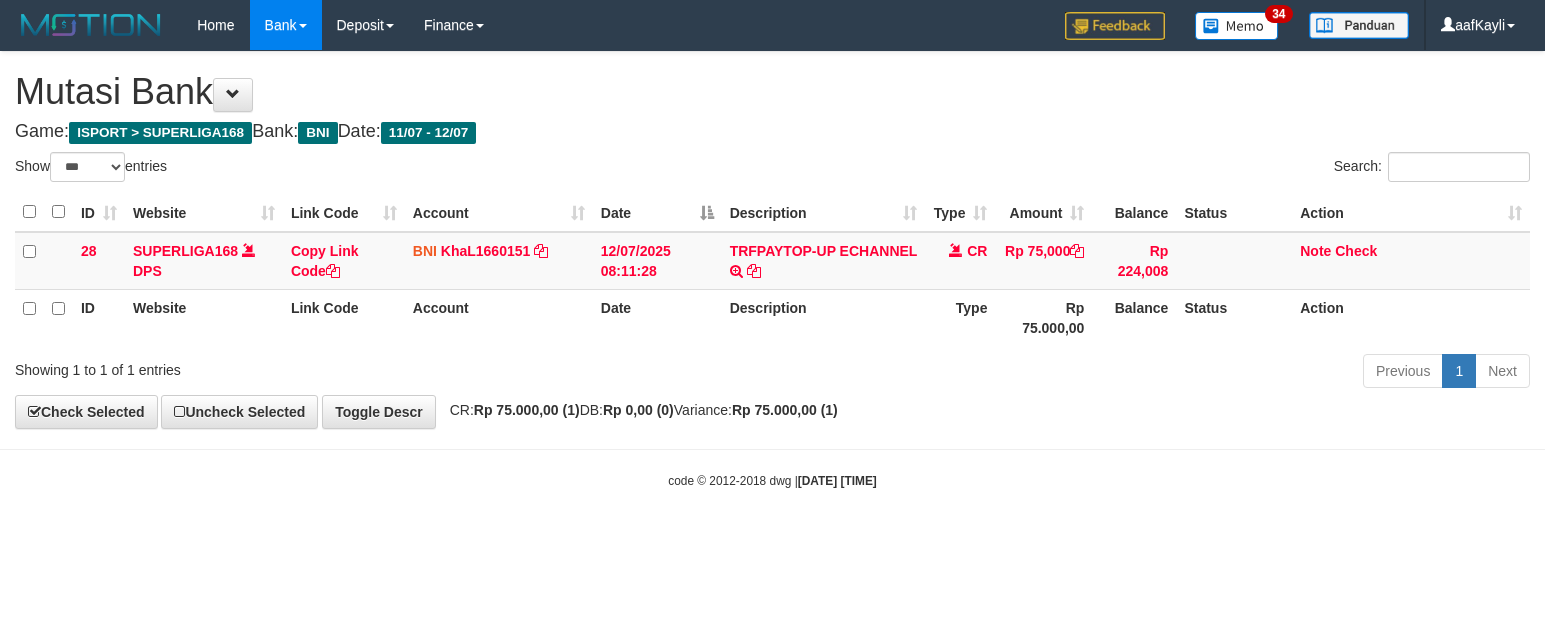 scroll, scrollTop: 0, scrollLeft: 0, axis: both 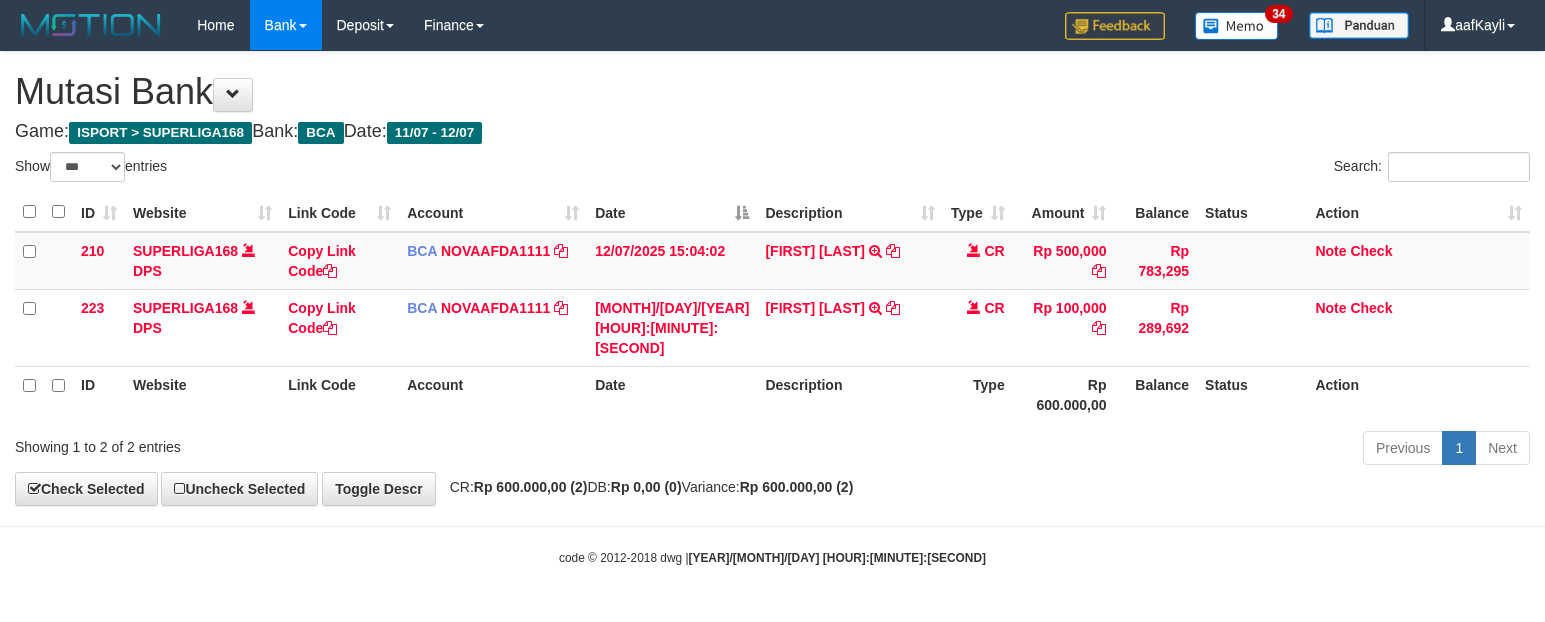 select on "***" 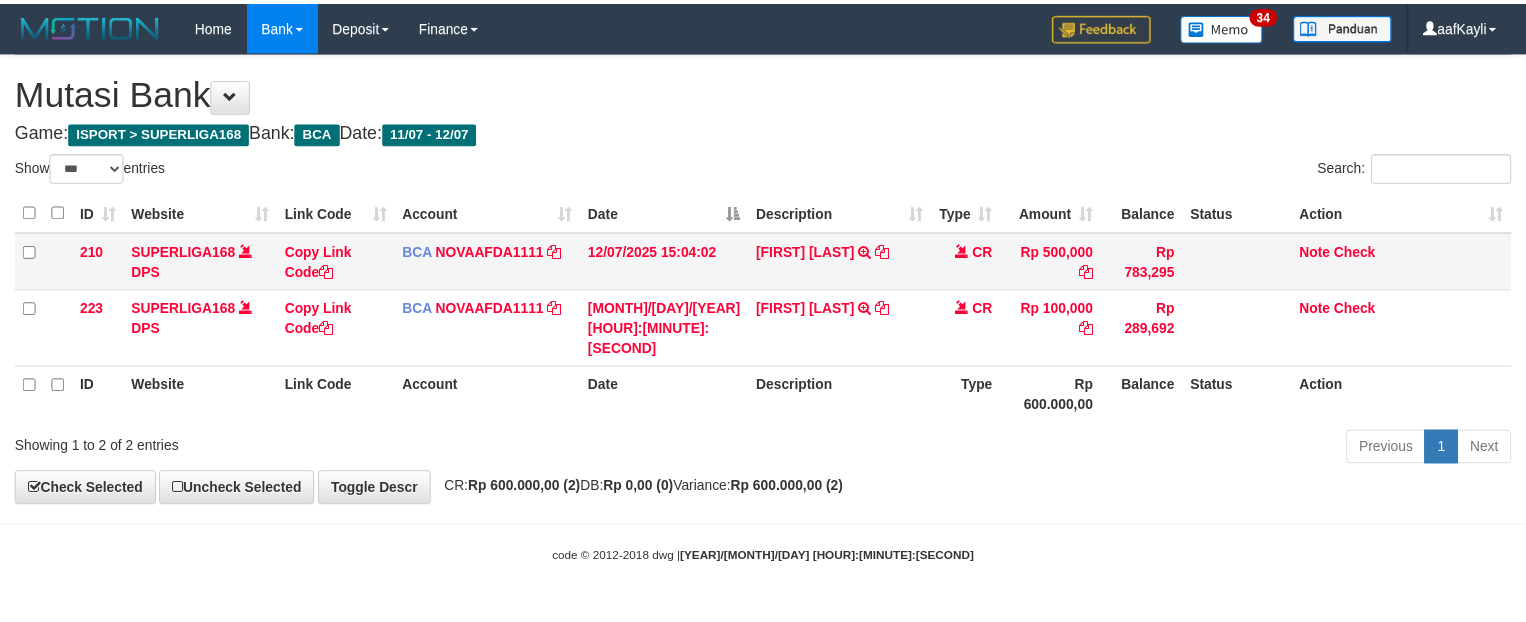 scroll, scrollTop: 0, scrollLeft: 0, axis: both 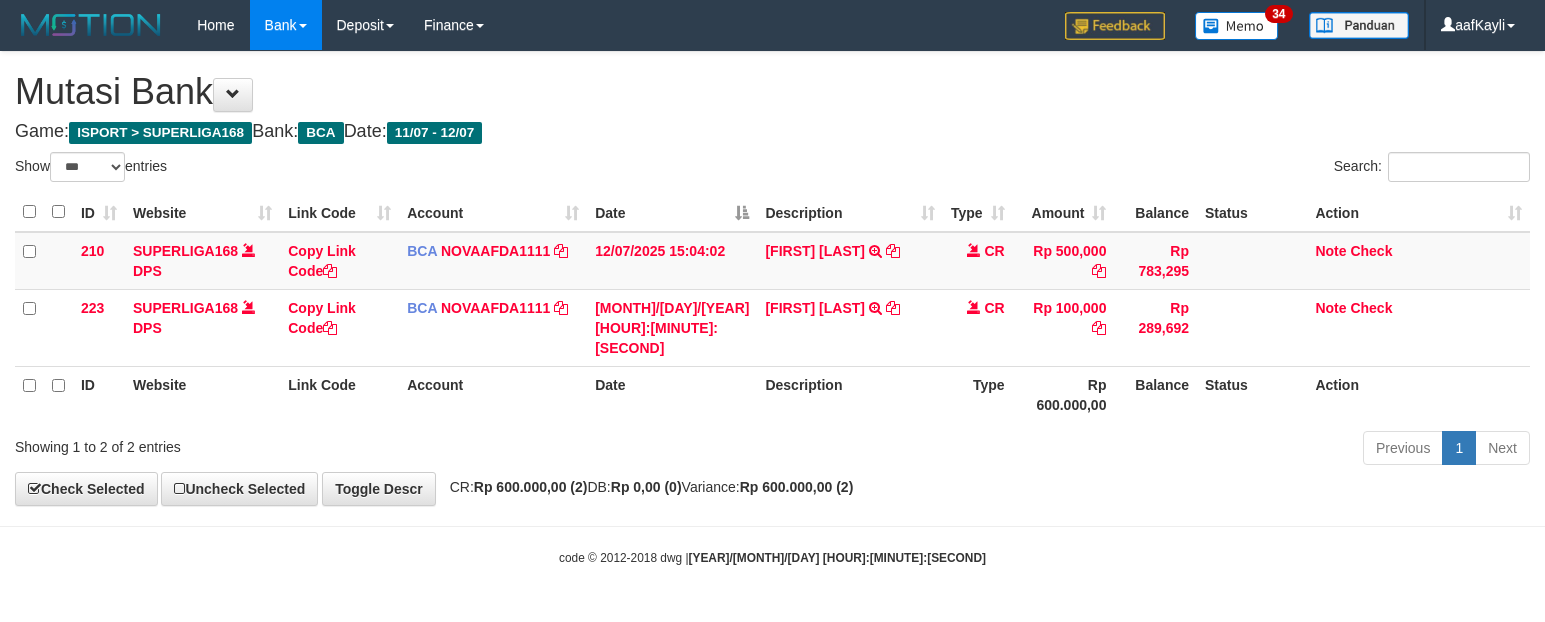 click on "Game:   ISPORT > SUPERLIGA168    		Bank:   BCA    		Date:  11/07 - 12/07" at bounding box center (772, 132) 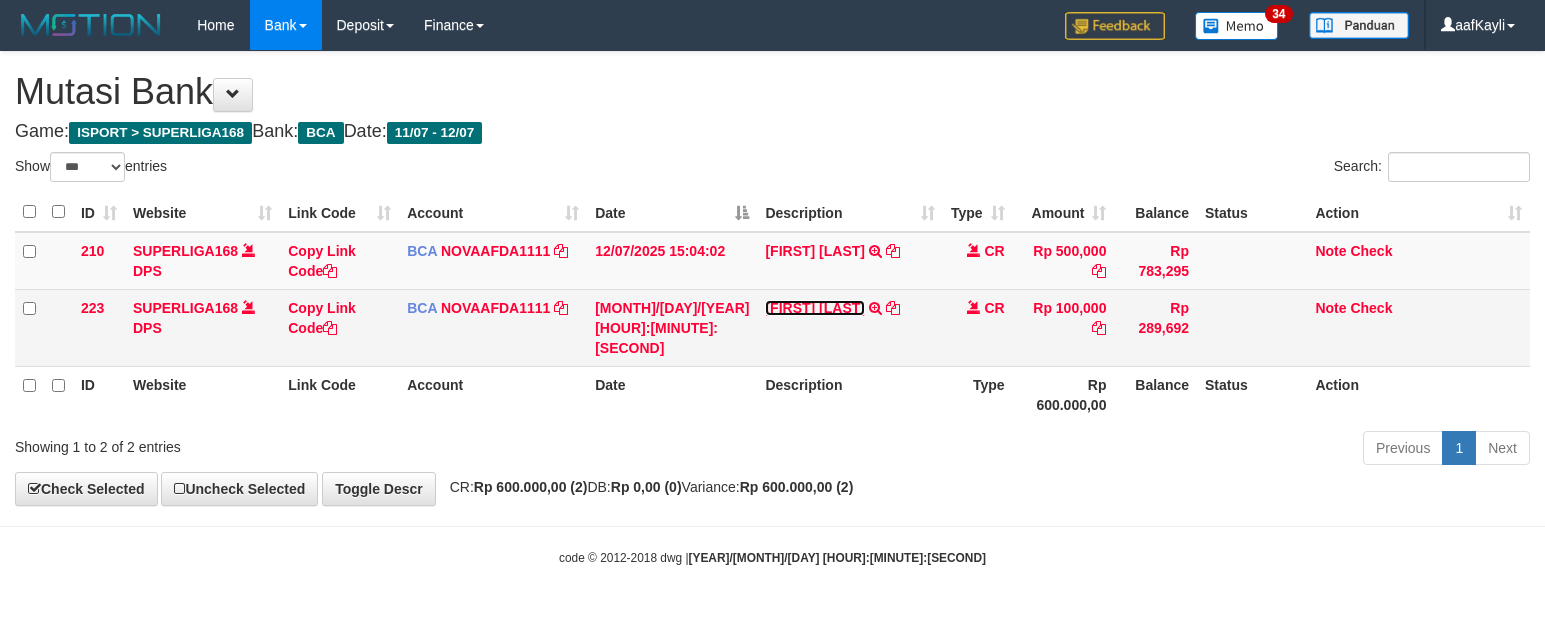 click on "RADEN MUHAMMAD RIO" at bounding box center (815, 308) 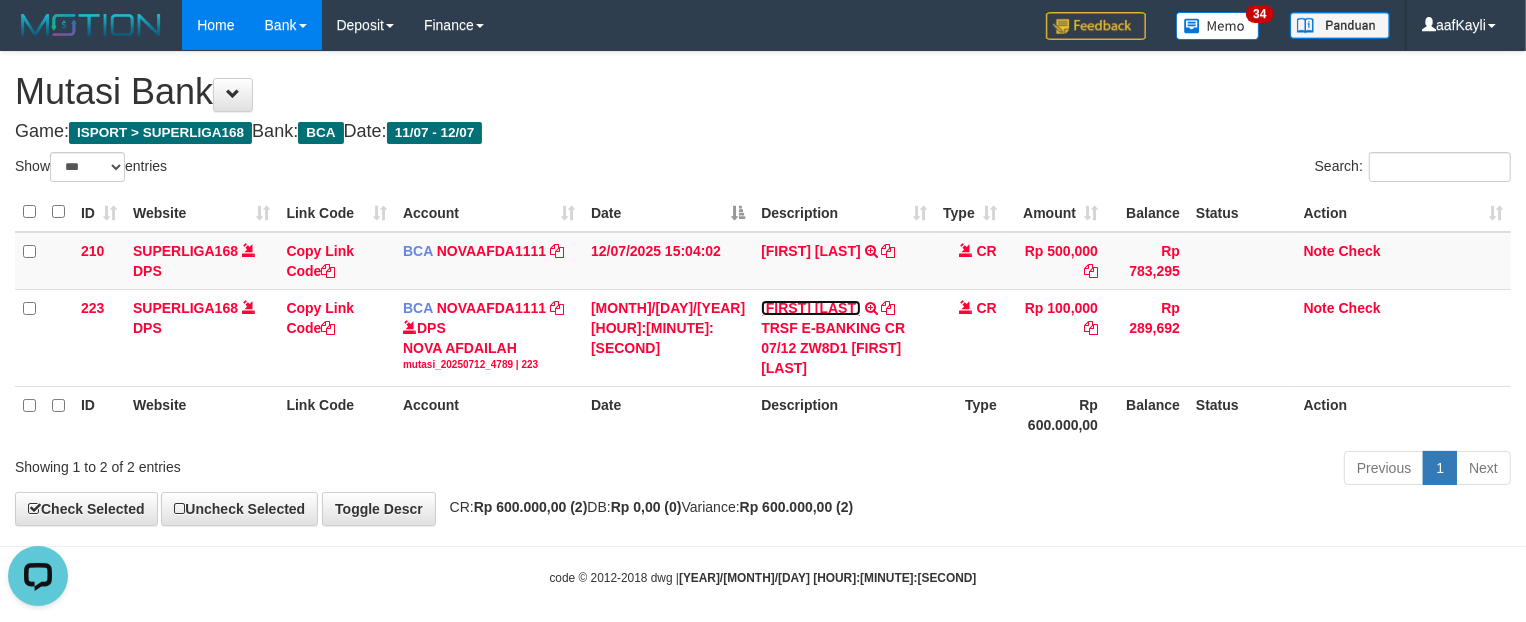 scroll, scrollTop: 0, scrollLeft: 0, axis: both 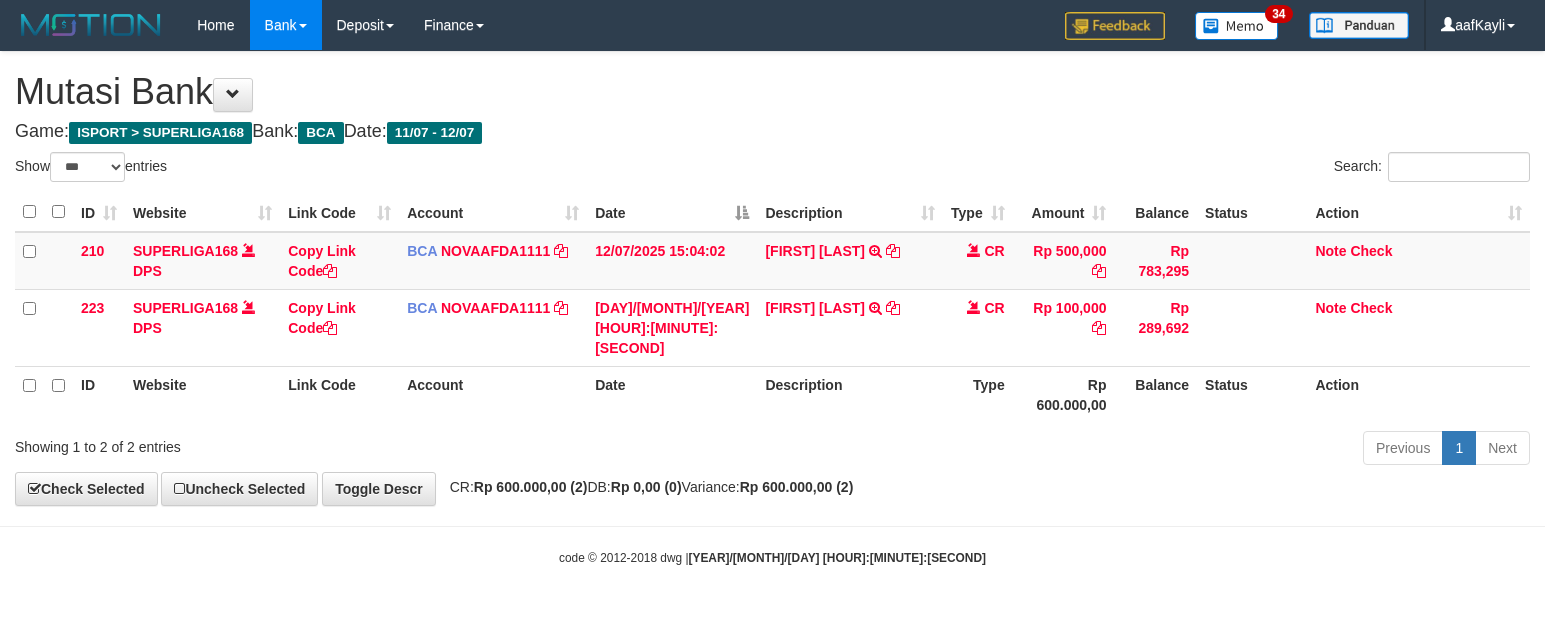 select on "***" 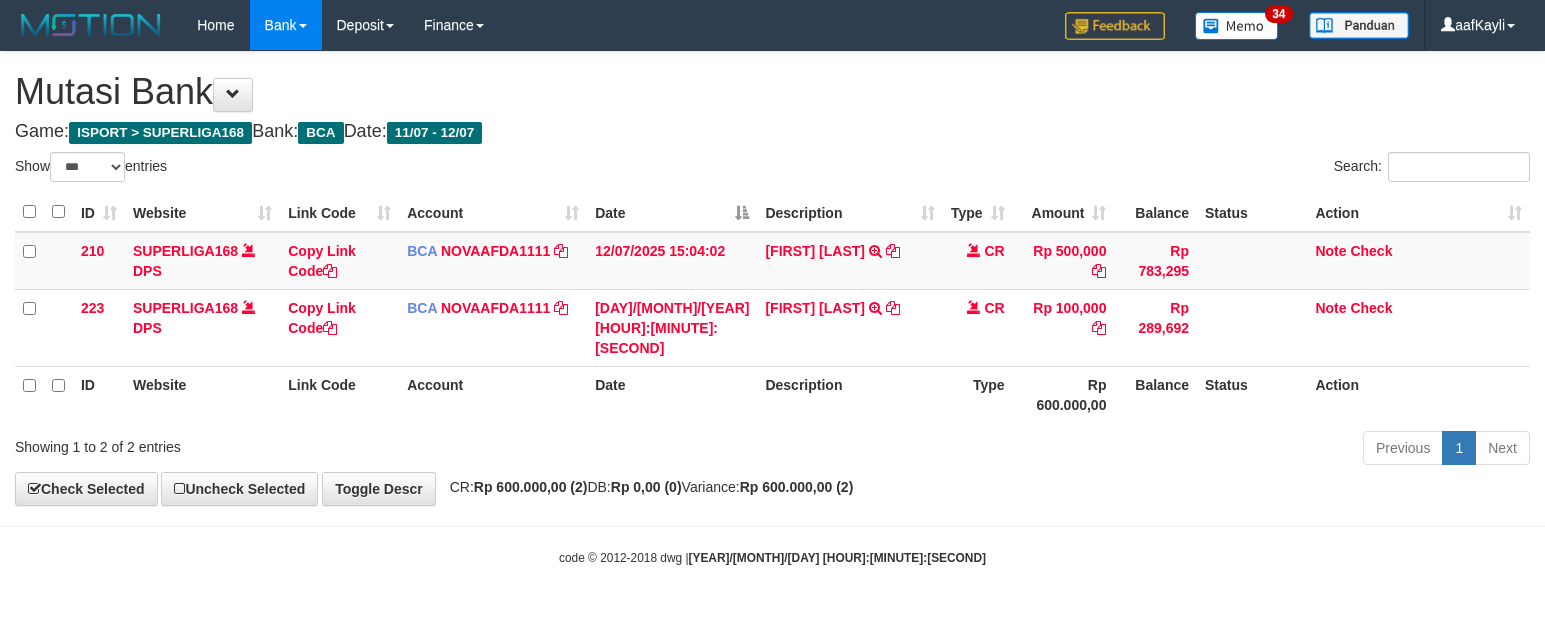 scroll, scrollTop: 0, scrollLeft: 0, axis: both 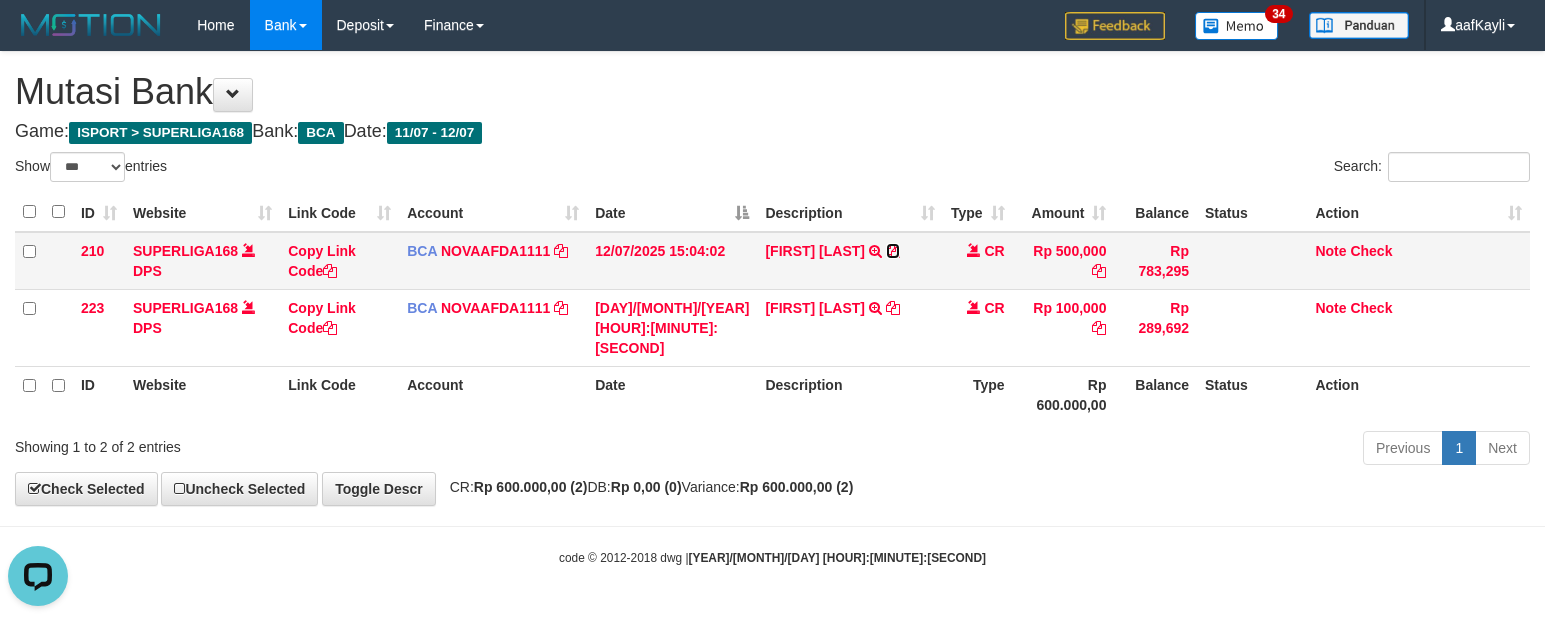 click at bounding box center [893, 251] 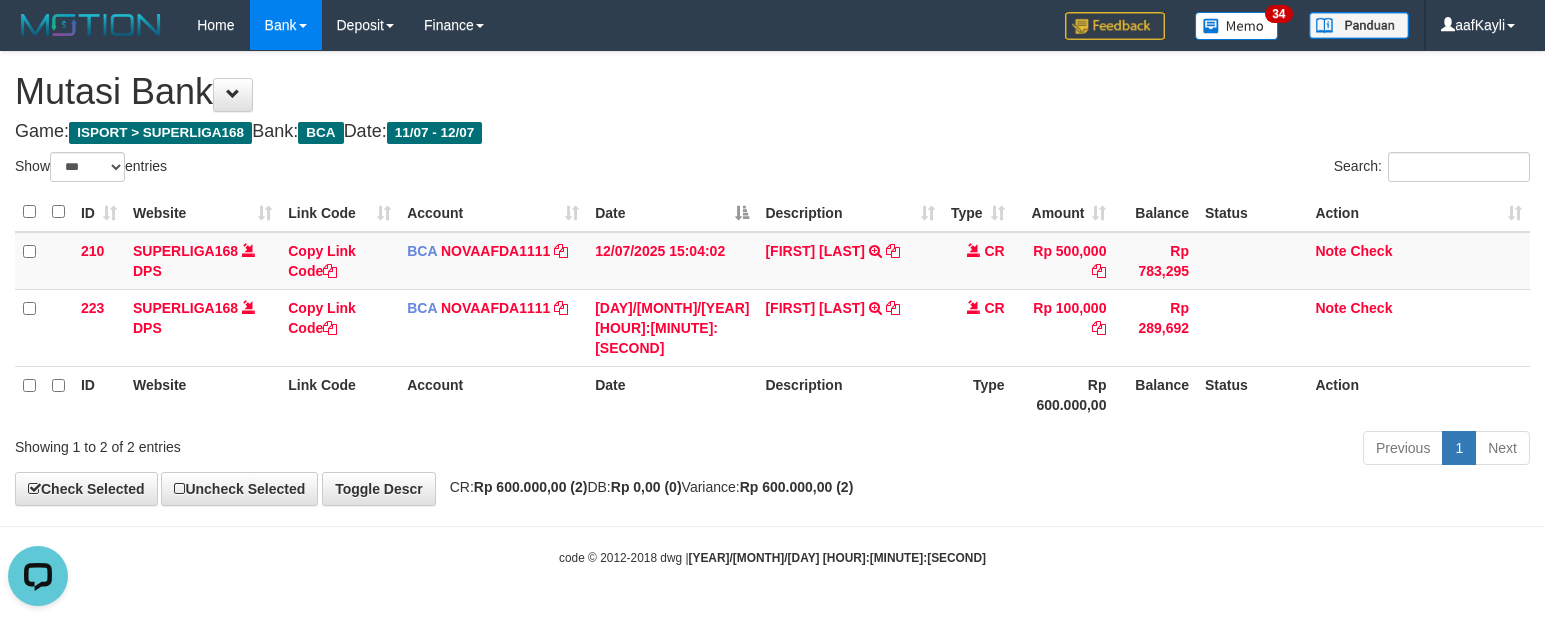 click on "Previous 1 Next" at bounding box center [1094, 450] 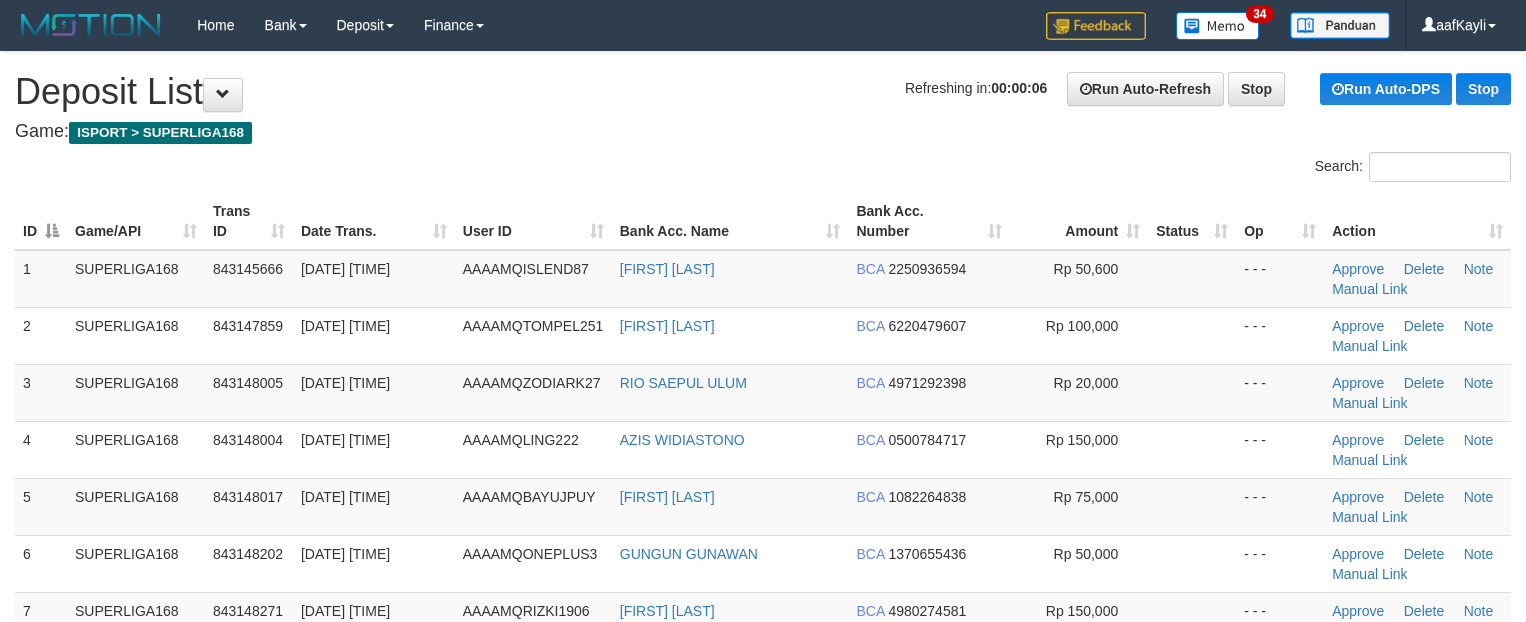 scroll, scrollTop: 0, scrollLeft: 0, axis: both 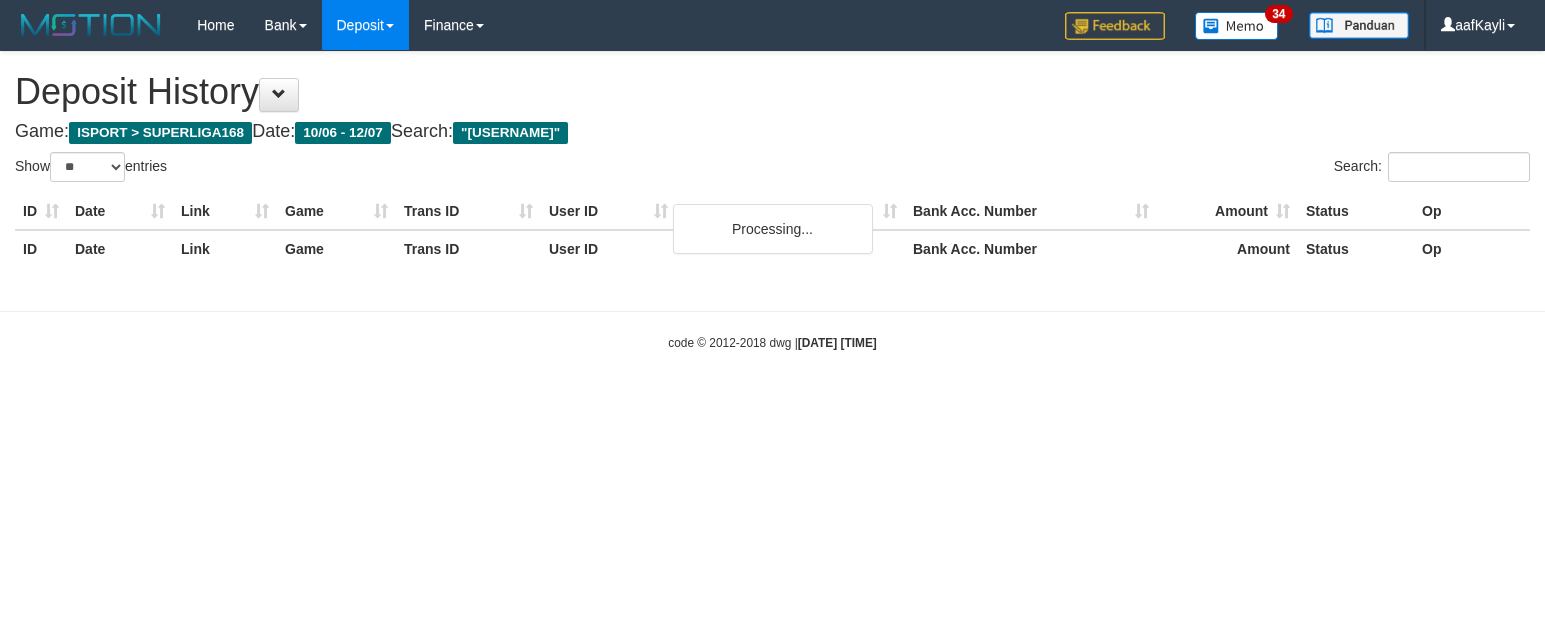 select on "**" 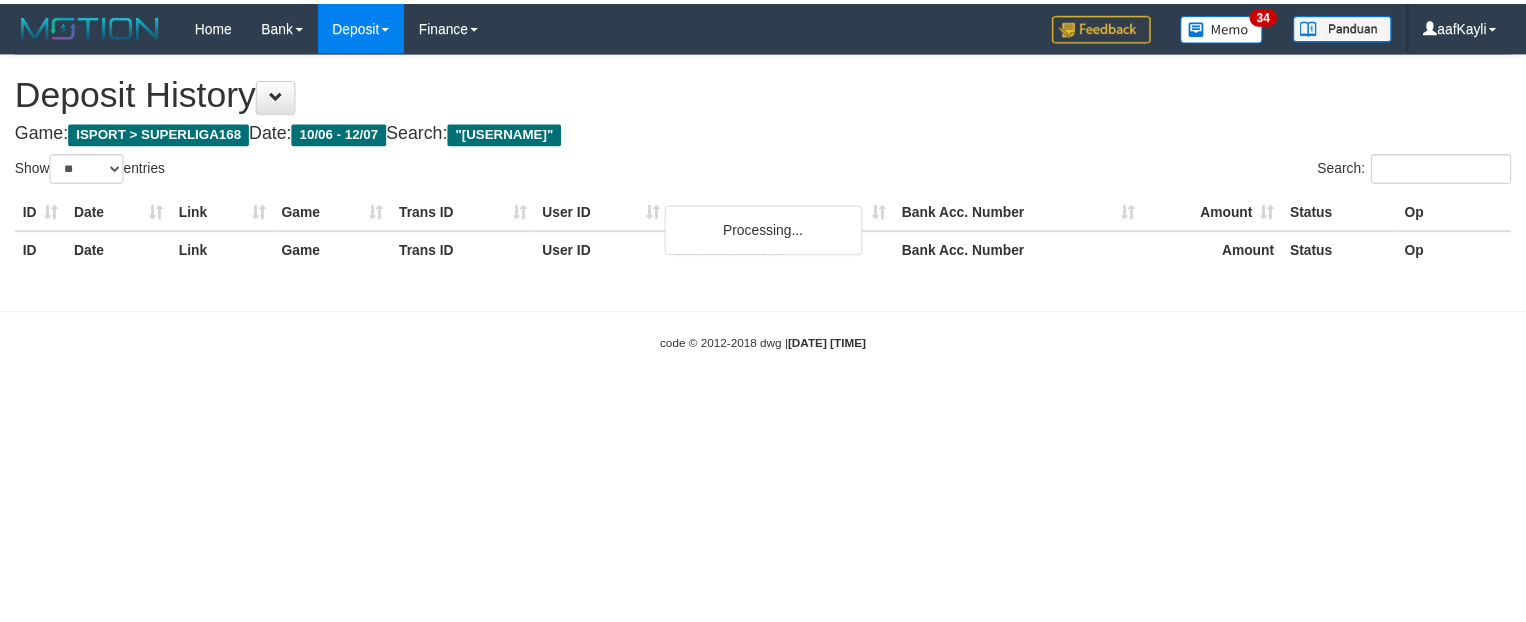 scroll, scrollTop: 0, scrollLeft: 0, axis: both 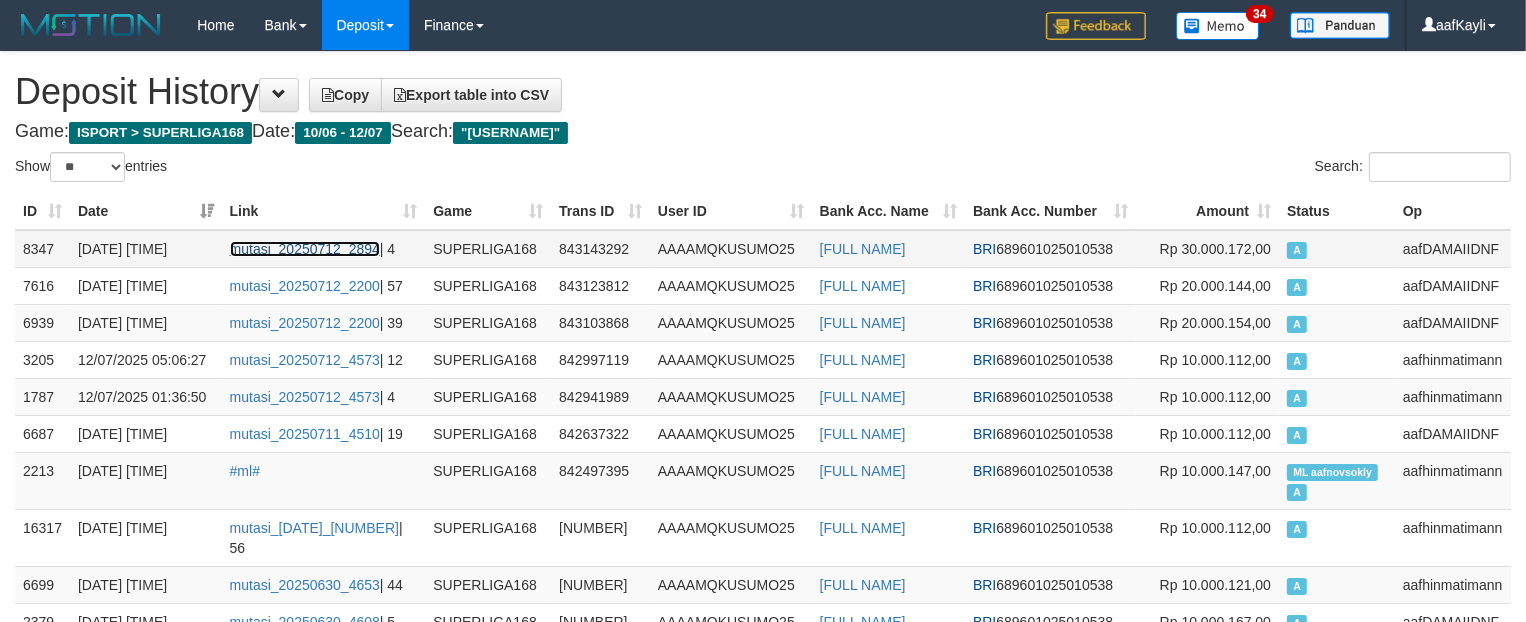 click on "mutasi_20250712_2894" at bounding box center (305, 249) 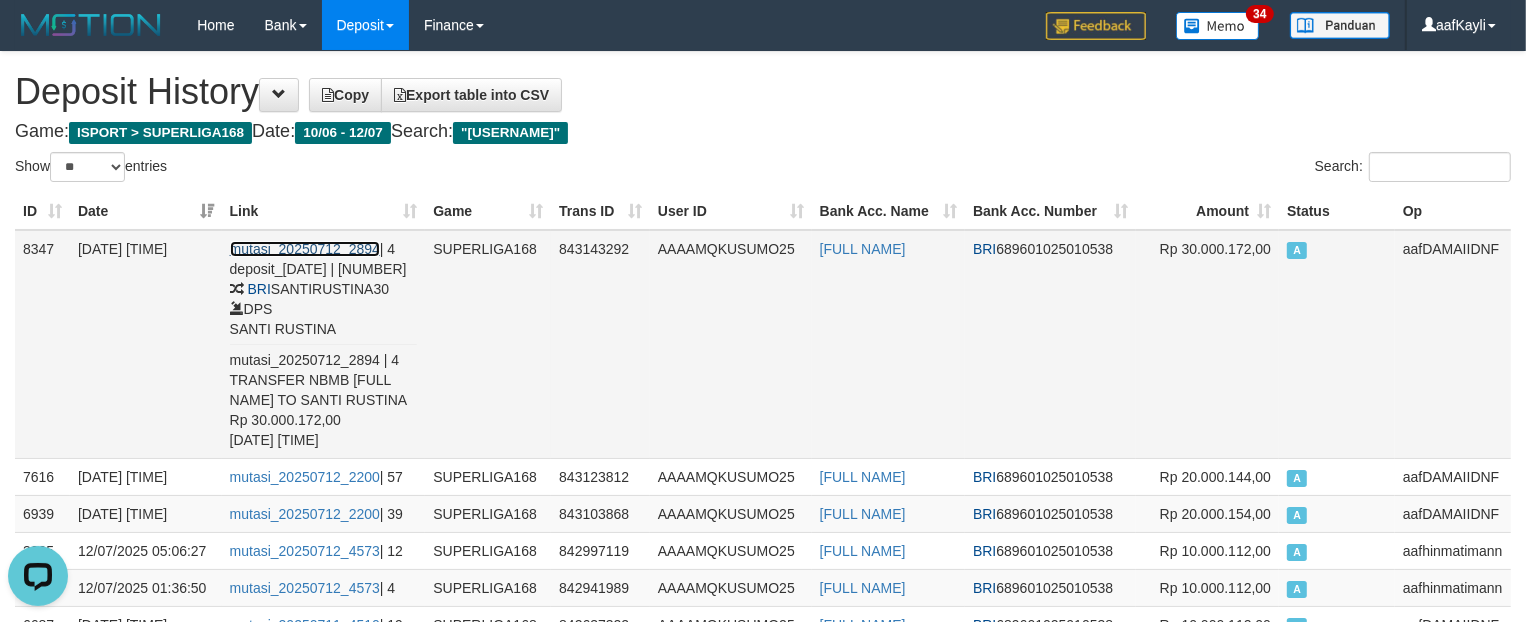 scroll, scrollTop: 0, scrollLeft: 0, axis: both 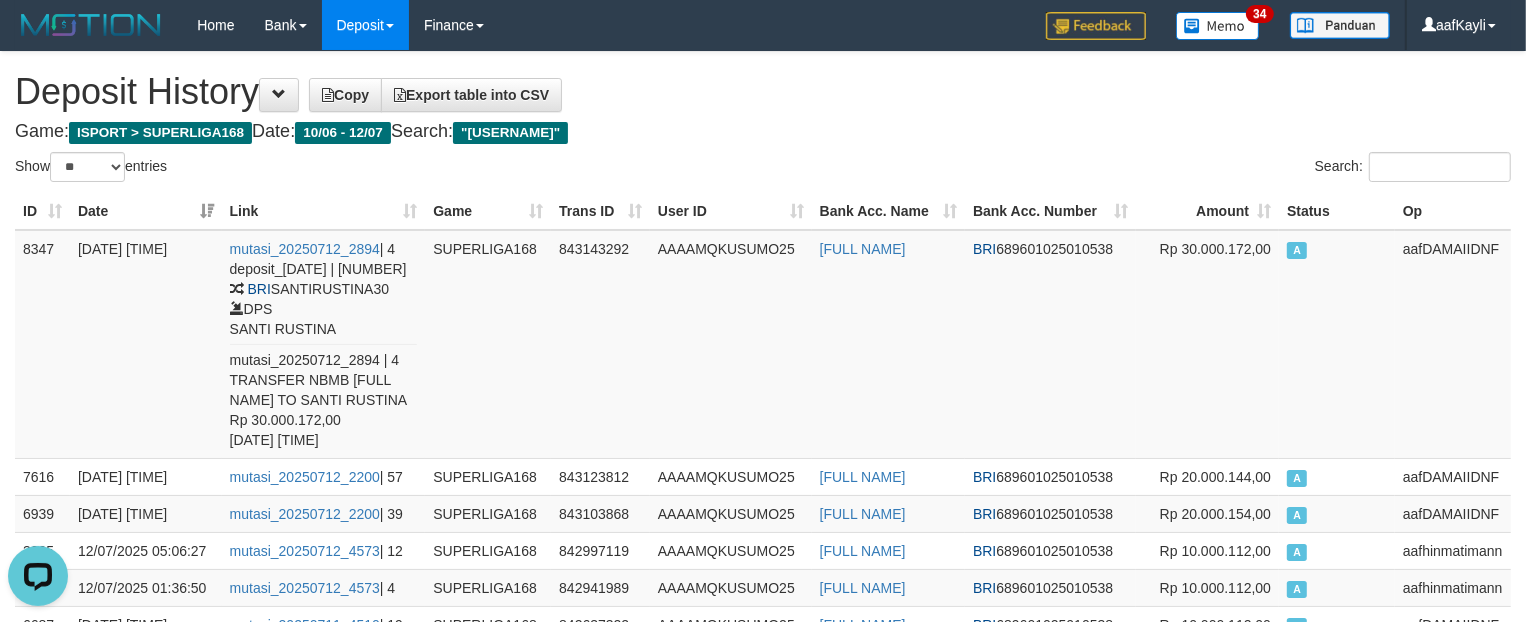 click on "ID Date Link Game Trans ID User ID Bank Acc. Name Bank Acc. Number Amount Status Op
ID Date Link Game Trans ID User ID Bank Acc. Name Bank Acc. Number Rp 170.001.867,00 Status Op
8347 12/07/2025 15:12:32 mutasi_20250712_2894  | 4 deposit_20250712 | 8347    BRI  SANTIRUSTINA30     DPS SANTI RUSTINA    mutasi_20250712_2894 | 4 TRANSFER NBMB MUKHLIS KUSUMA TO SANTI RUSTINA Rp 30.000.172,00  12/07/2025 15:12:28 SUPERLIGA168 843143292 AAAAMQKUSUMO25 MUKHLIS KUSUMA   BRI  689601025010538 Rp 30.000.172,00 A   aafDAMAIIDNF 7616 12/07/2025 14:13:29 mutasi_20250712_2200  | 57 SUPERLIGA168 843123812 AAAAMQKUSUMO25 MUKHLIS KUSUMA   BRI  689601025010538 Rp 20.000.144,00 A   aafDAMAIIDNF 6939 12/07/2025 13:13:04 mutasi_20250712_2200  | 39 SUPERLIGA168 843103868 AAAAMQKUSUMO25 MUKHLIS KUSUMA   BRI  689601025010538 Rp 20.000.154,00 A   aafDAMAIIDNF 3205 12/07/2025 05:06:27 mutasi_20250712_4573  | 12 SUPERLIGA168 842997119 AAAAMQKUSUMO25 MUKHLIS KUSUMA   BRI  689601025010538 Rp 10.000.112,00 A" at bounding box center (763, 606) 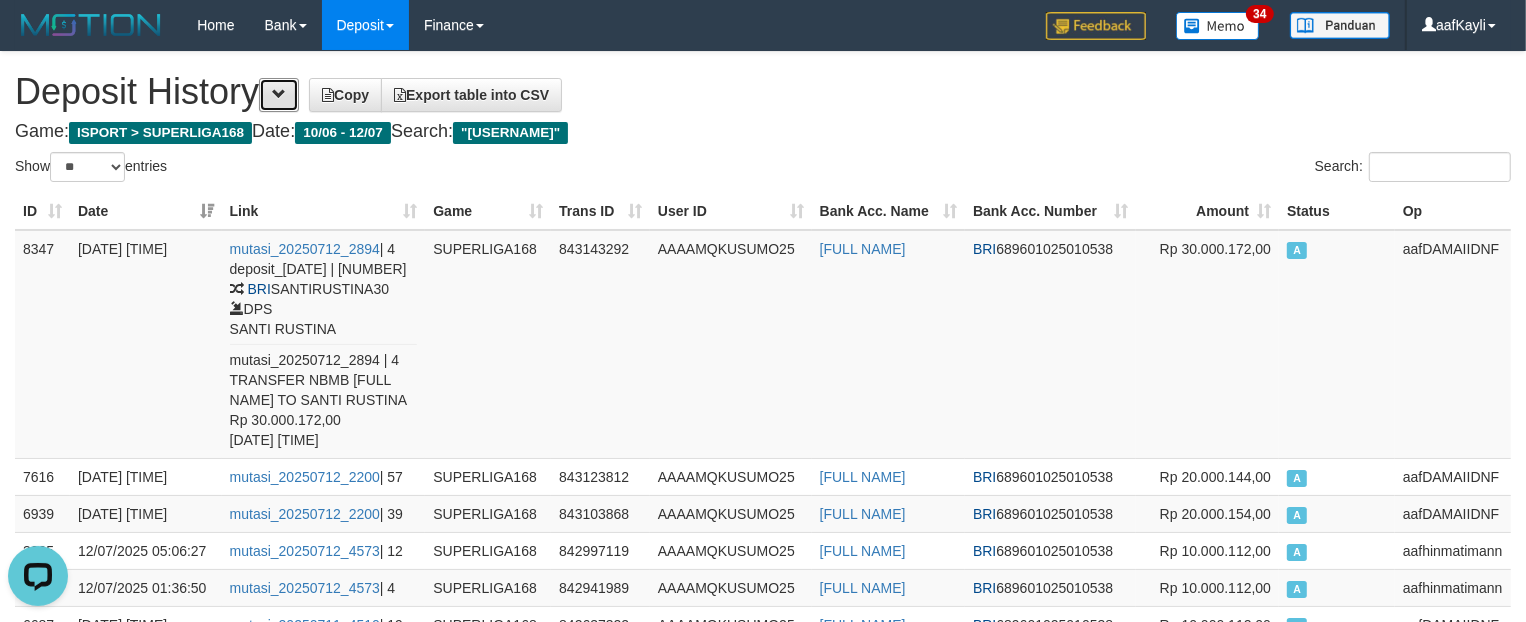 drag, startPoint x: 275, startPoint y: 100, endPoint x: 348, endPoint y: 242, distance: 159.66527 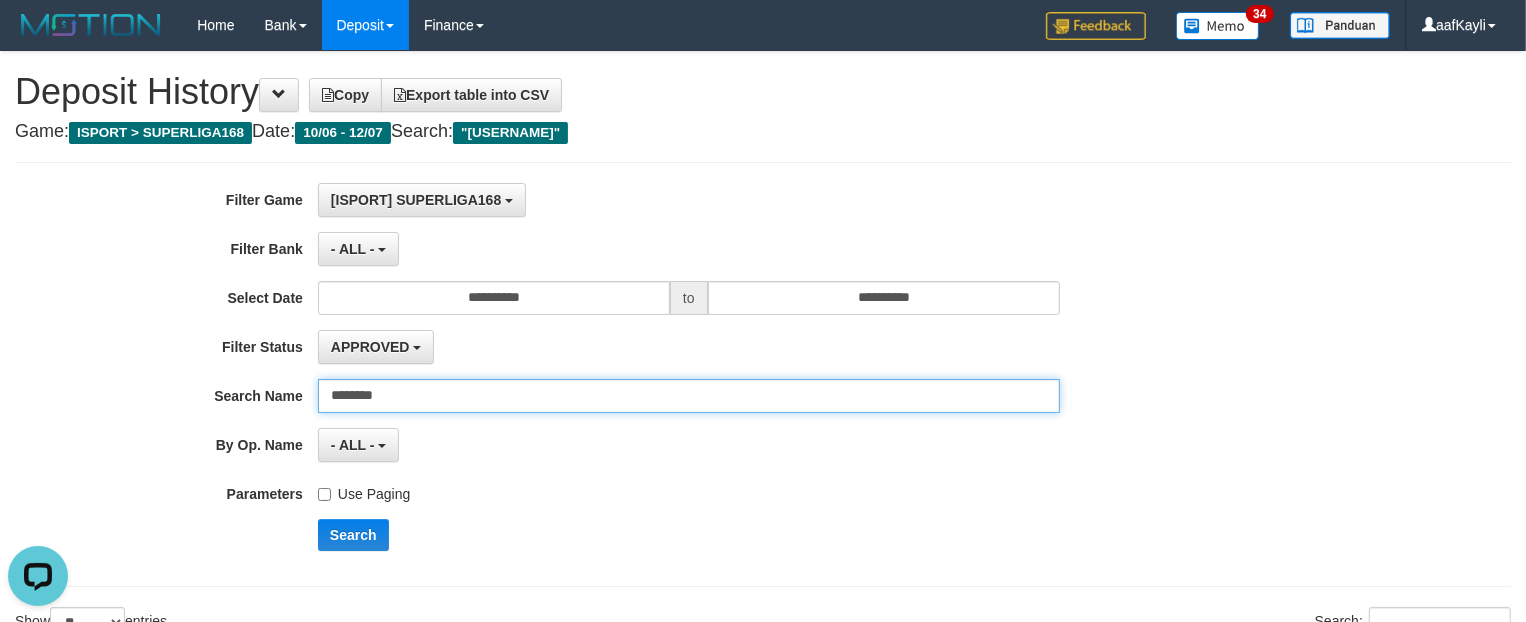 drag, startPoint x: 456, startPoint y: 408, endPoint x: 77, endPoint y: 377, distance: 380.2657 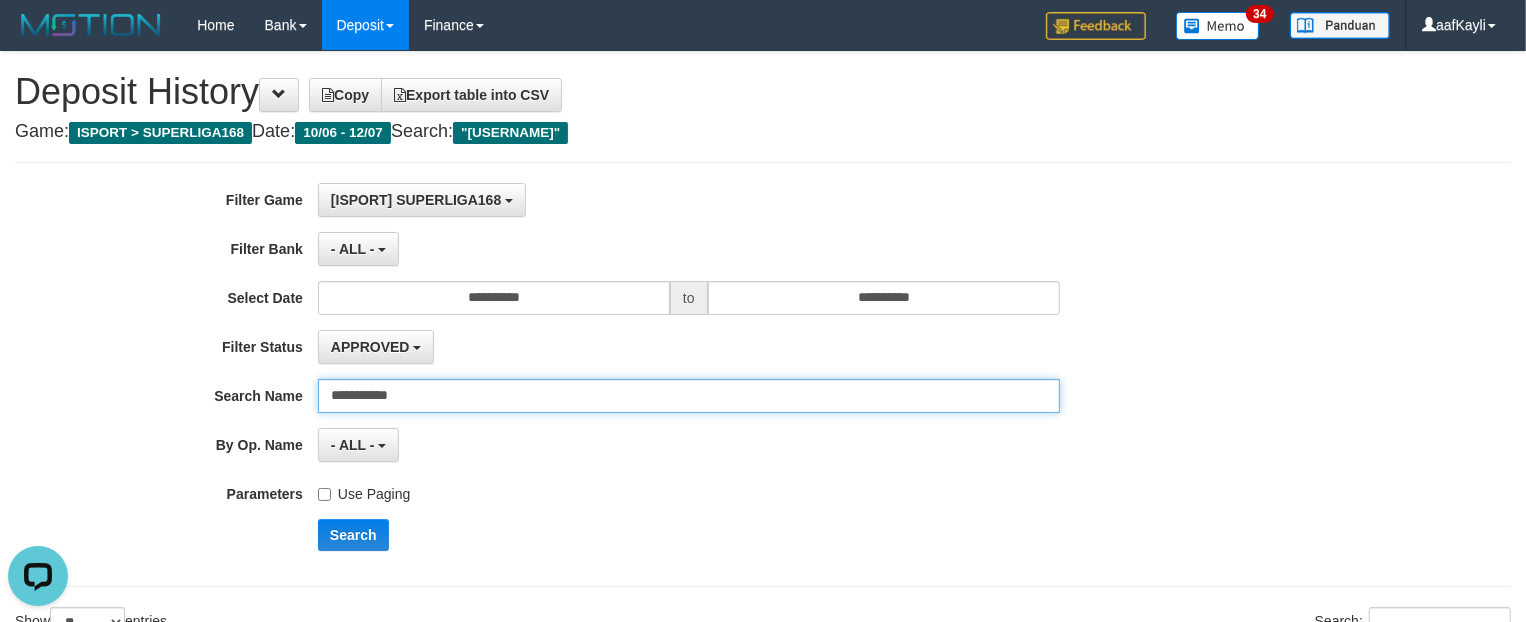 type on "**********" 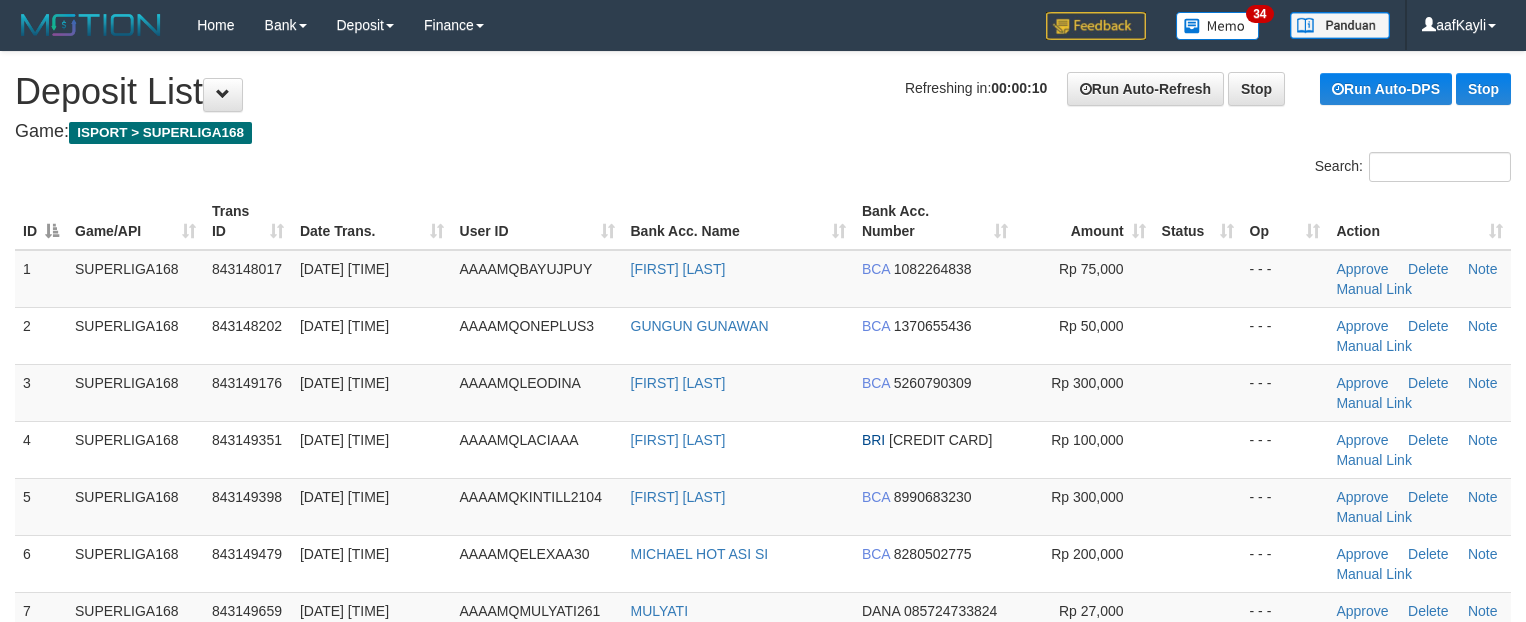 scroll, scrollTop: 0, scrollLeft: 0, axis: both 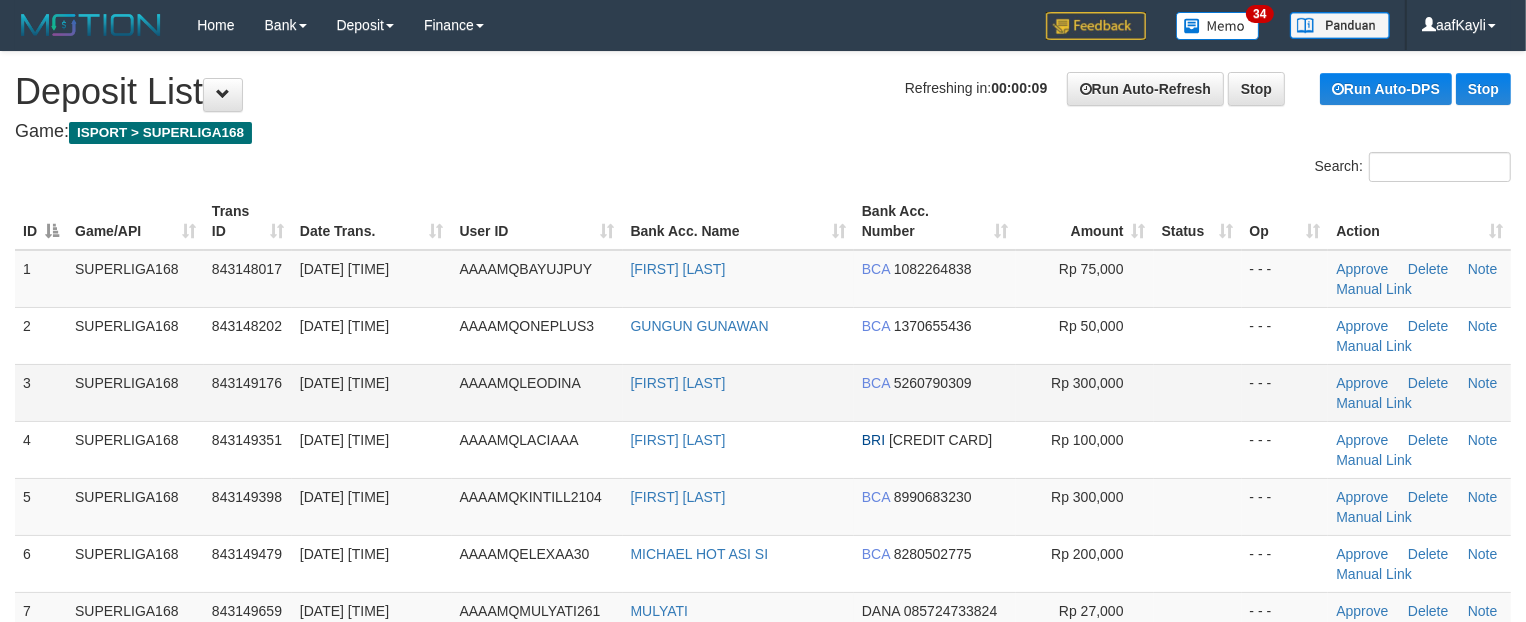 click at bounding box center (1198, 392) 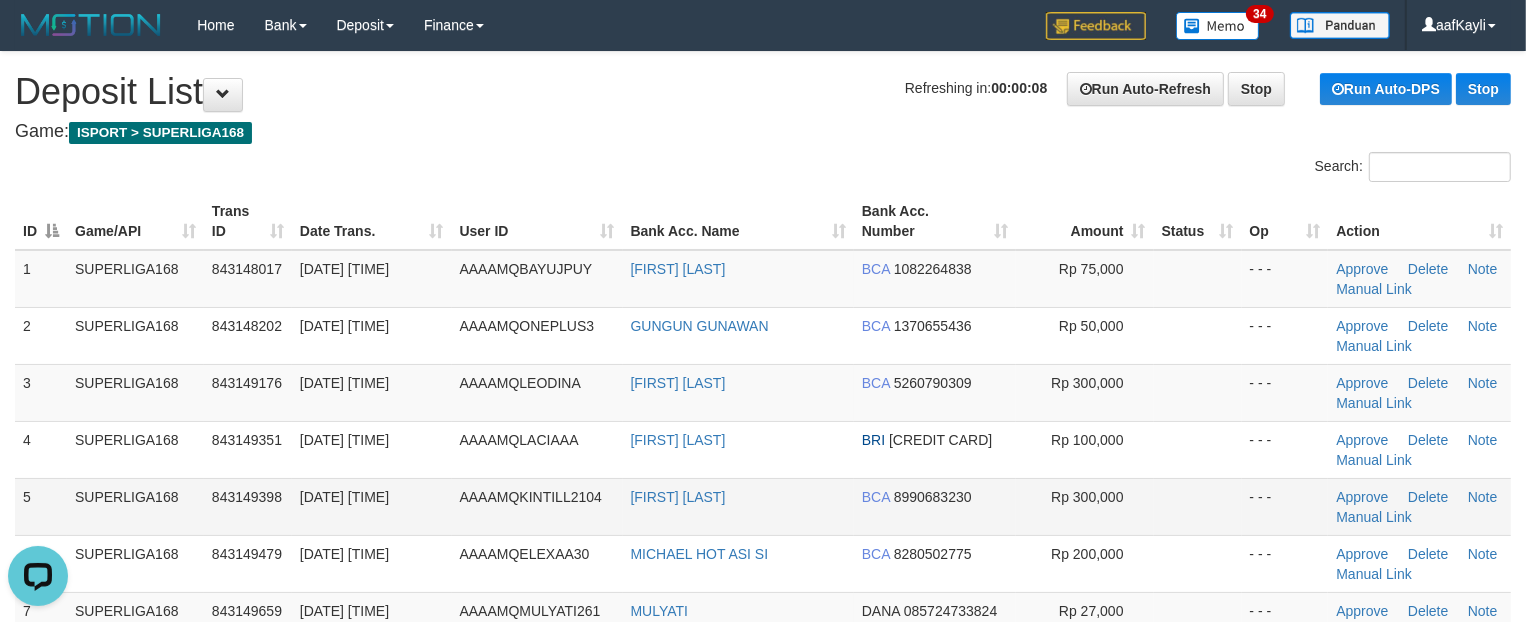 scroll, scrollTop: 0, scrollLeft: 0, axis: both 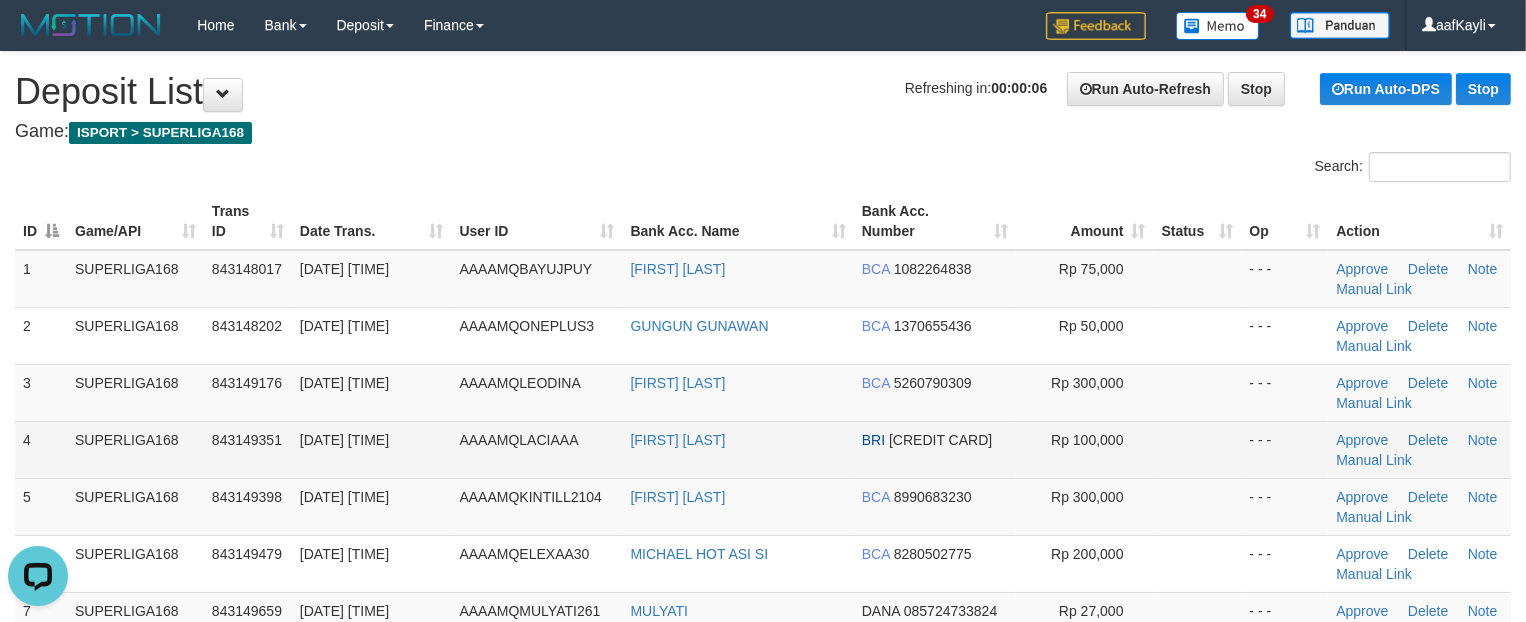 click on "- - -" at bounding box center [1285, 449] 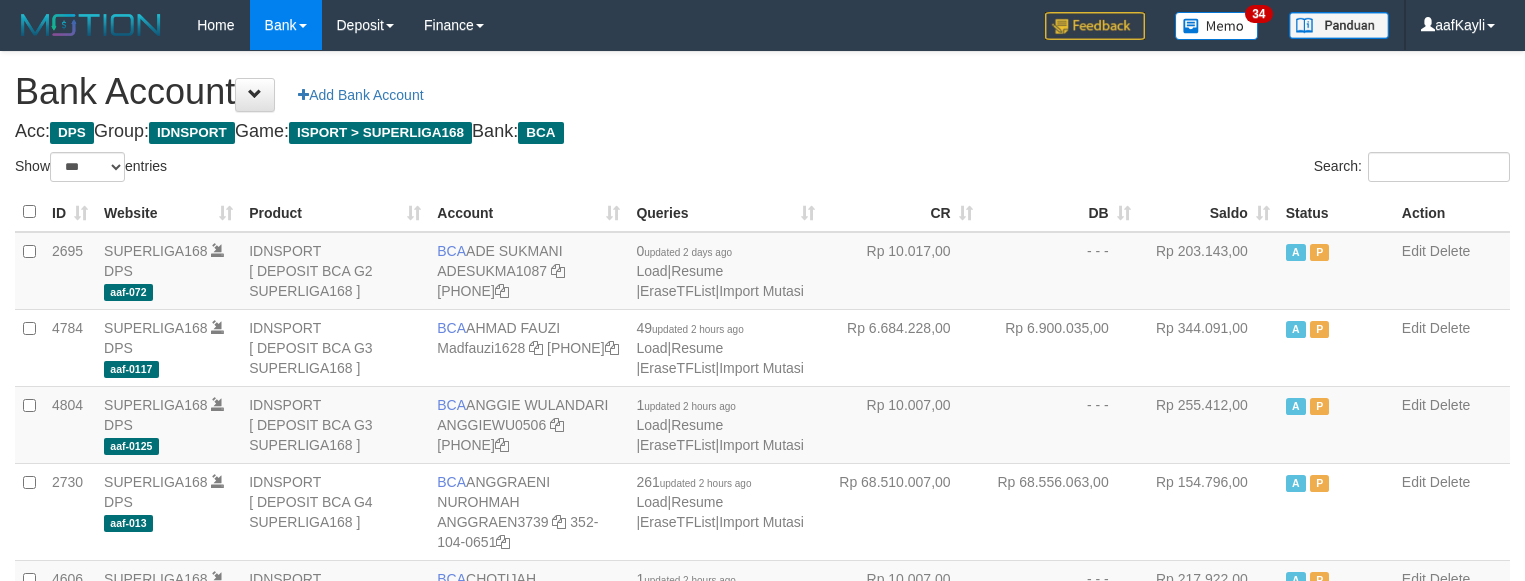 select on "***" 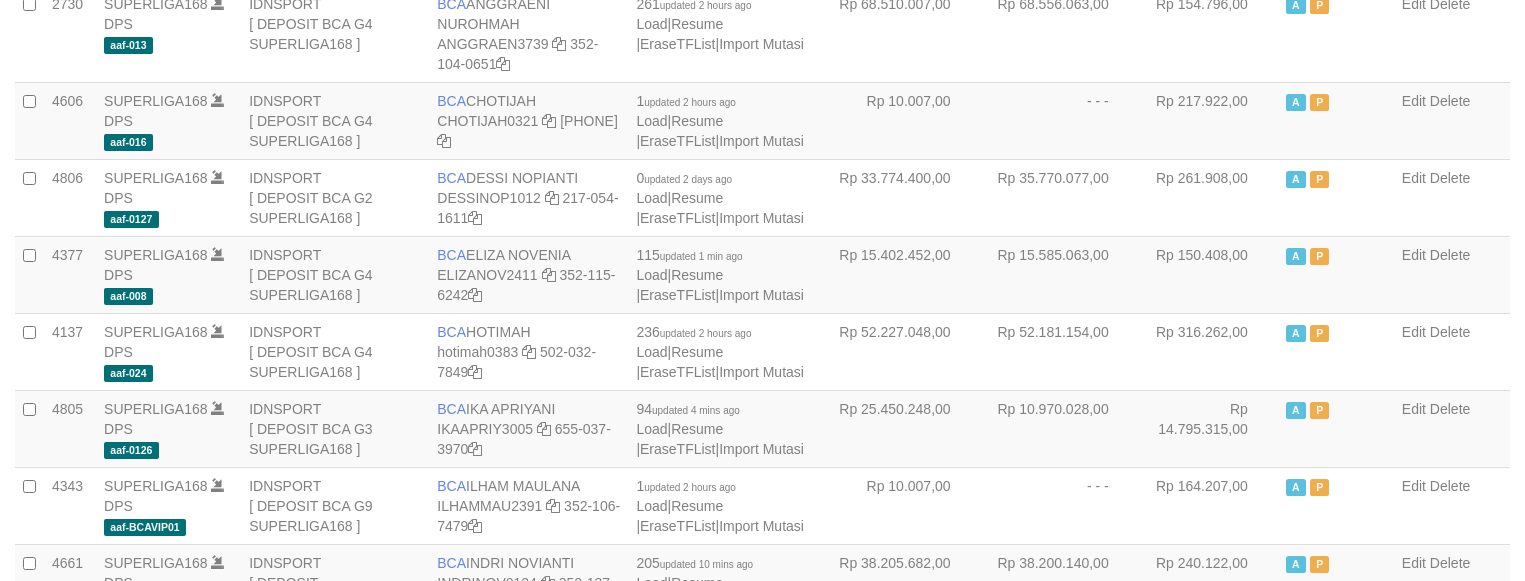 scroll, scrollTop: 906, scrollLeft: 0, axis: vertical 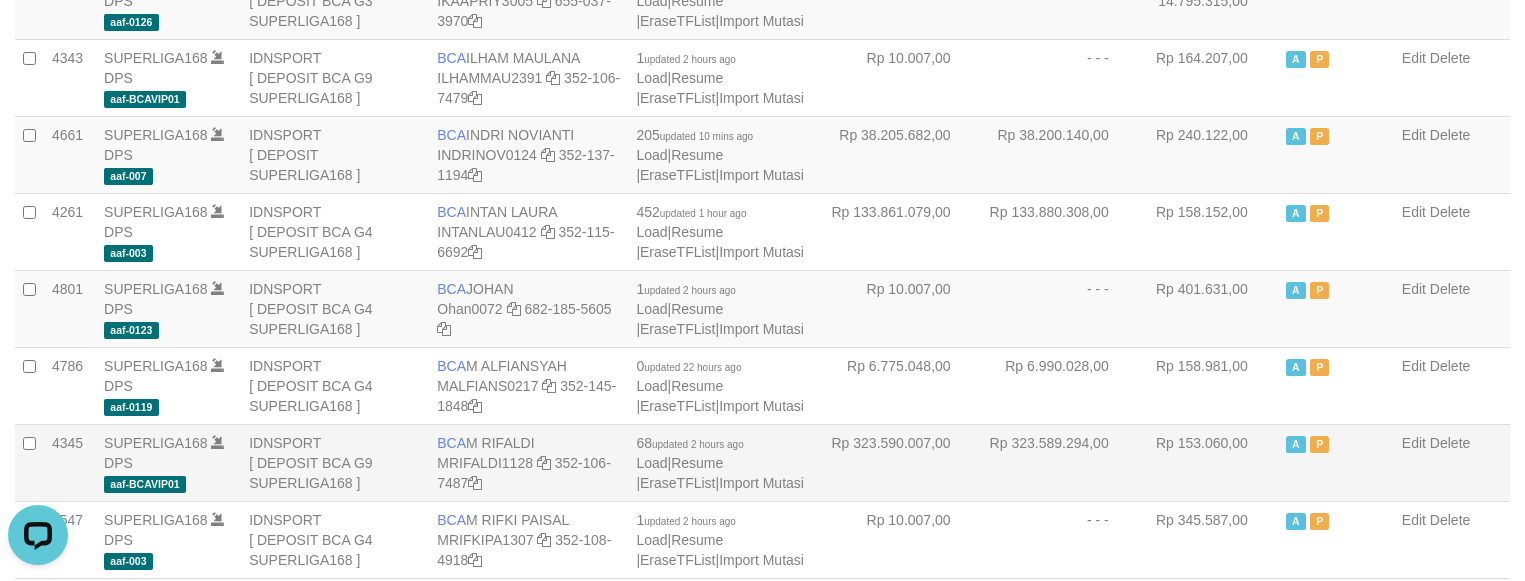 drag, startPoint x: 1166, startPoint y: 476, endPoint x: 717, endPoint y: 405, distance: 454.57892 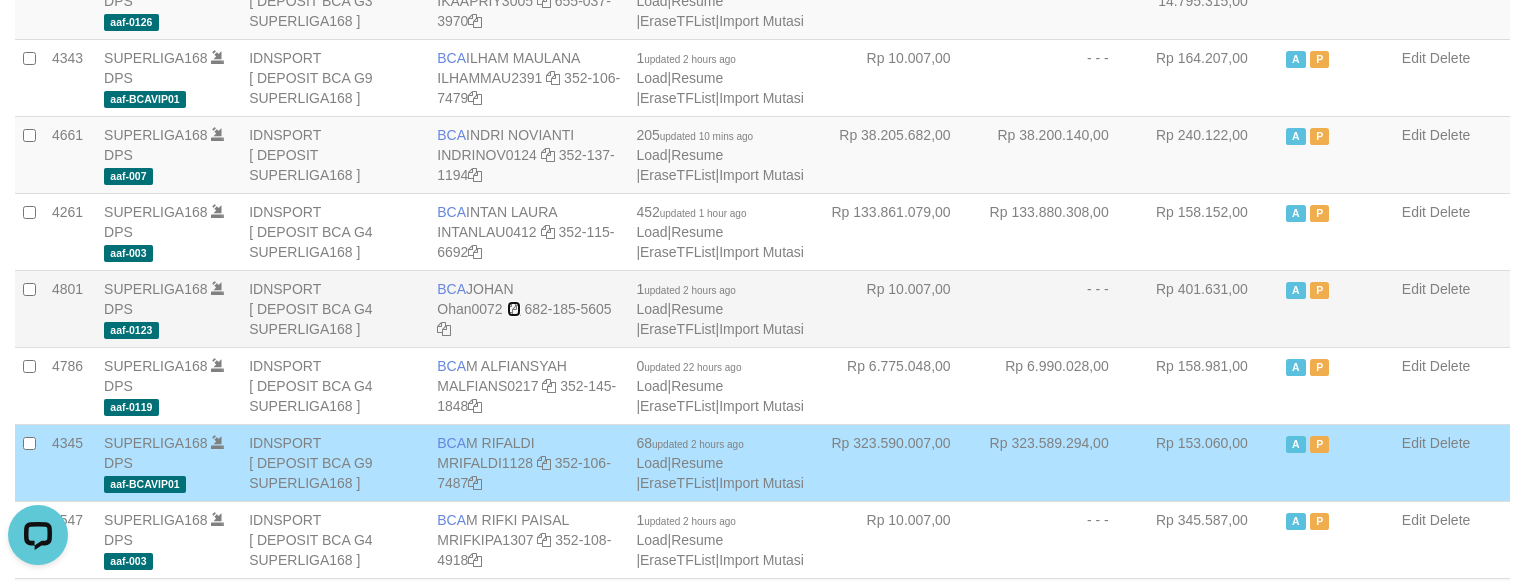 click at bounding box center (514, 309) 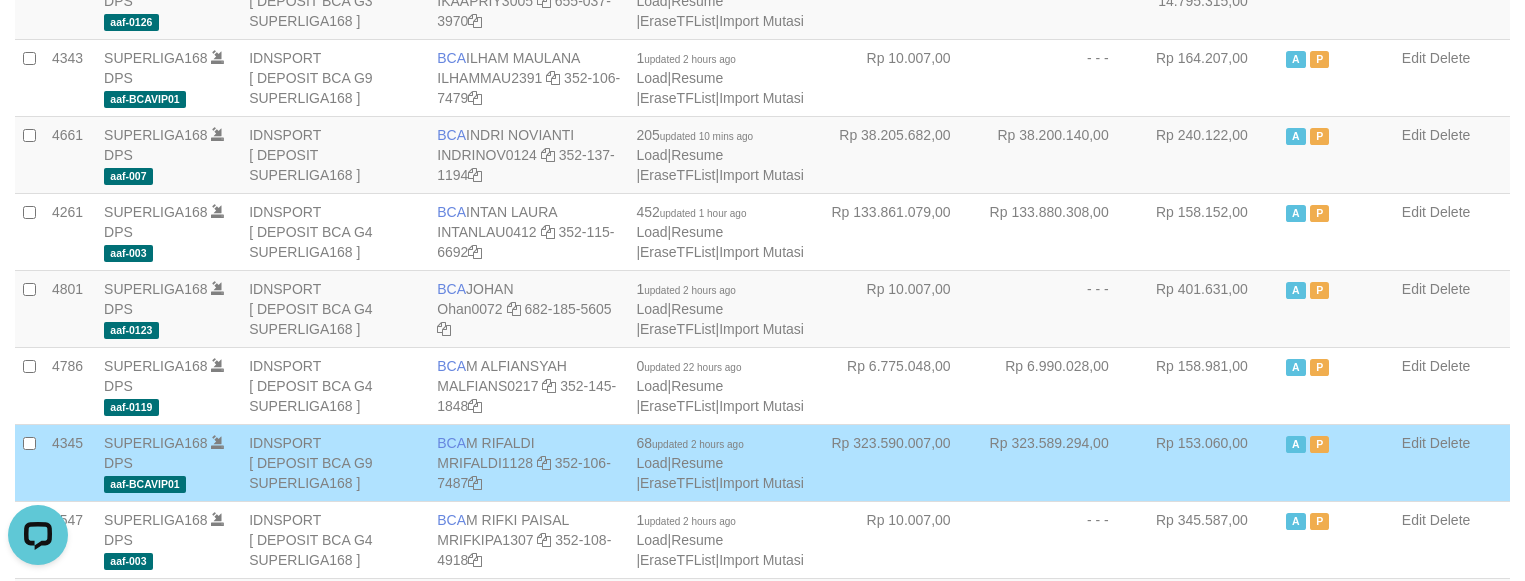 click on "Rp 153.060,00" at bounding box center [1208, 462] 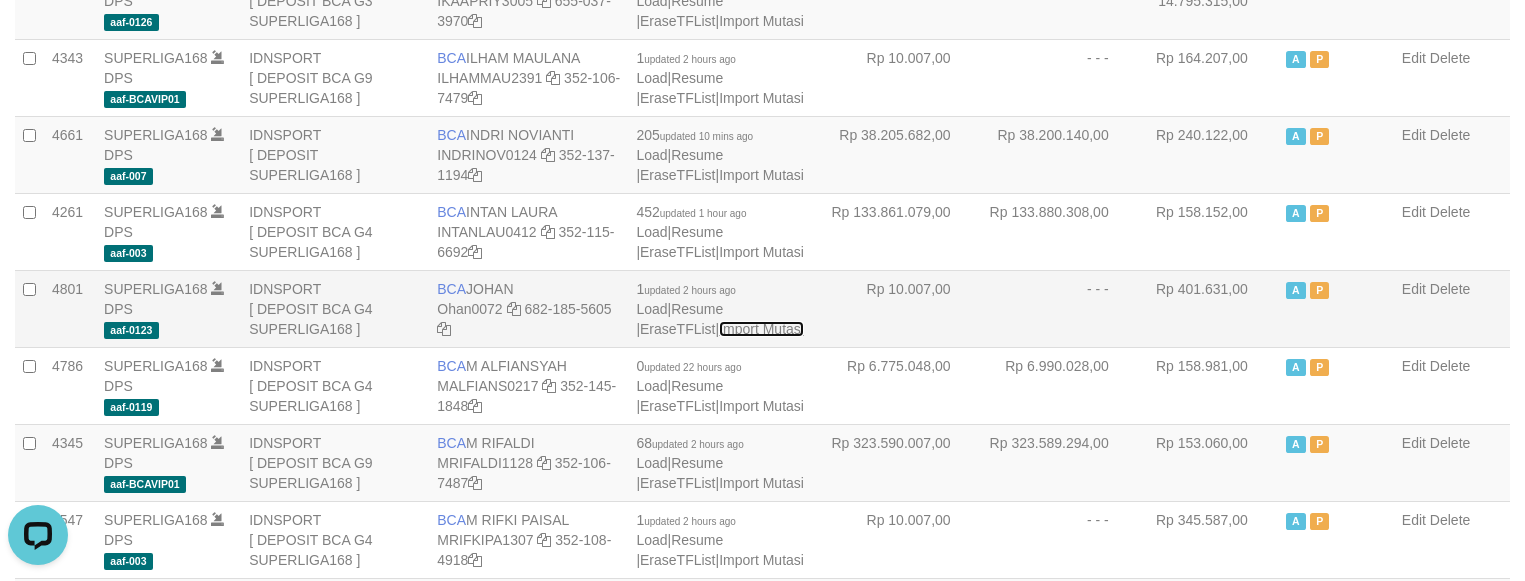 click on "Import Mutasi" at bounding box center [761, 329] 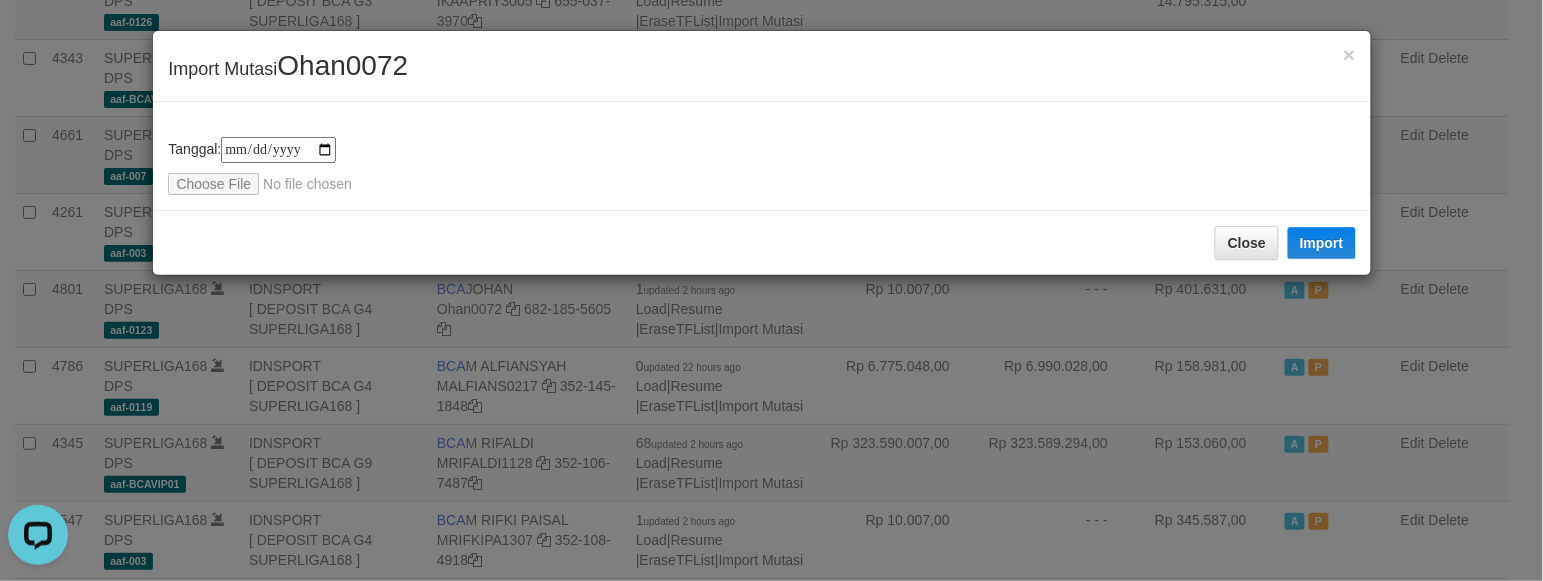 type on "**********" 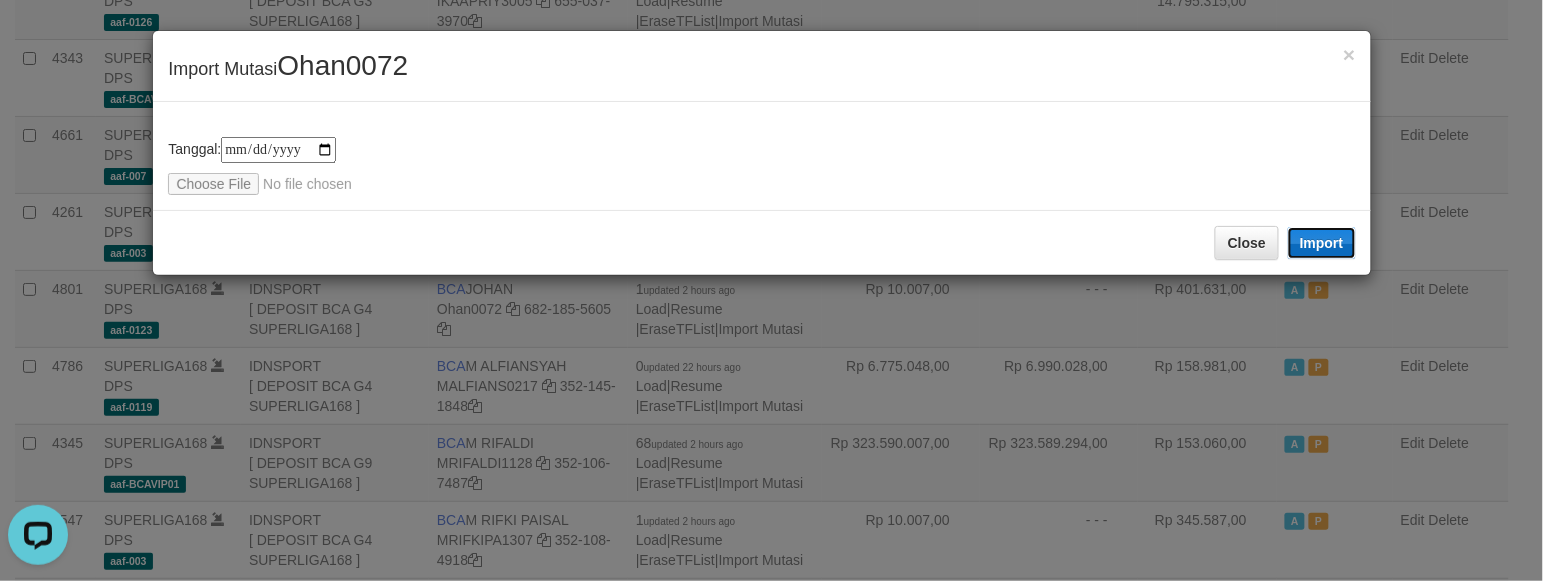 click on "Import" at bounding box center [1322, 243] 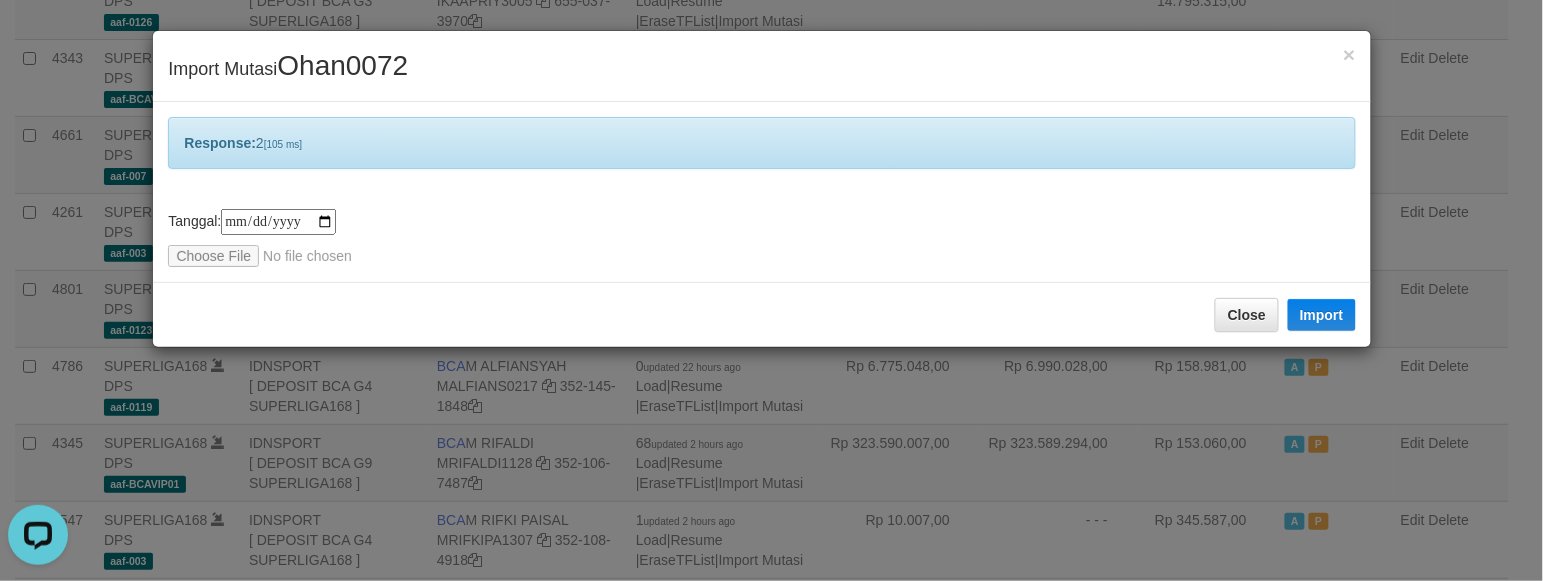 click on "**********" at bounding box center (761, 238) 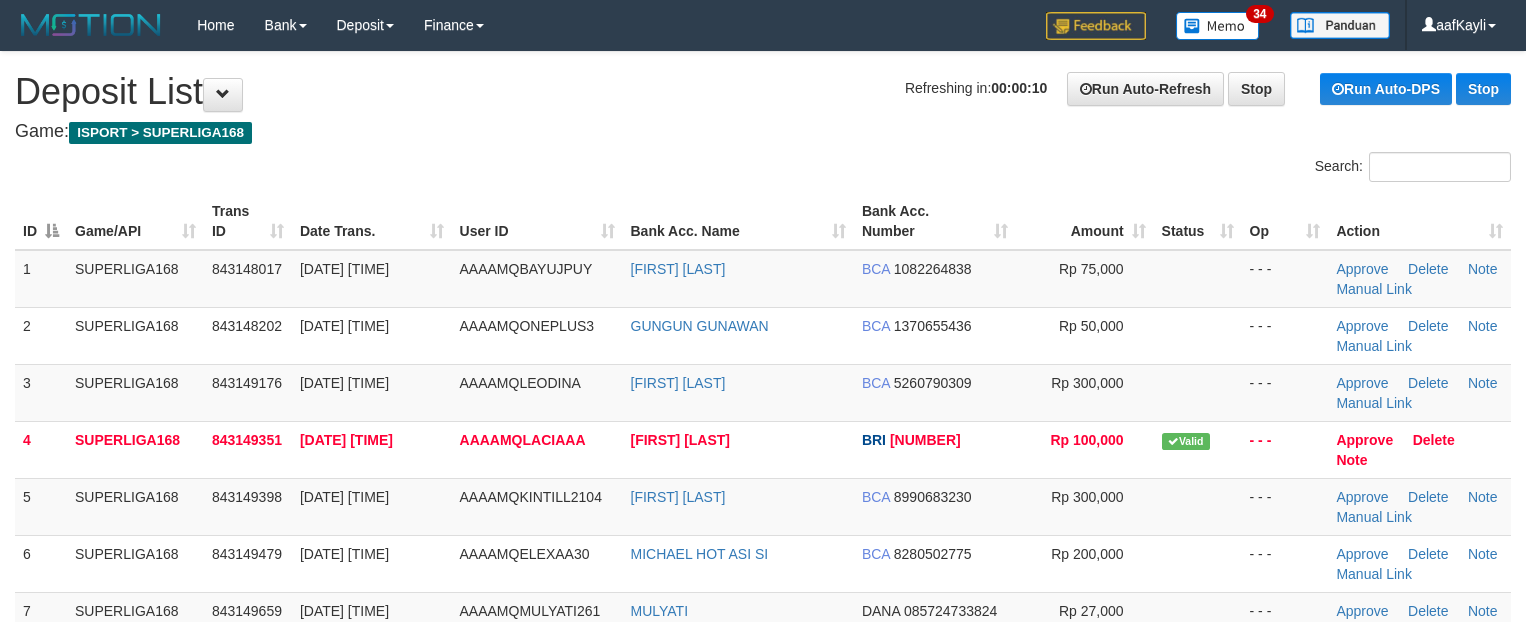 scroll, scrollTop: 0, scrollLeft: 0, axis: both 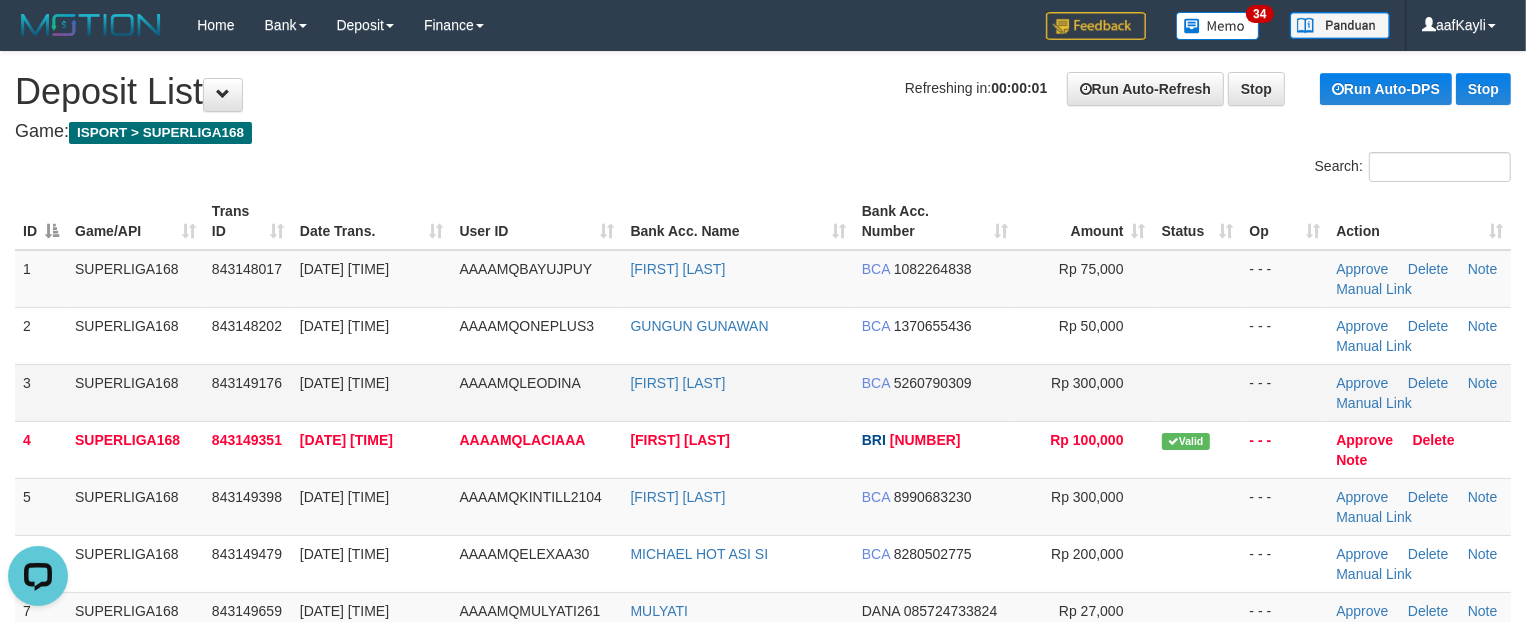 click on "Rp 300,000" at bounding box center (1085, 392) 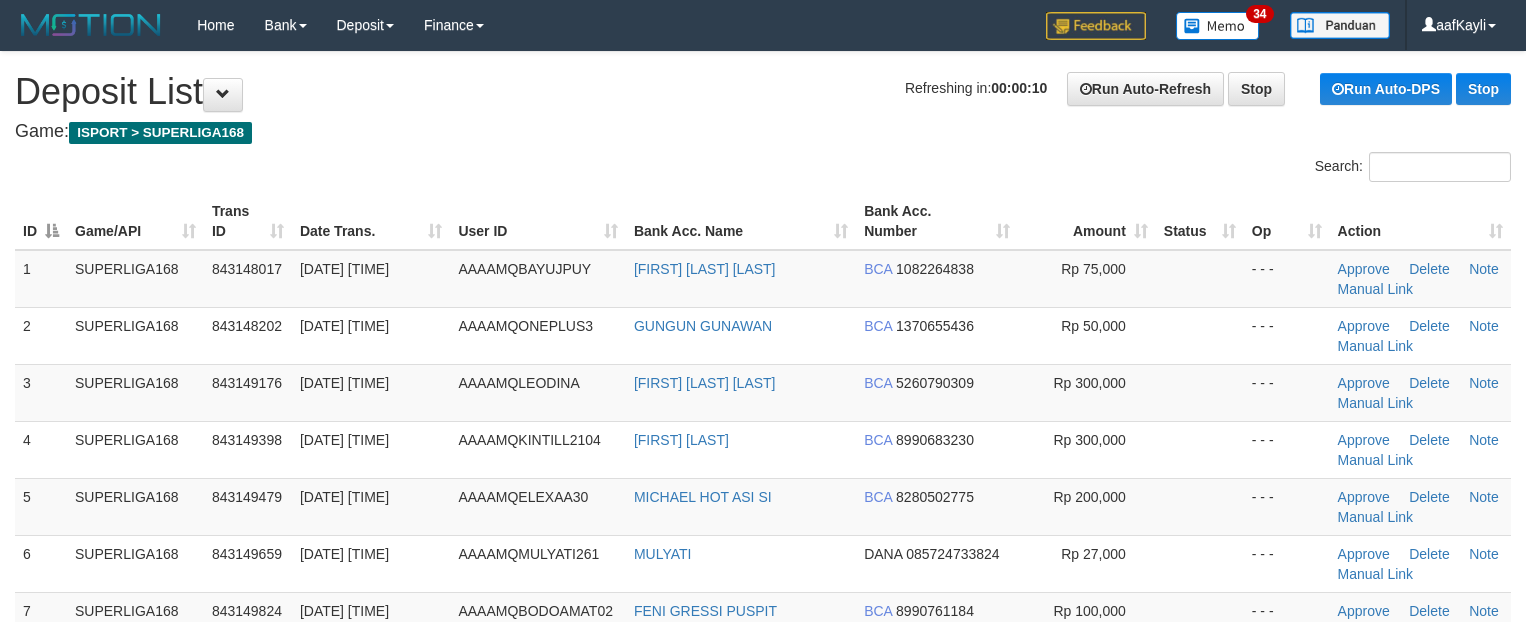 scroll, scrollTop: 0, scrollLeft: 0, axis: both 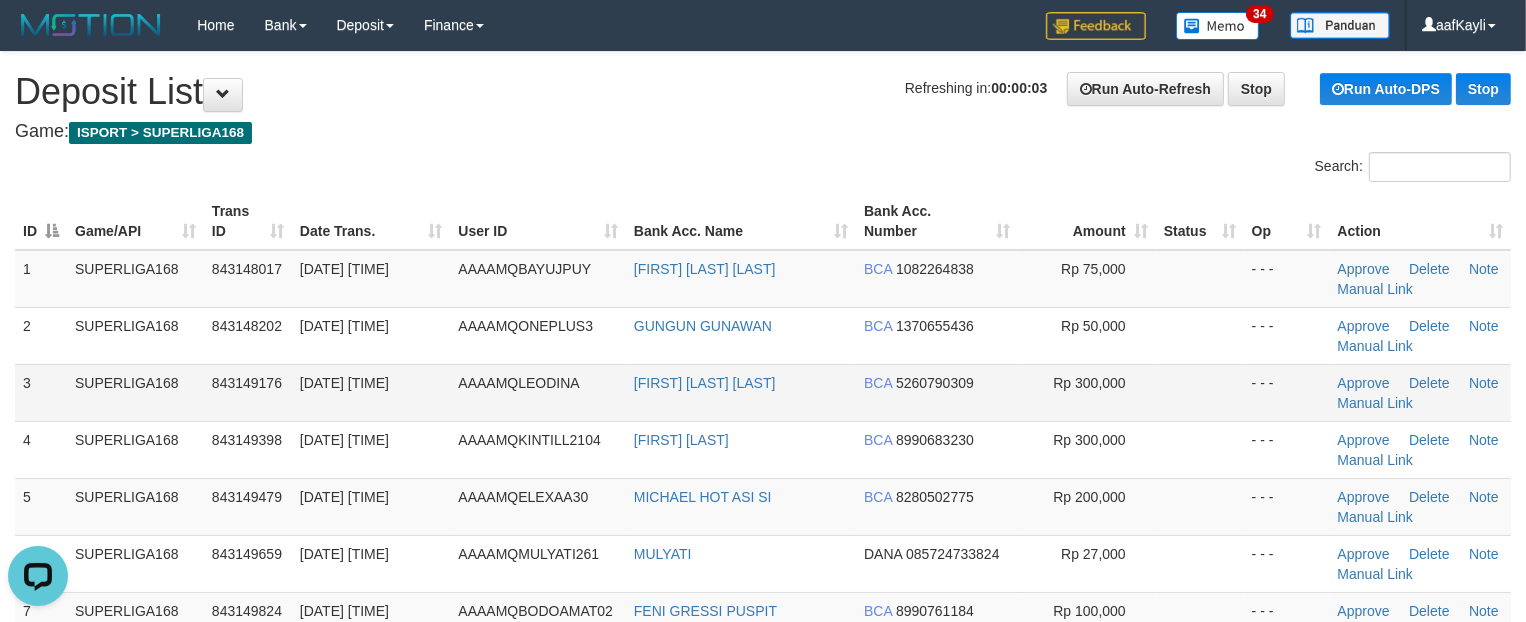 click at bounding box center (1200, 392) 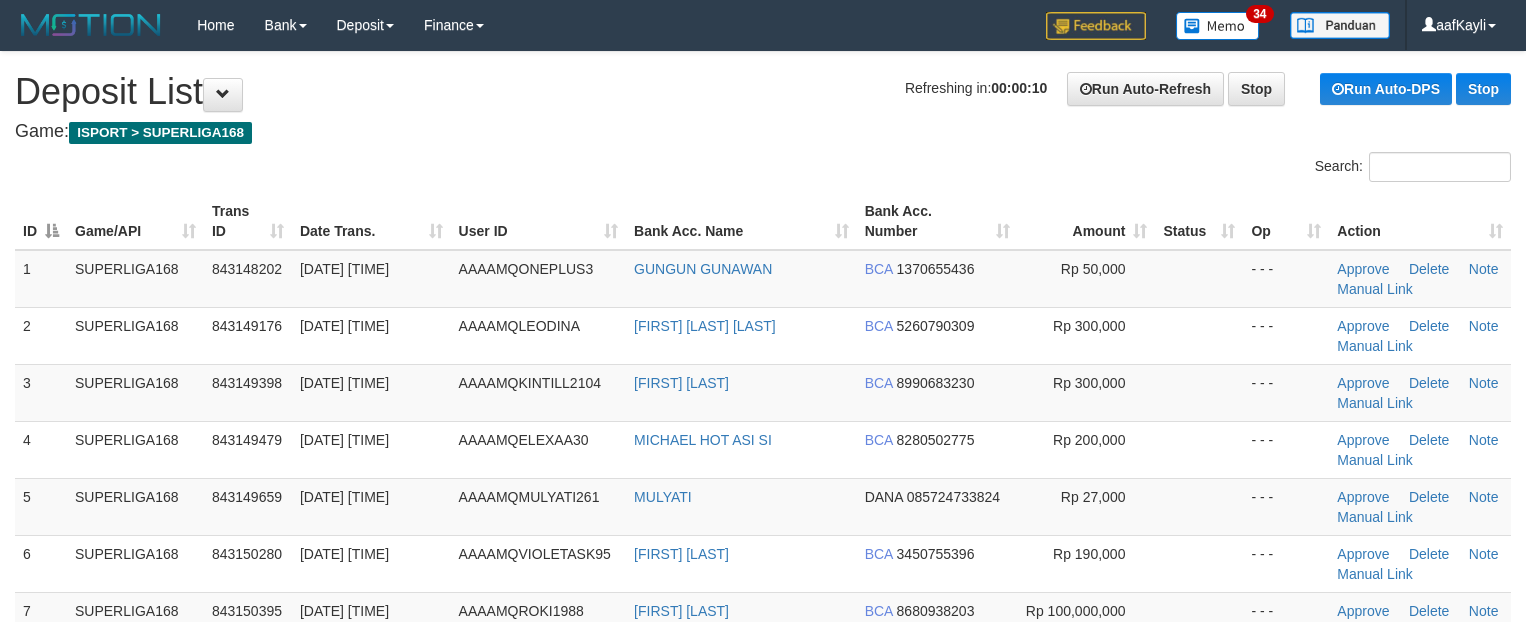 scroll, scrollTop: 0, scrollLeft: 0, axis: both 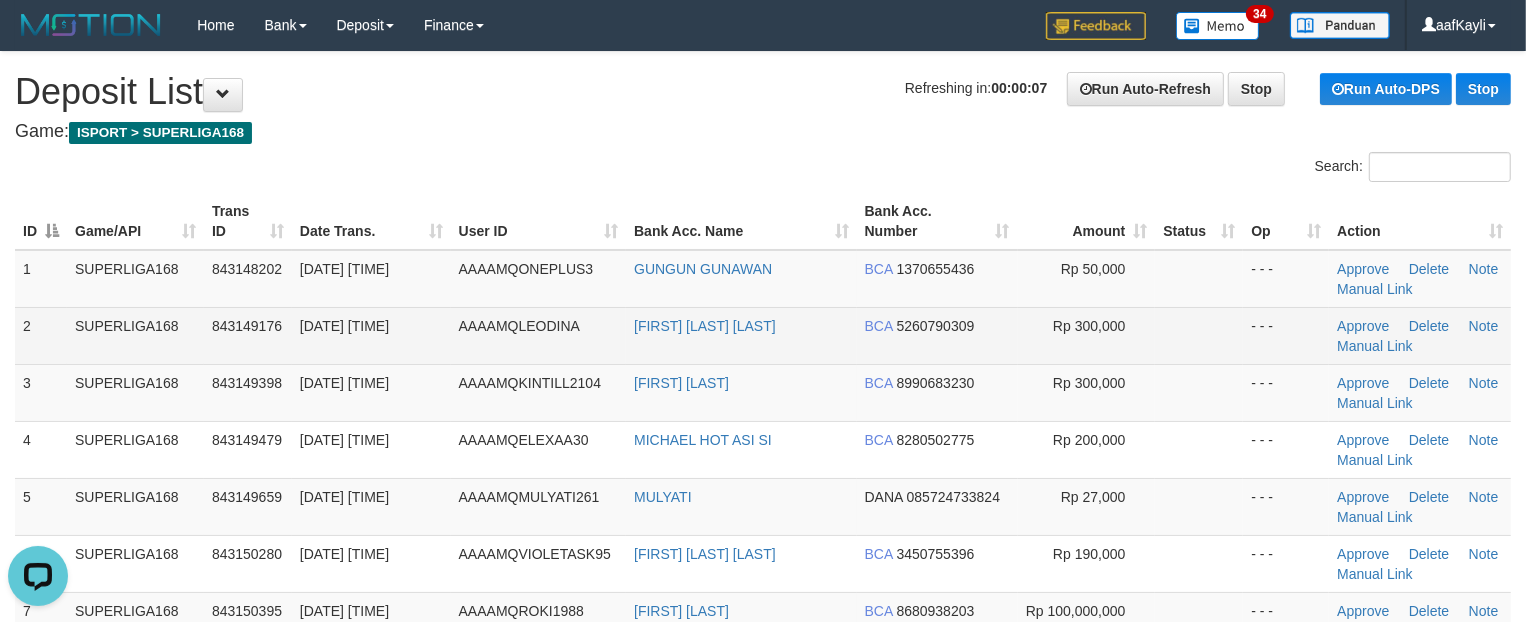drag, startPoint x: 1208, startPoint y: 318, endPoint x: 1178, endPoint y: 317, distance: 30.016663 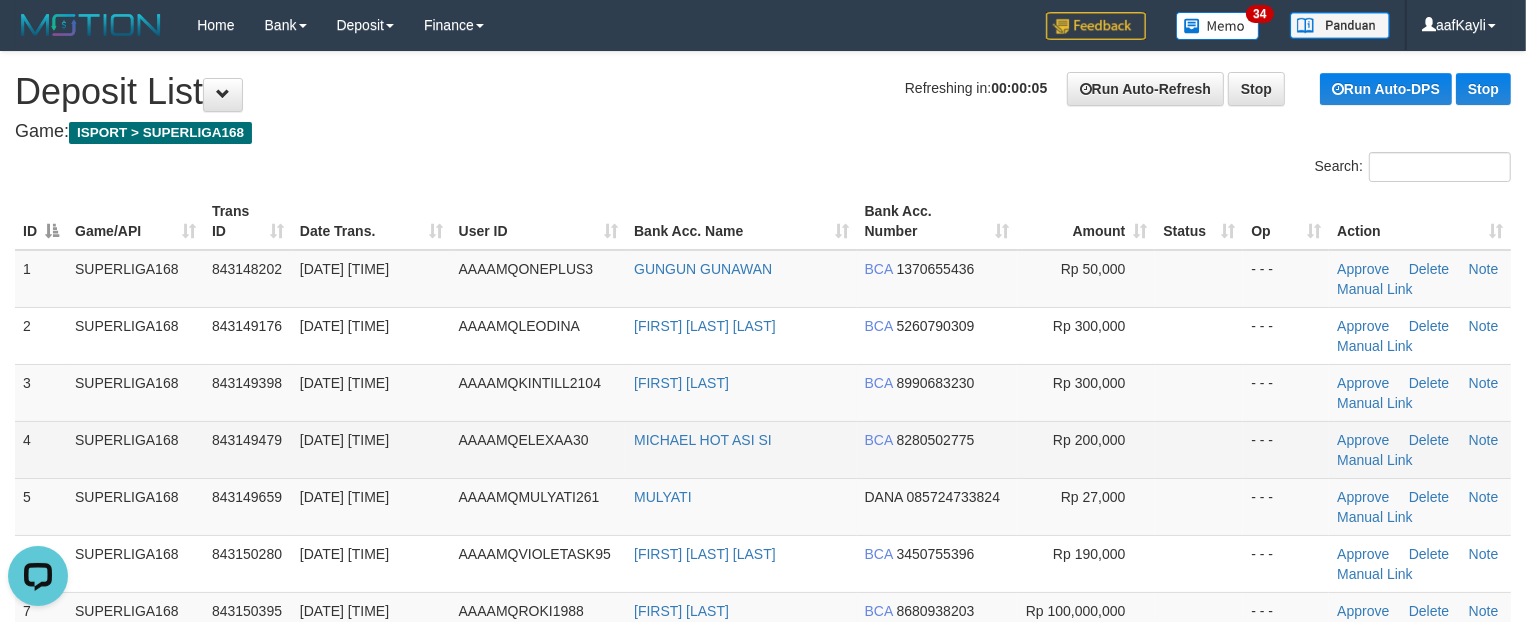click at bounding box center [1199, 449] 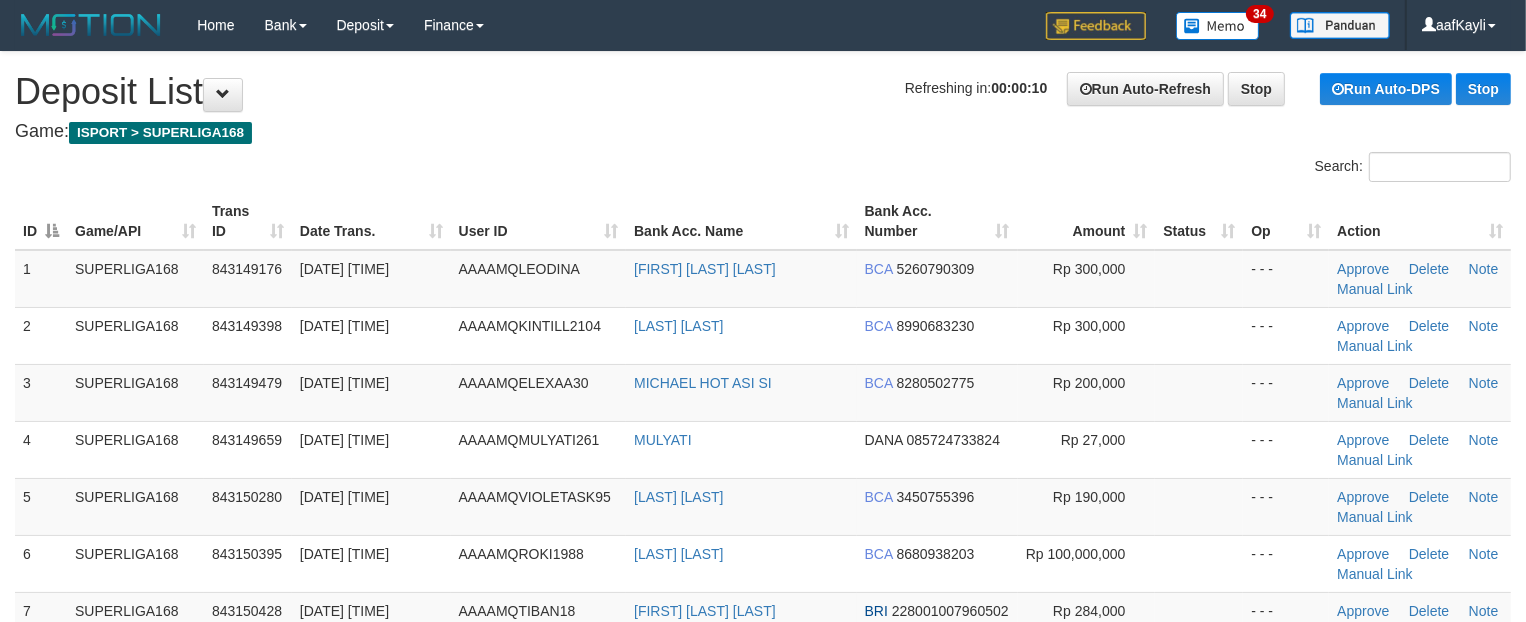 scroll, scrollTop: 808, scrollLeft: 0, axis: vertical 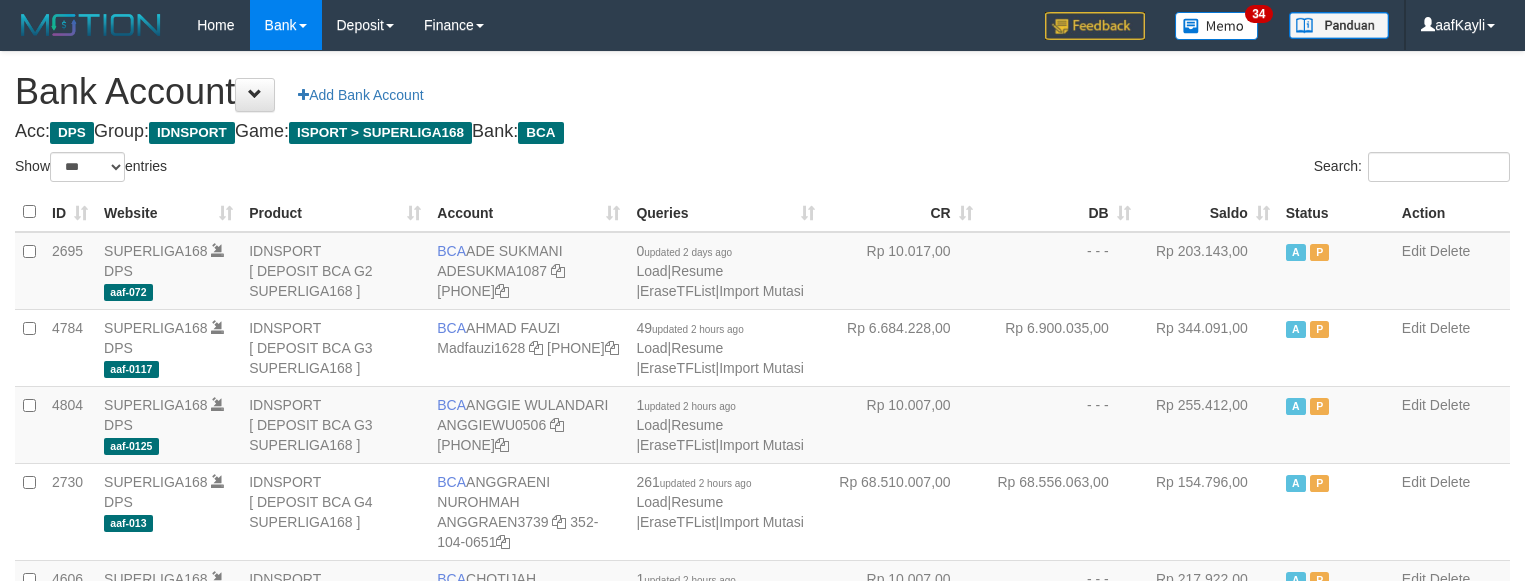 select on "***" 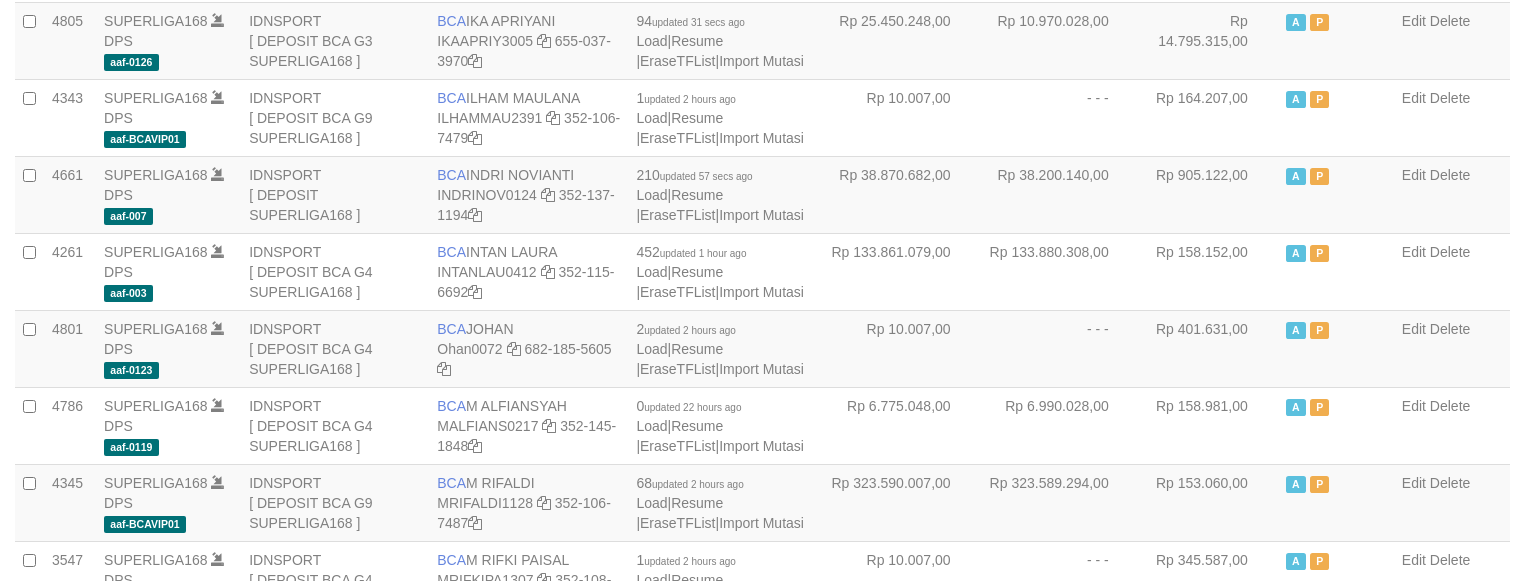 scroll, scrollTop: 906, scrollLeft: 0, axis: vertical 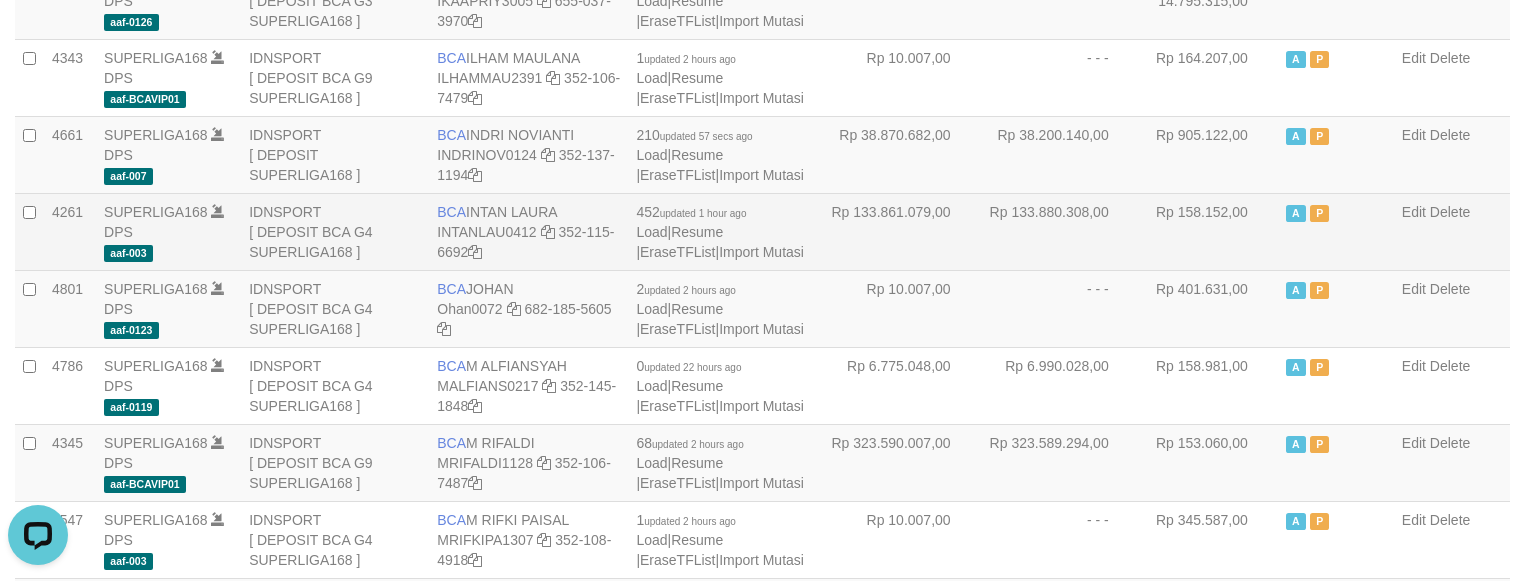 click on "Rp 133.880.308,00" at bounding box center (1060, 231) 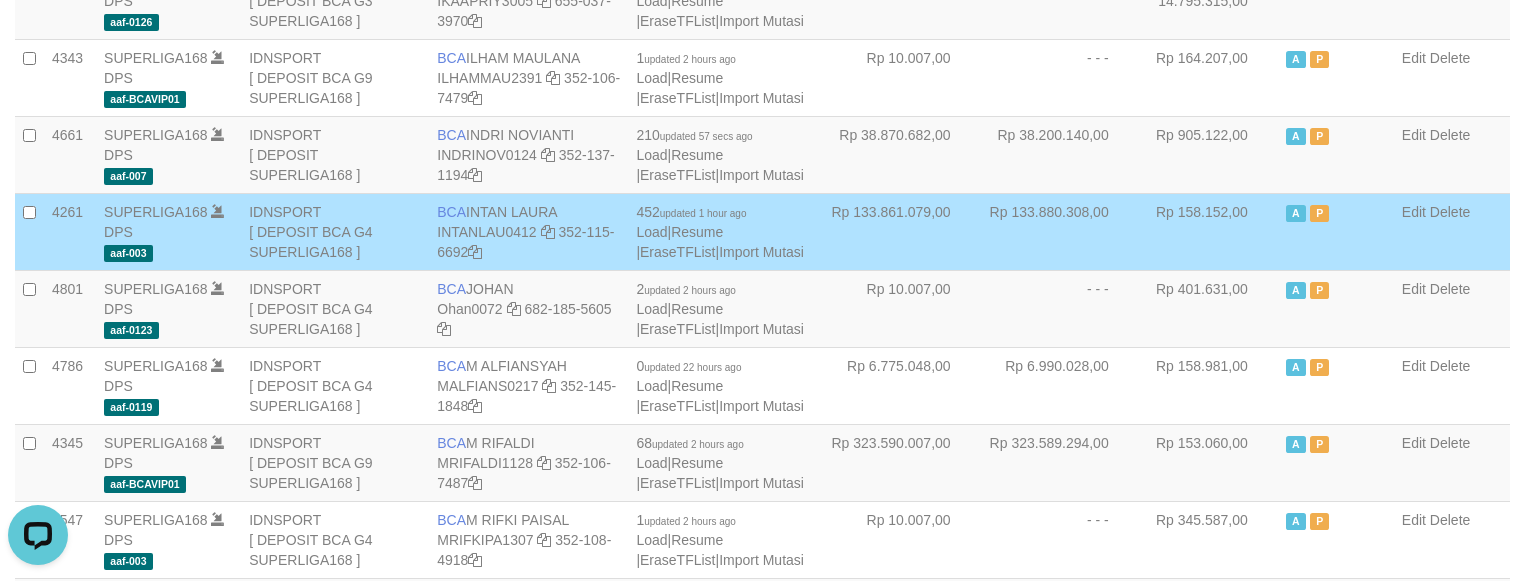 scroll, scrollTop: 1796, scrollLeft: 0, axis: vertical 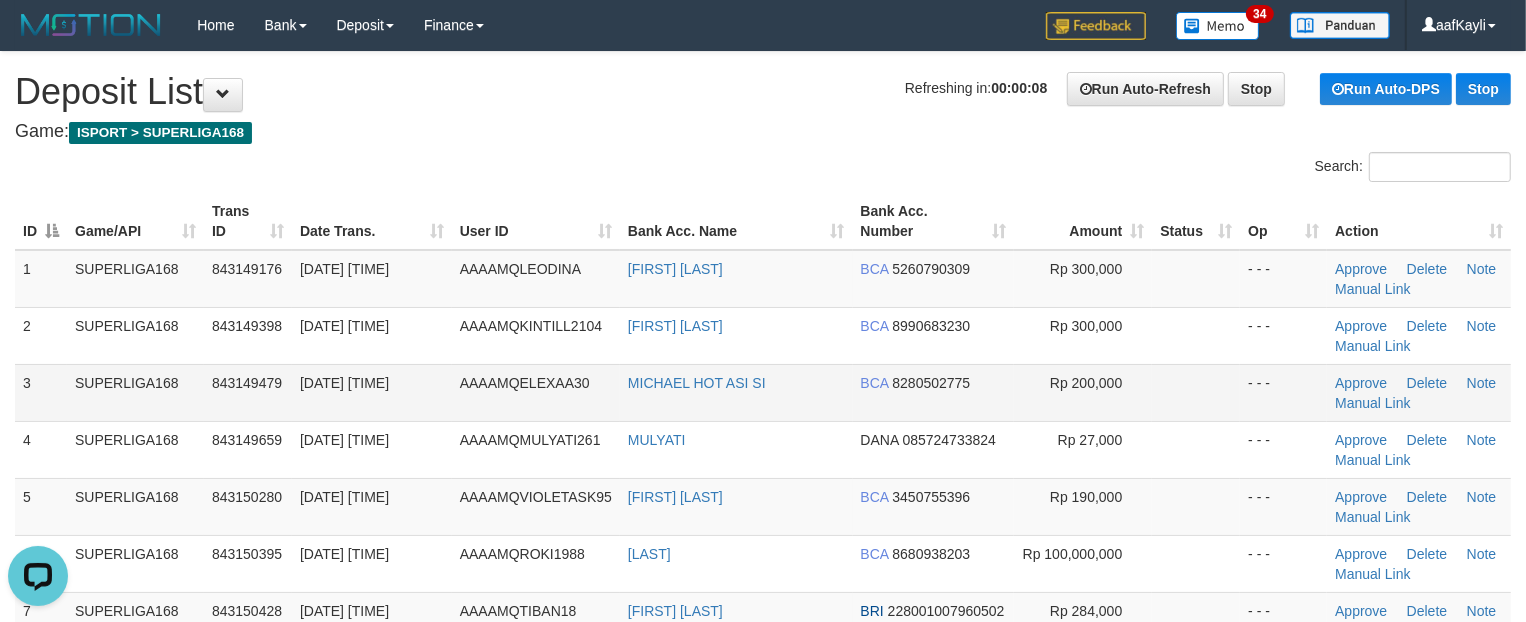 click at bounding box center [1196, 392] 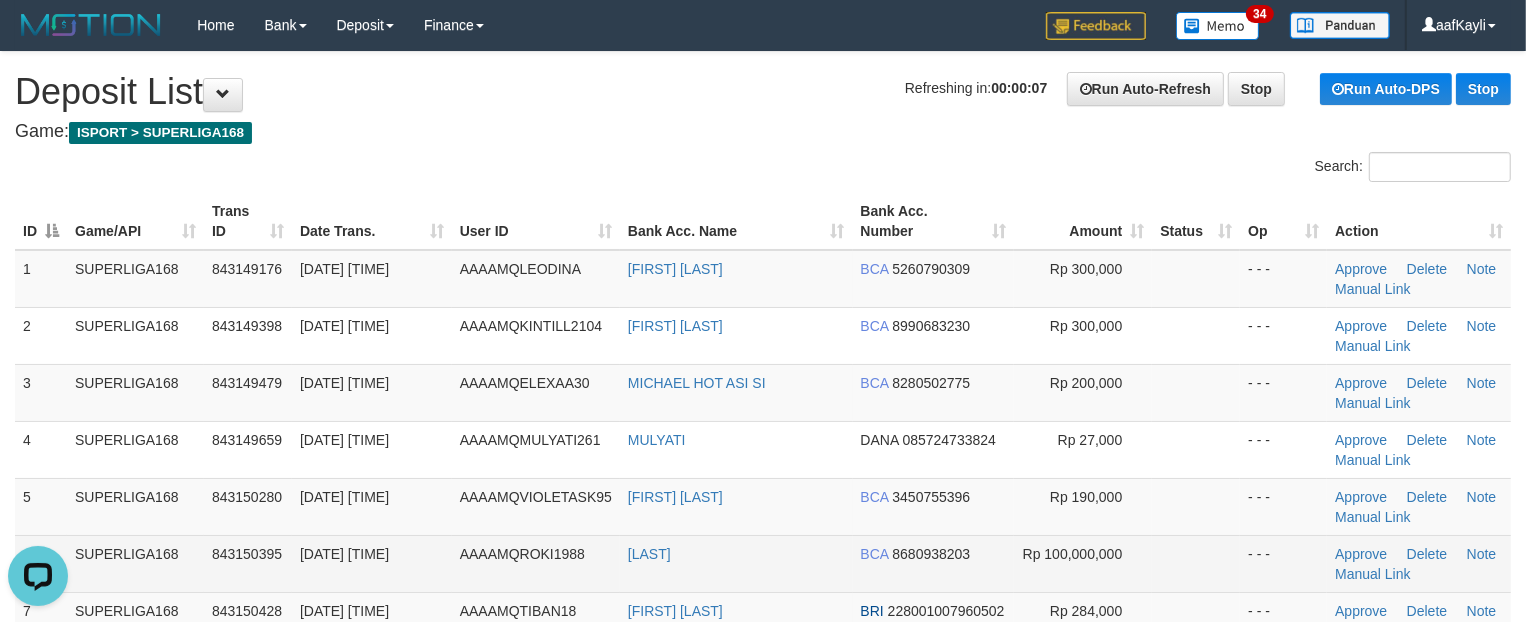 click on "[FIRST] [LAST]" at bounding box center [736, 563] 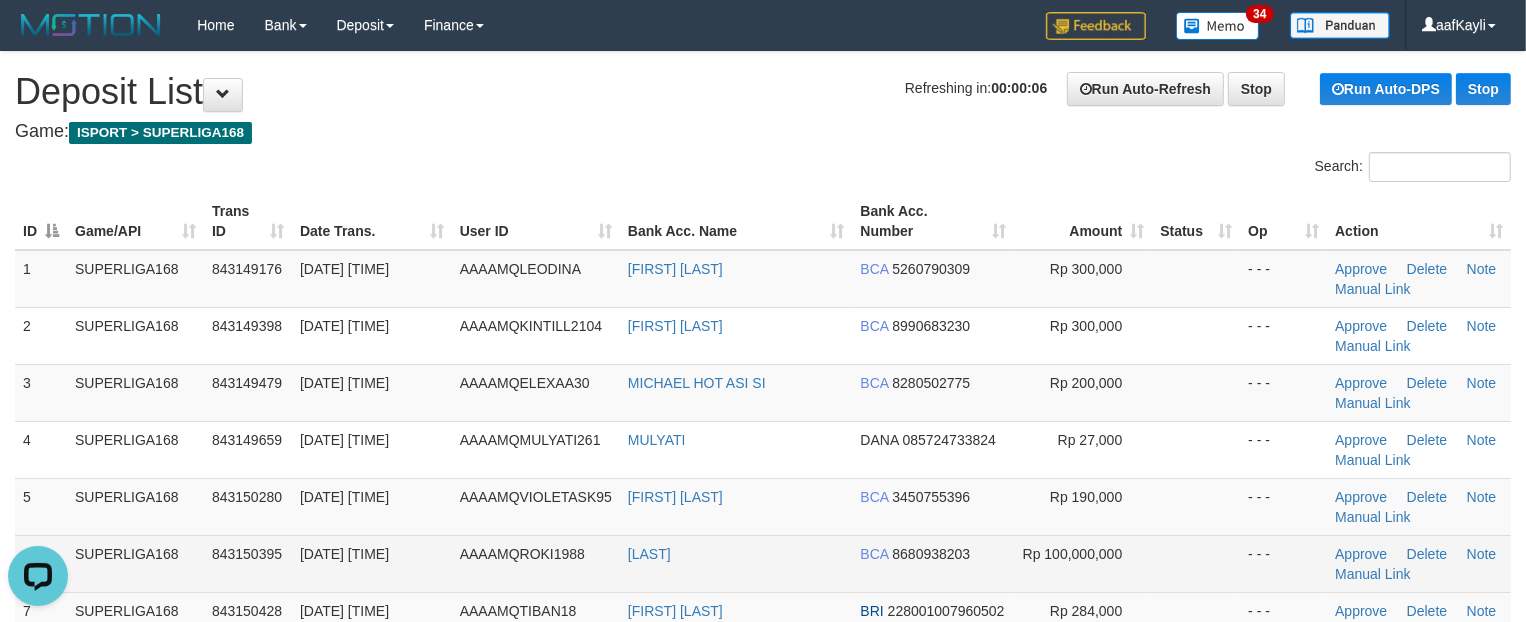 click on "[FIRST] [LAST]" at bounding box center [736, 563] 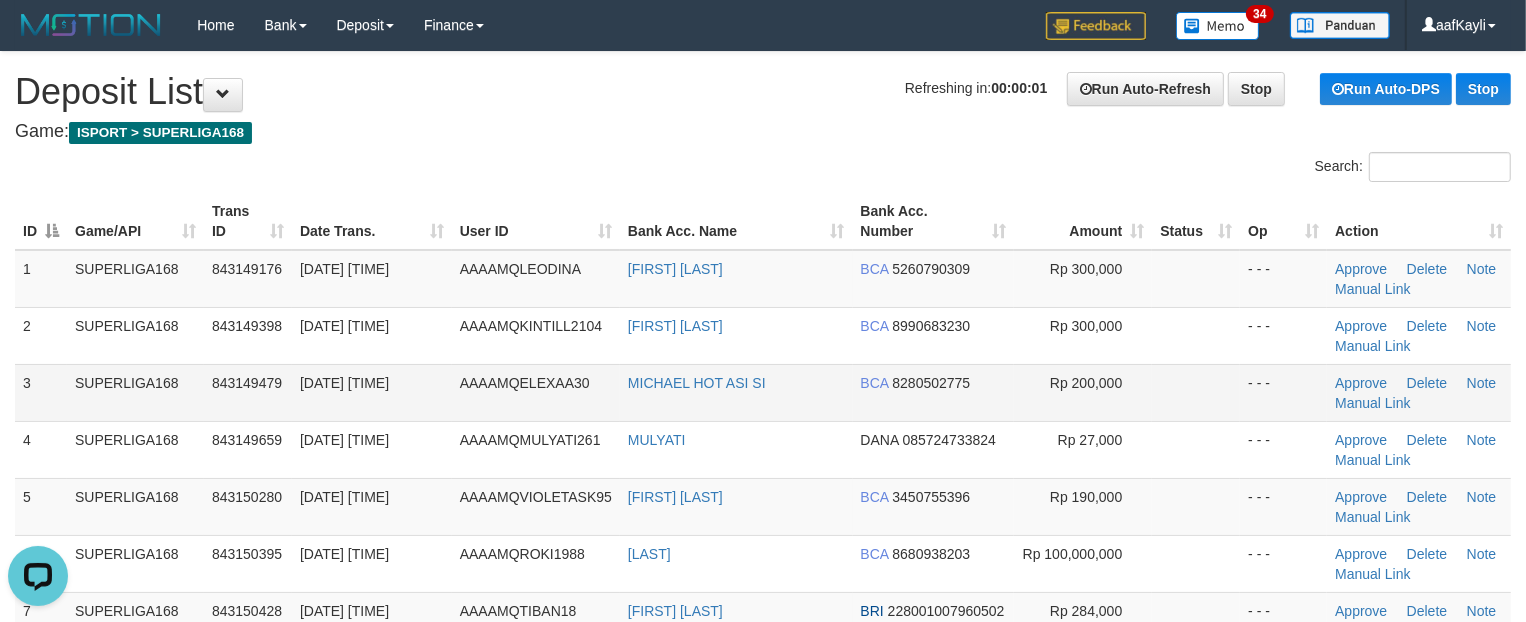 click at bounding box center [1196, 392] 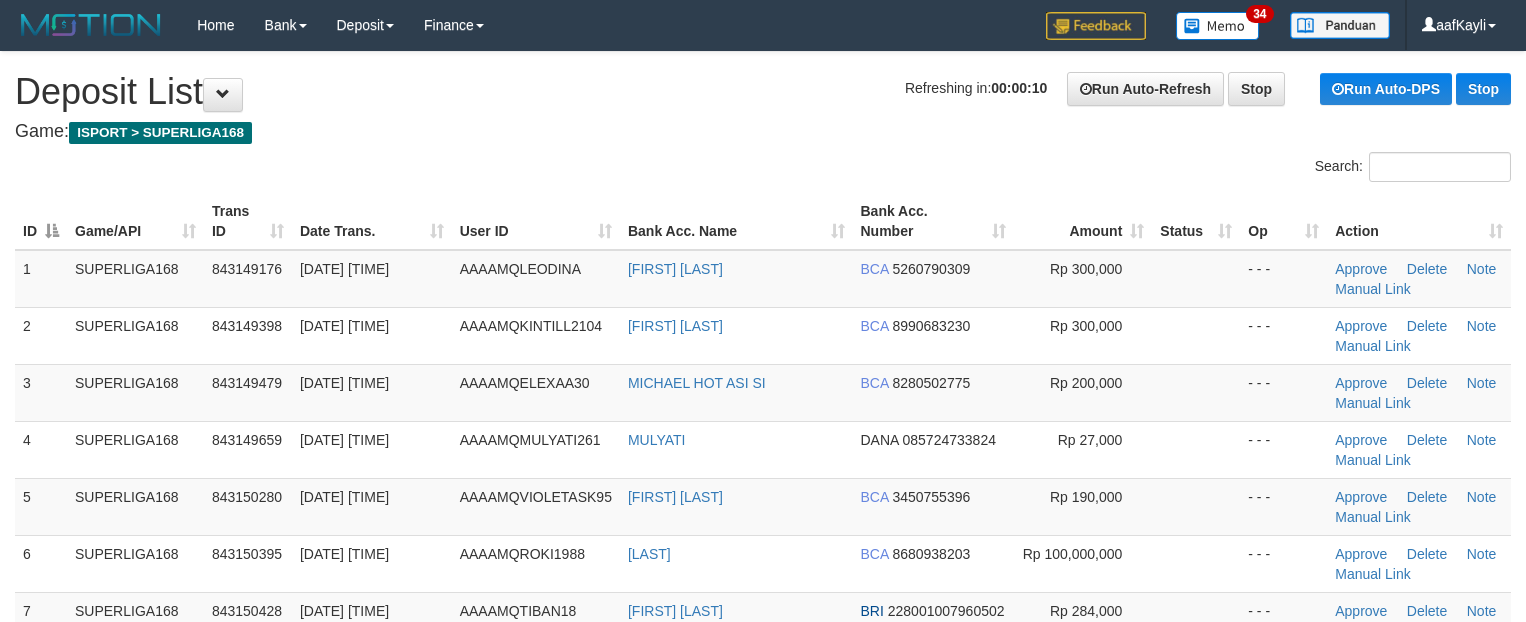 scroll, scrollTop: 0, scrollLeft: 0, axis: both 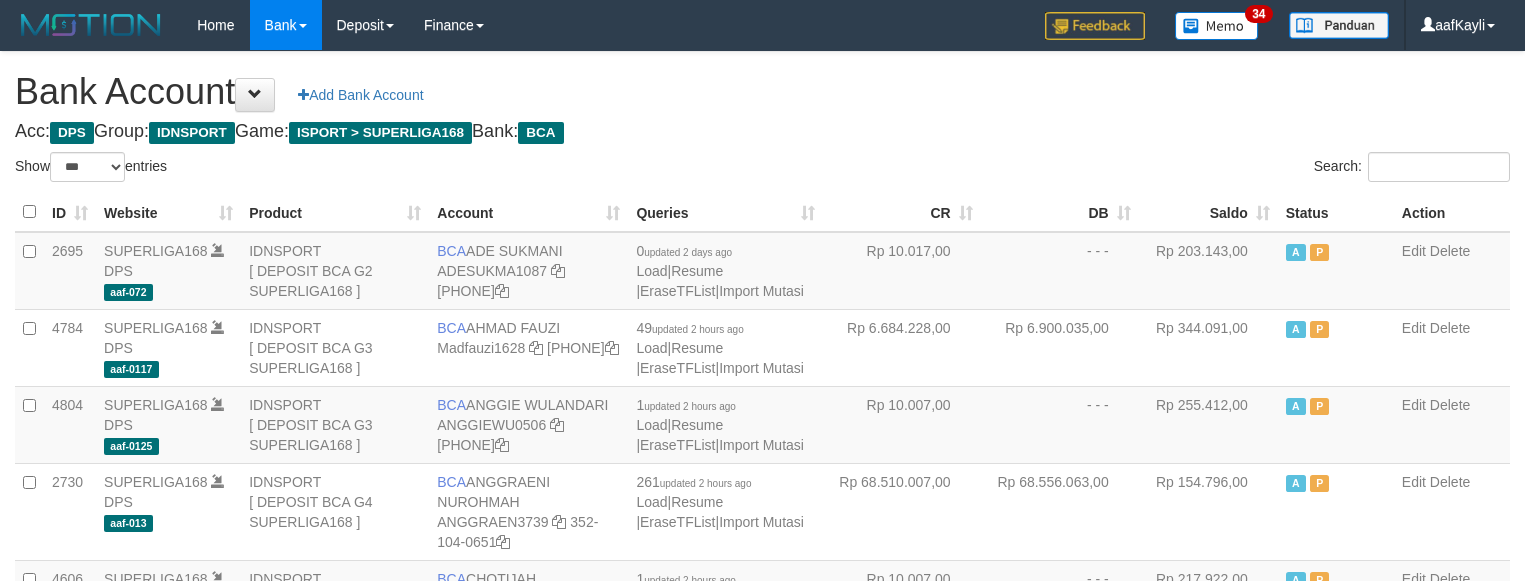 select on "***" 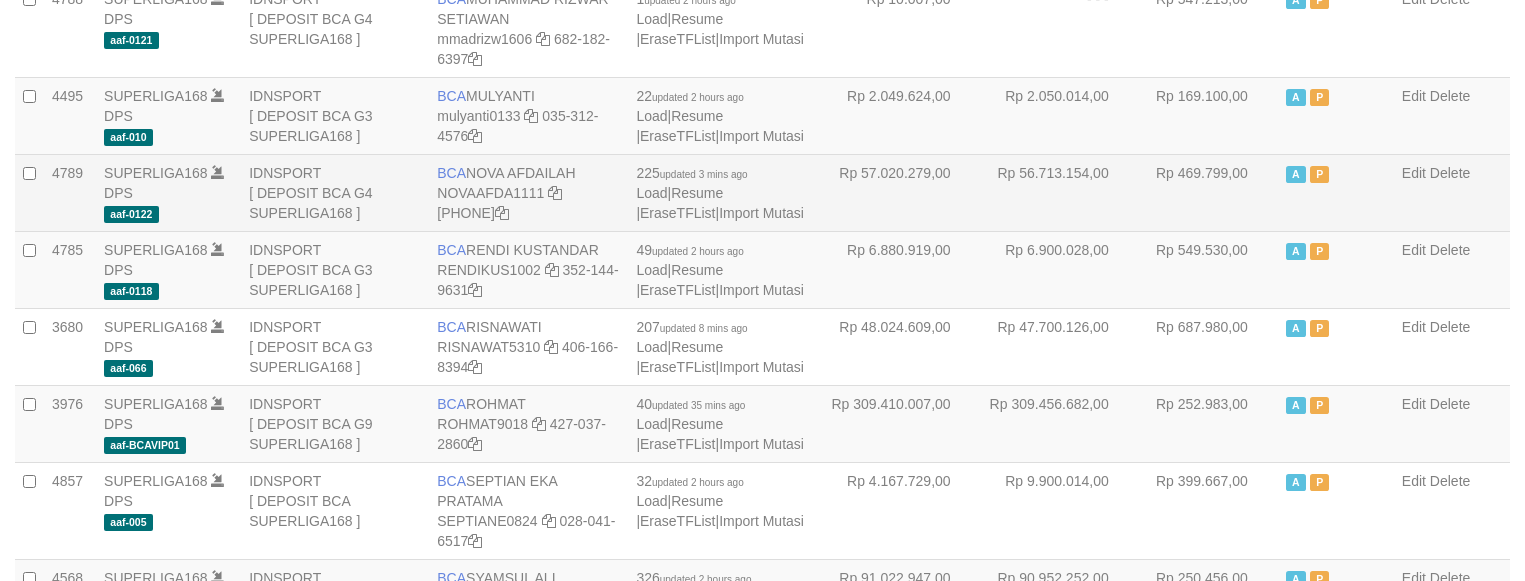 scroll, scrollTop: 1796, scrollLeft: 0, axis: vertical 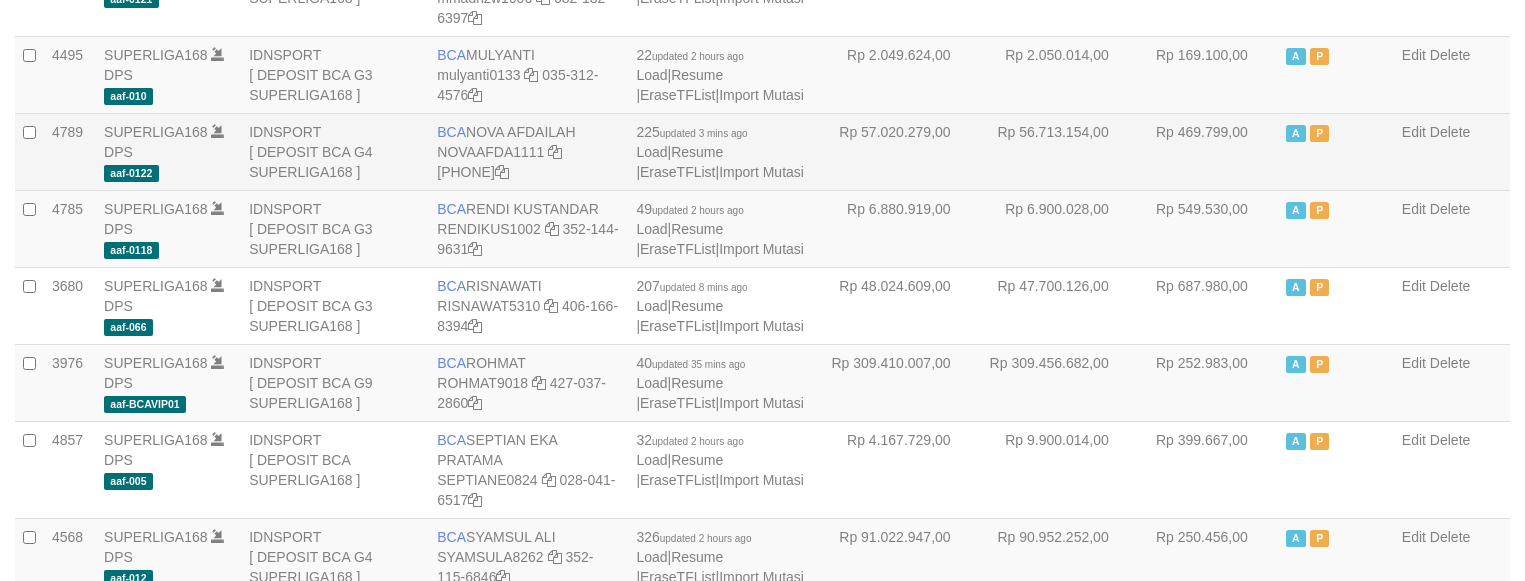 click on "Rp 6.880.919,00" at bounding box center (902, 228) 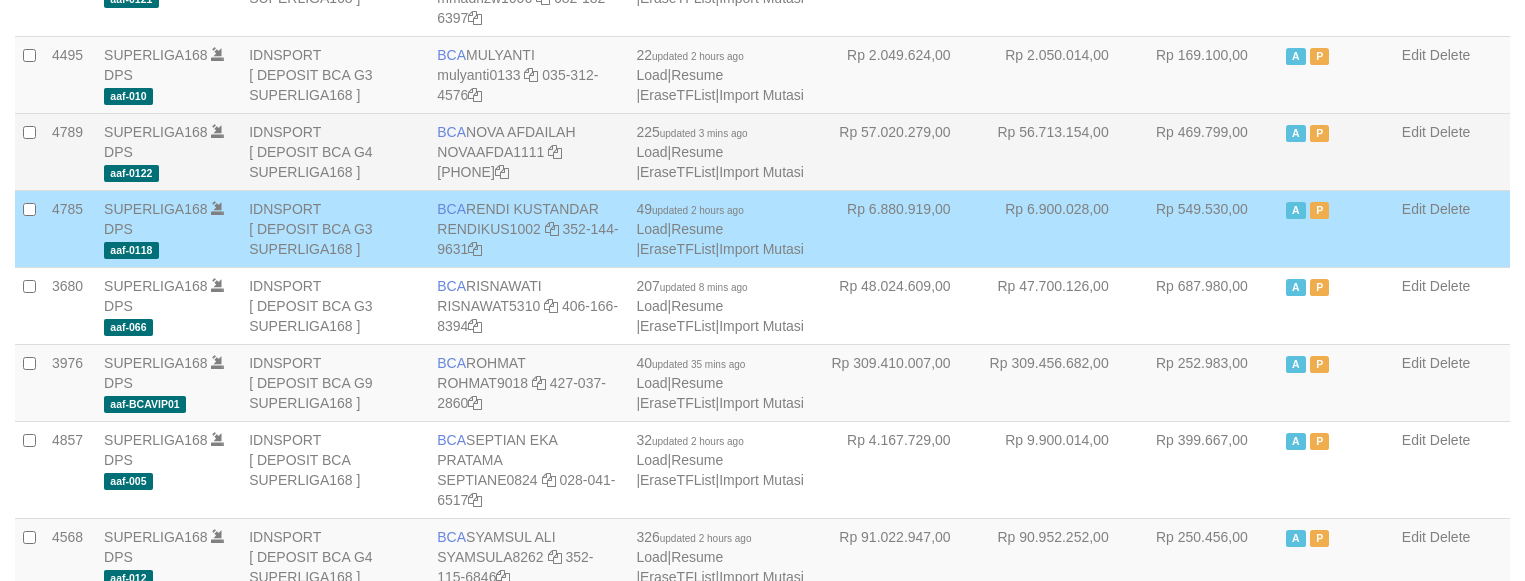 click on "Rp 6.880.919,00" at bounding box center [902, 228] 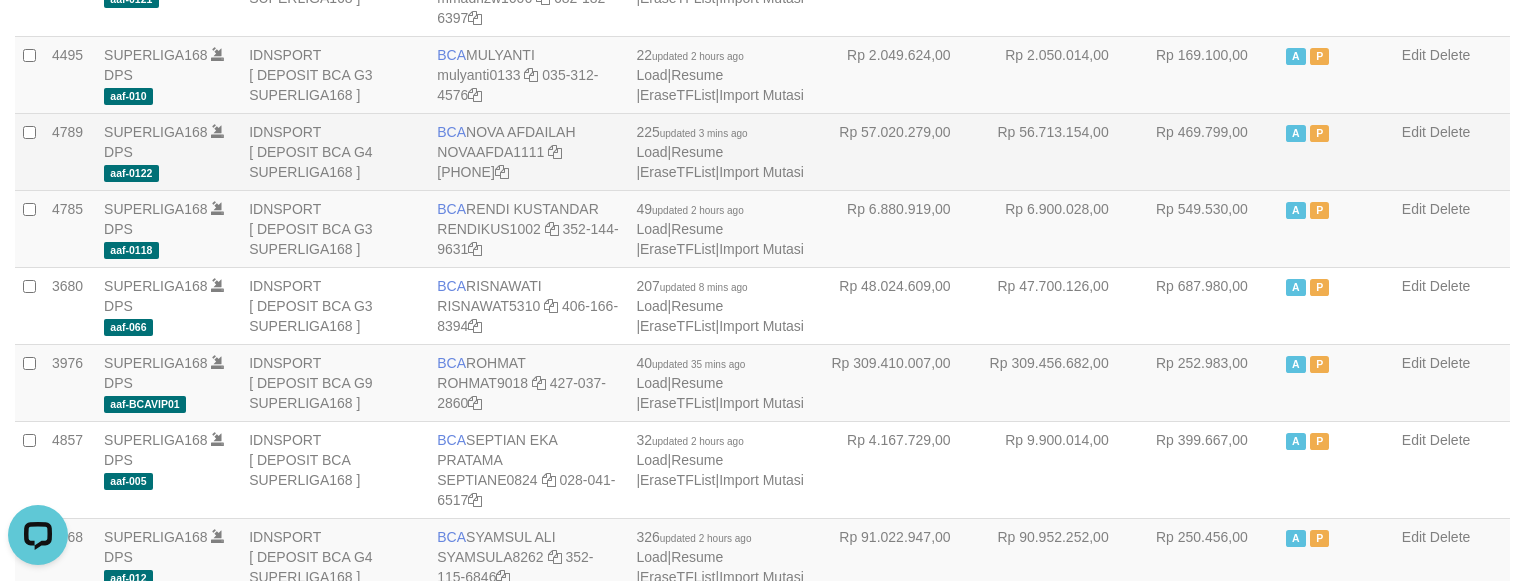 scroll, scrollTop: 0, scrollLeft: 0, axis: both 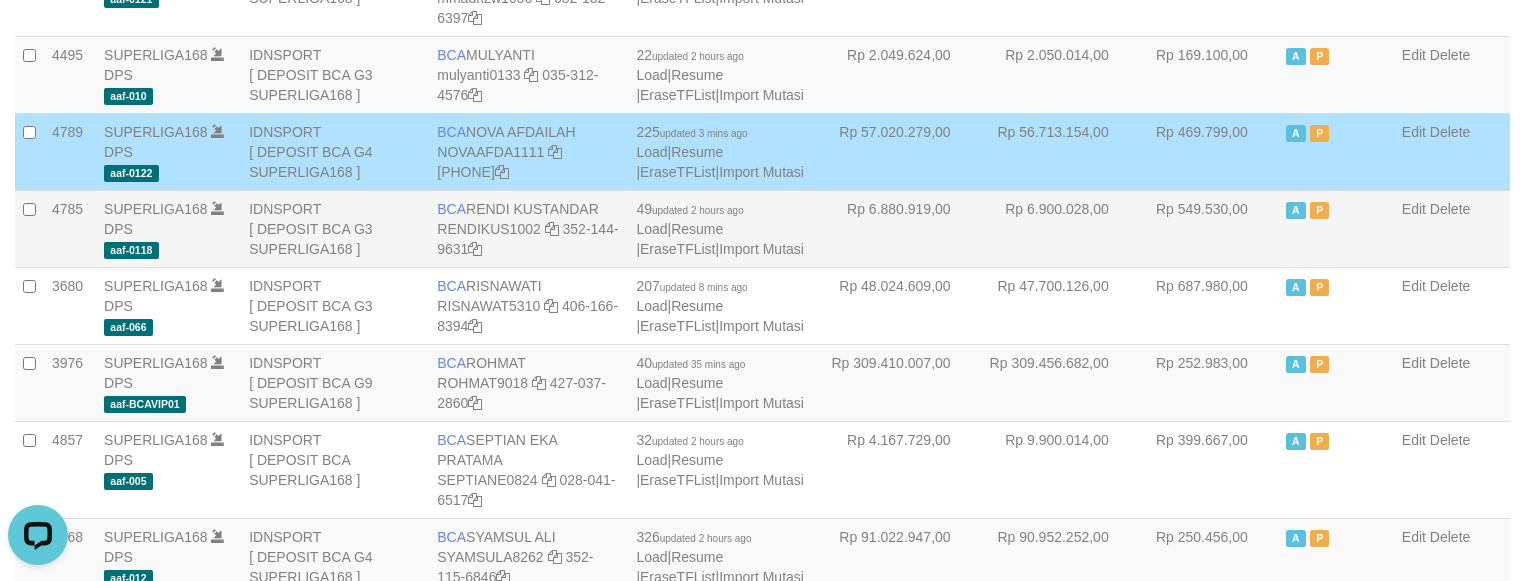 click on "Rp 6.900.028,00" at bounding box center (1060, 228) 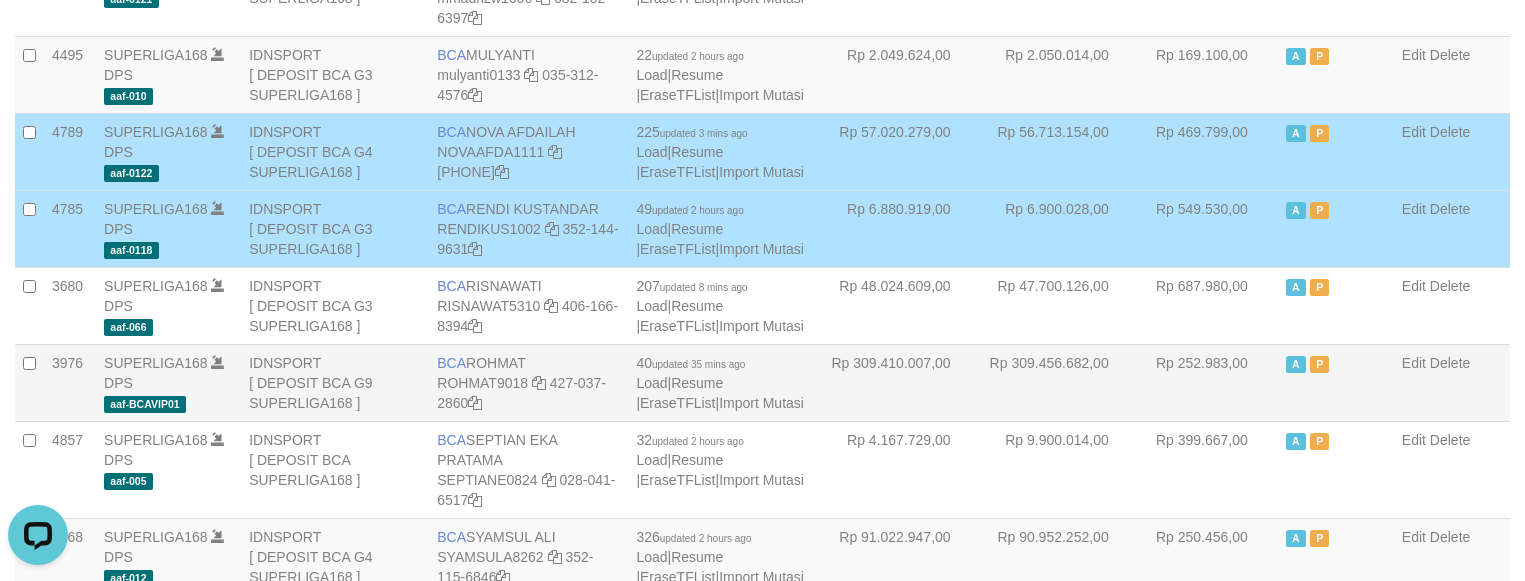click on "Rp 252.983,00" at bounding box center (1208, 382) 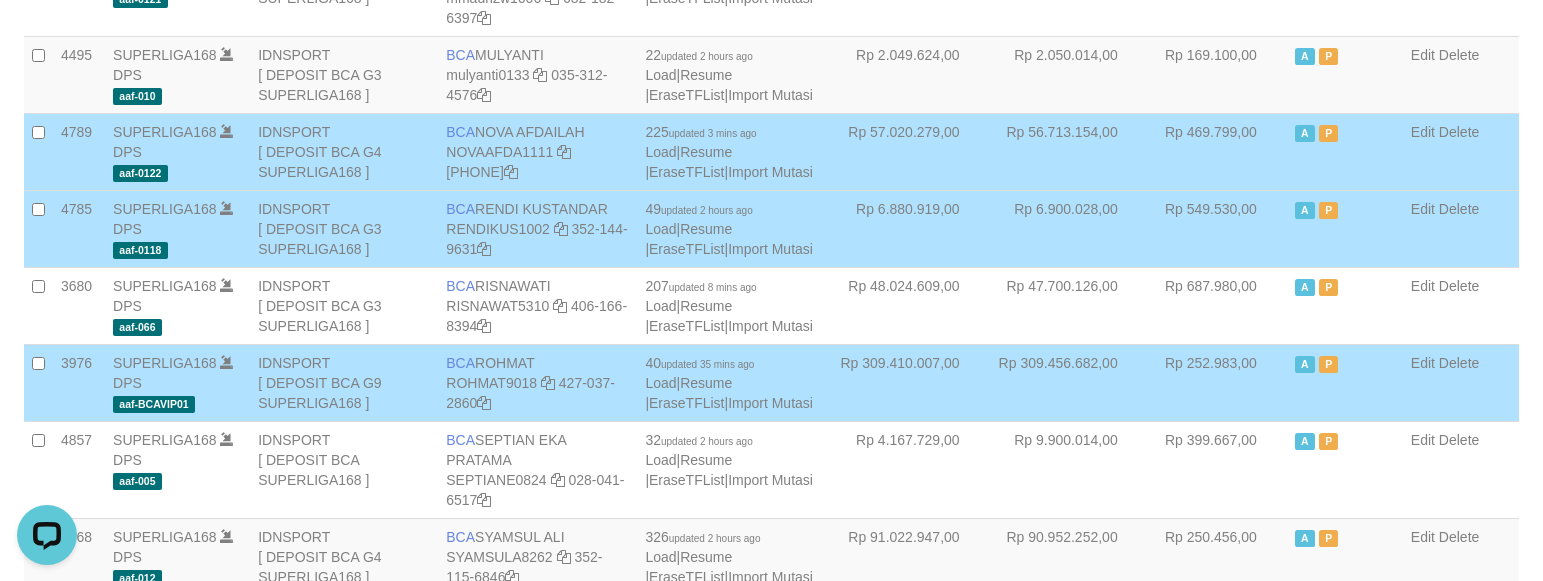 scroll, scrollTop: 675, scrollLeft: 0, axis: vertical 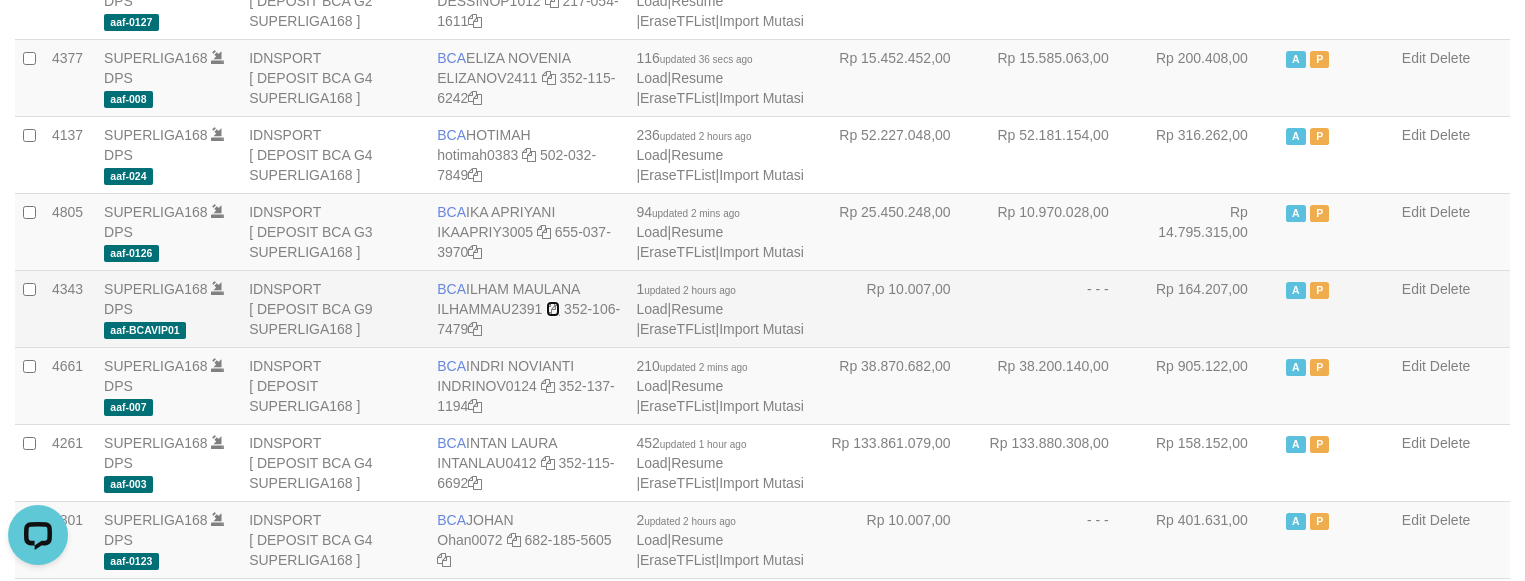 click at bounding box center [553, 309] 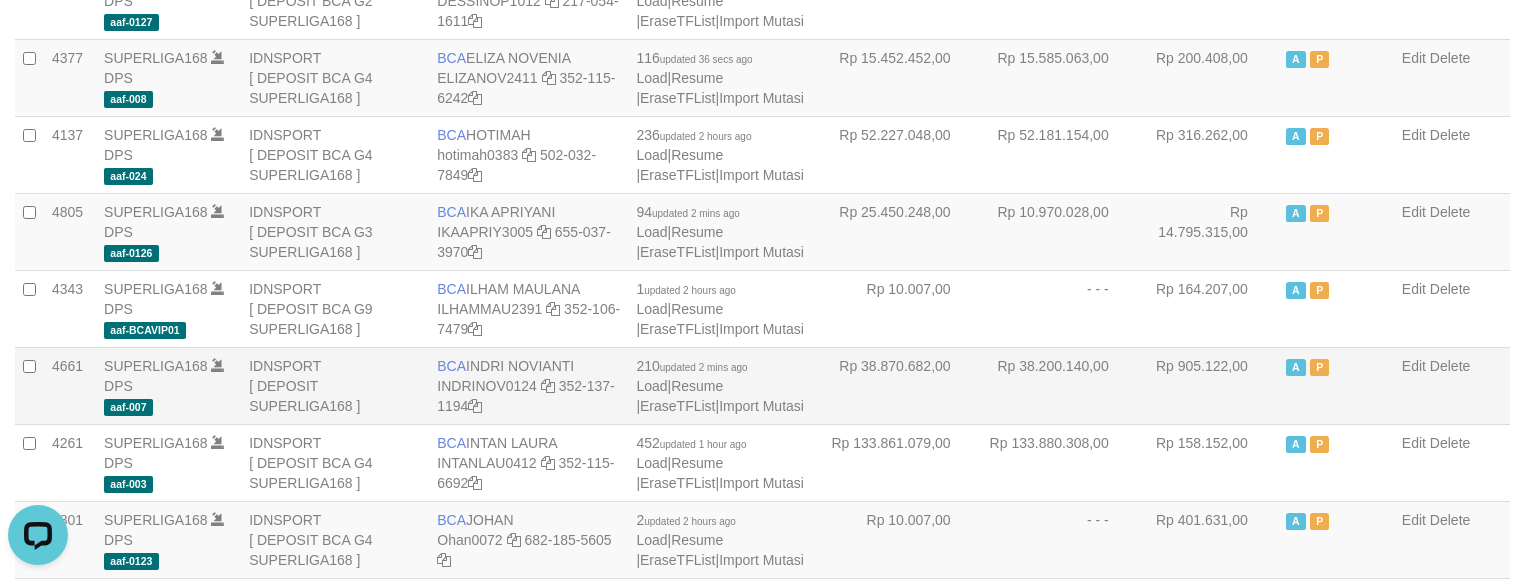 drag, startPoint x: 1120, startPoint y: 415, endPoint x: 818, endPoint y: 370, distance: 305.33423 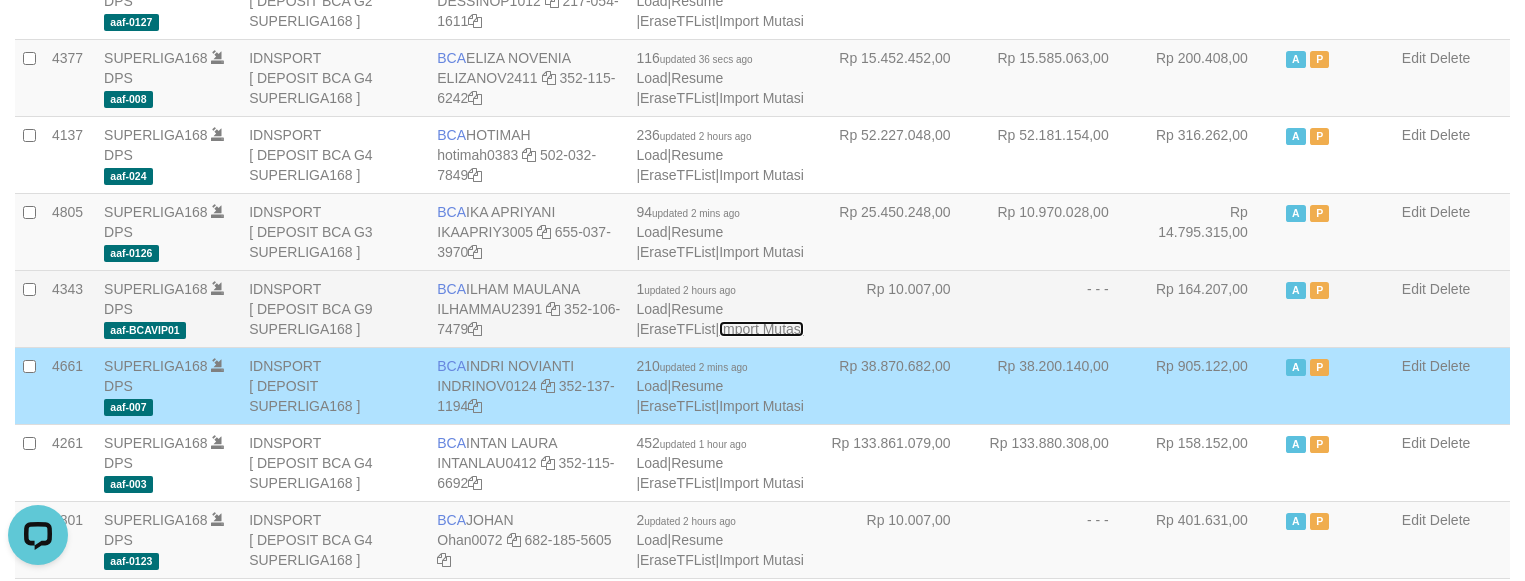 click on "Import Mutasi" at bounding box center (761, 329) 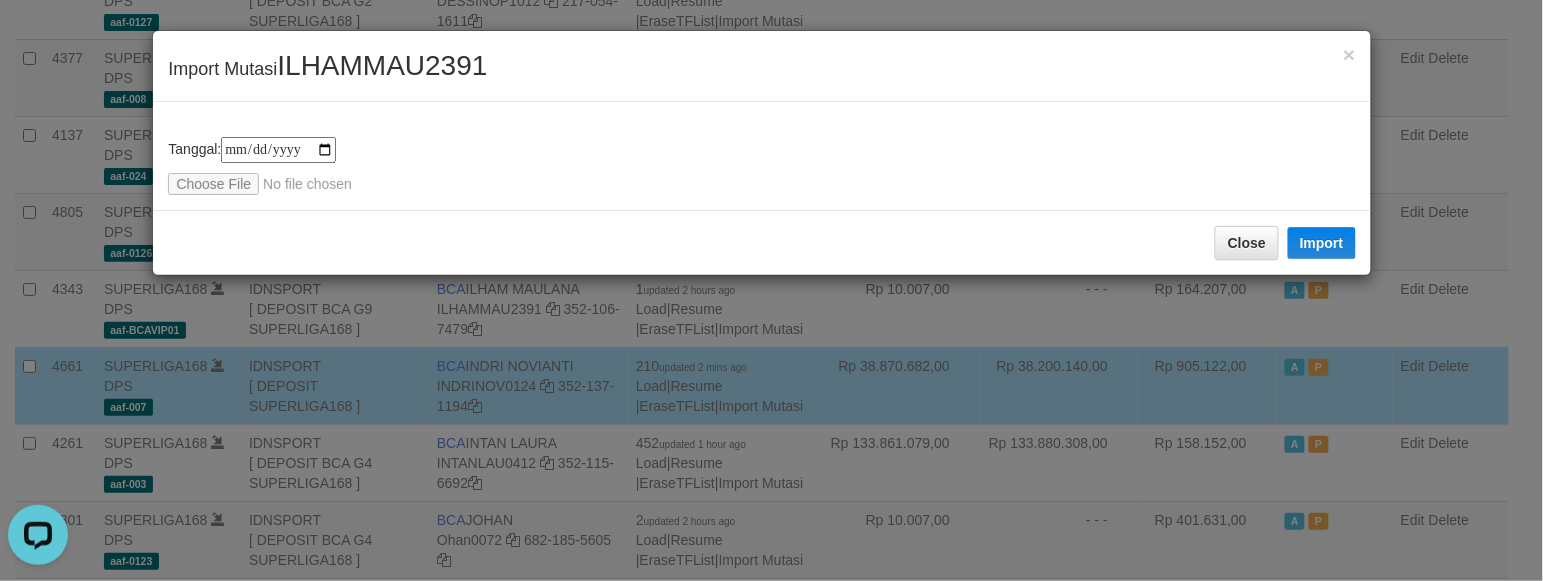 drag, startPoint x: 1111, startPoint y: 132, endPoint x: 1350, endPoint y: 6, distance: 270.17957 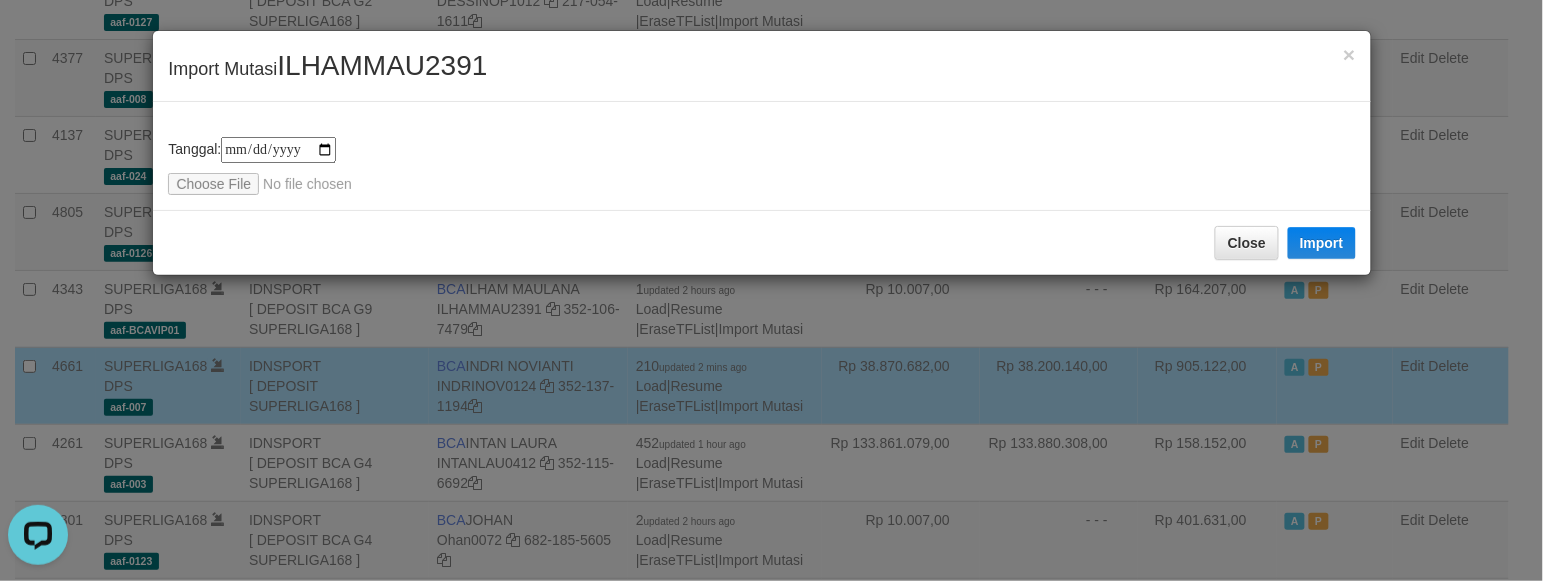 type on "**********" 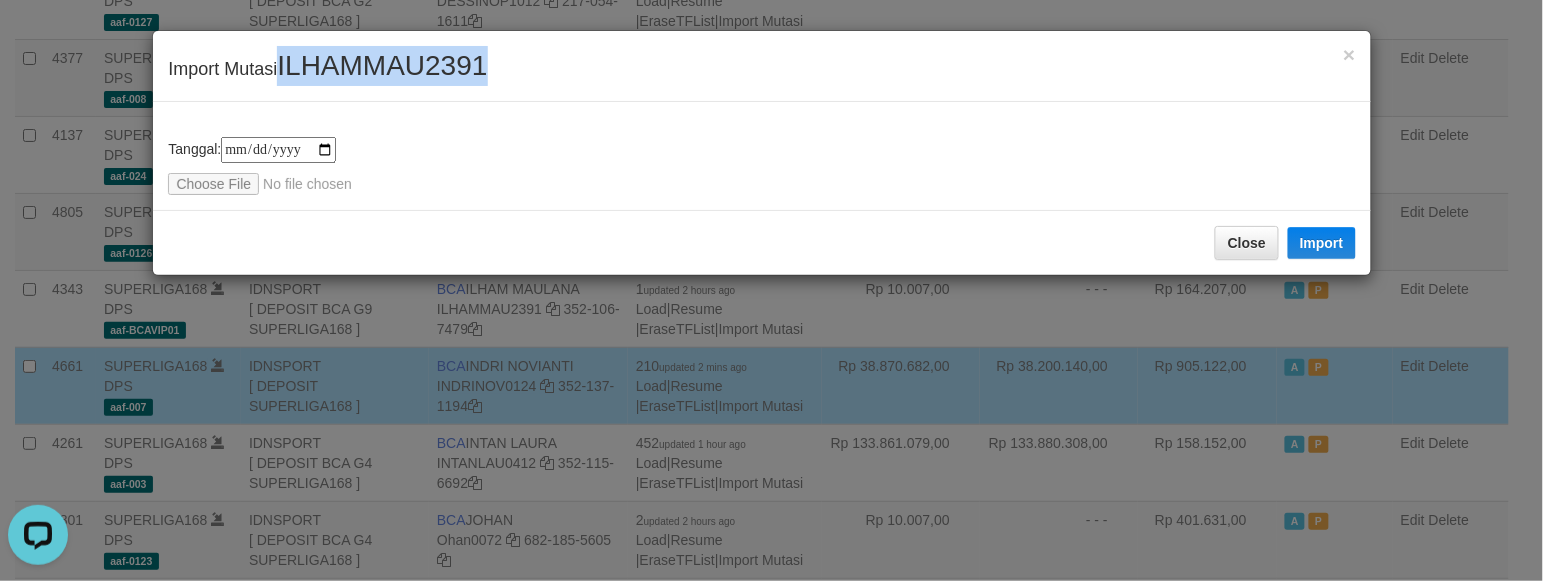 click on "ILHAMMAU2391" at bounding box center [382, 65] 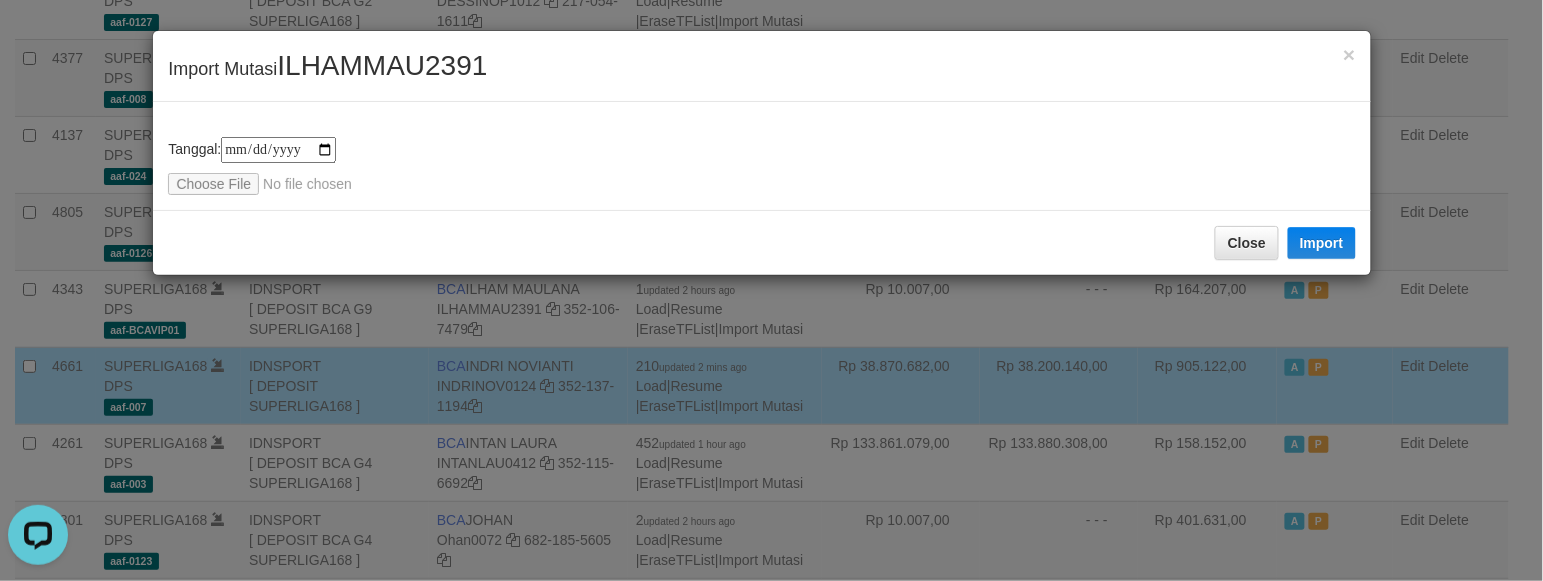 click on "**********" at bounding box center [761, 166] 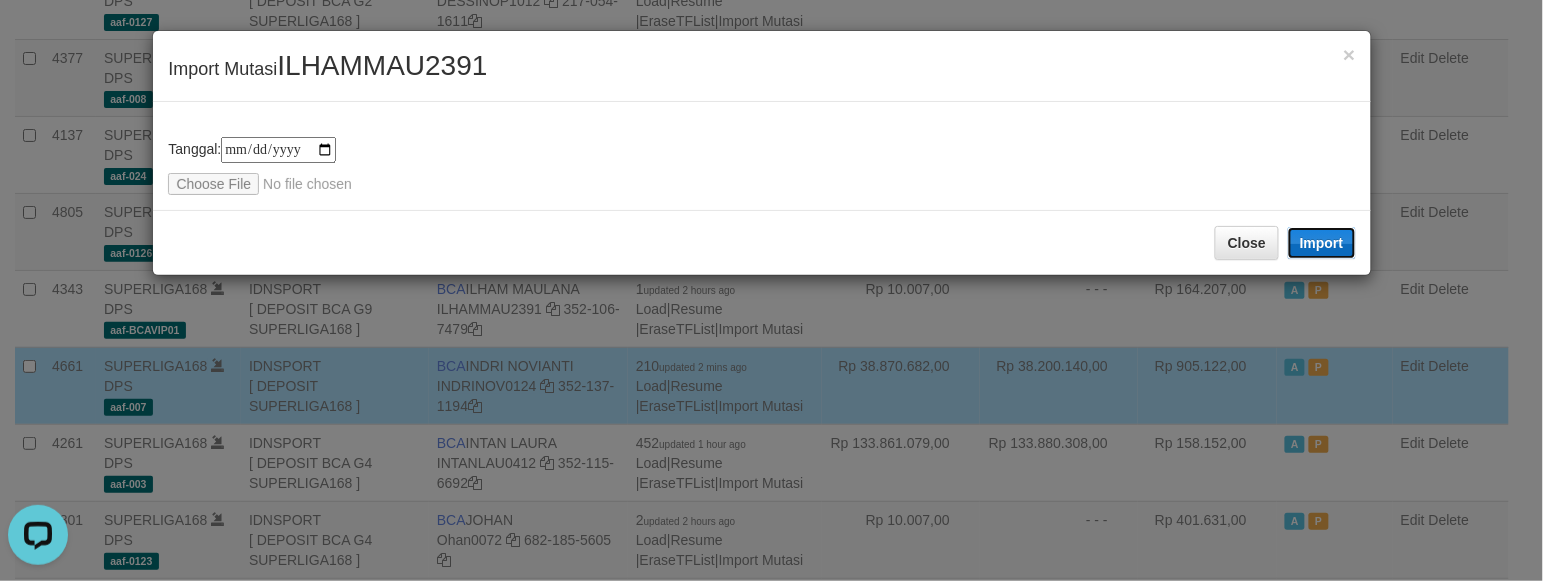 click on "Import" at bounding box center (1322, 243) 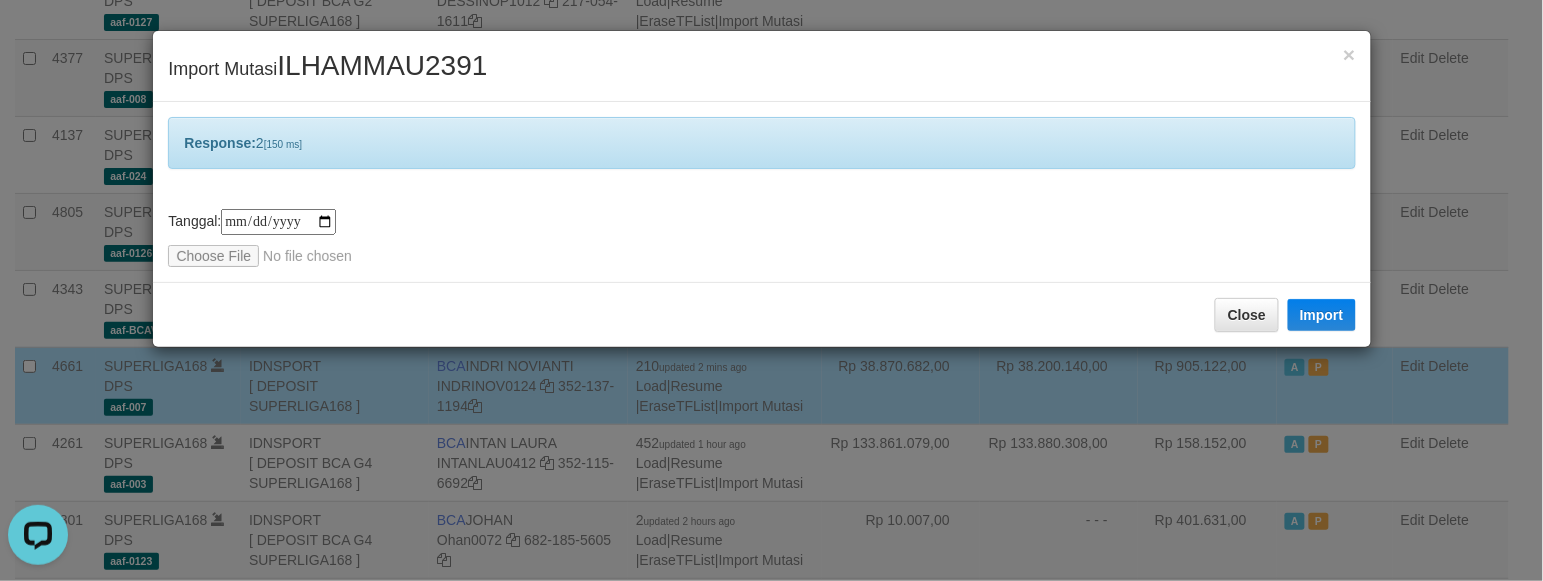 click on "**********" at bounding box center [761, 192] 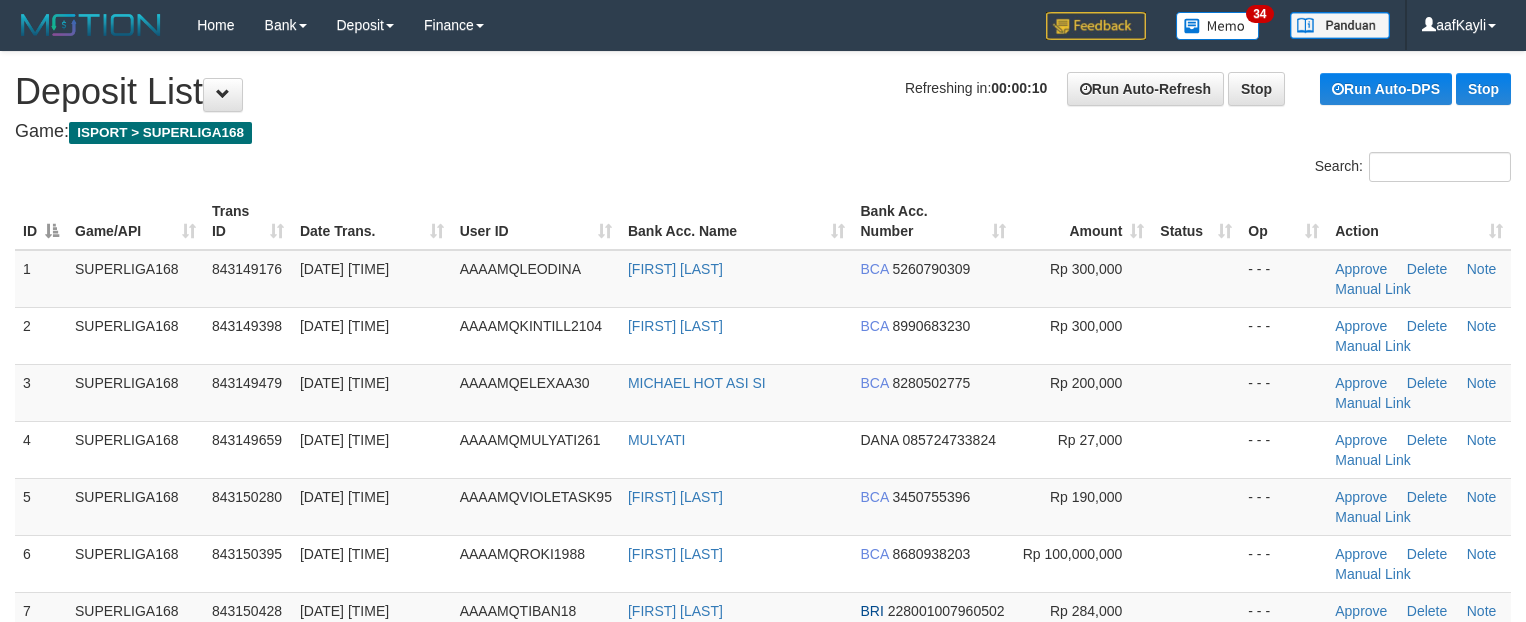 scroll, scrollTop: 0, scrollLeft: 0, axis: both 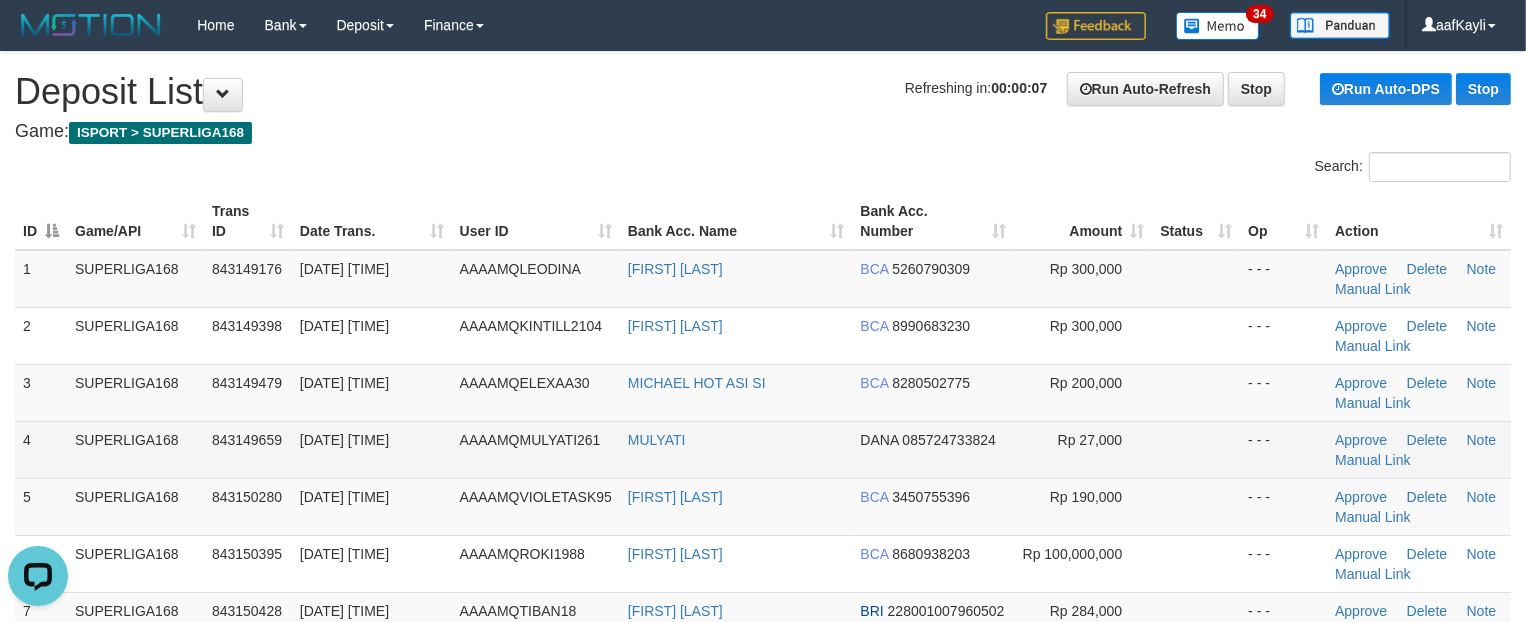 click on "Rp 27,000" at bounding box center (1083, 449) 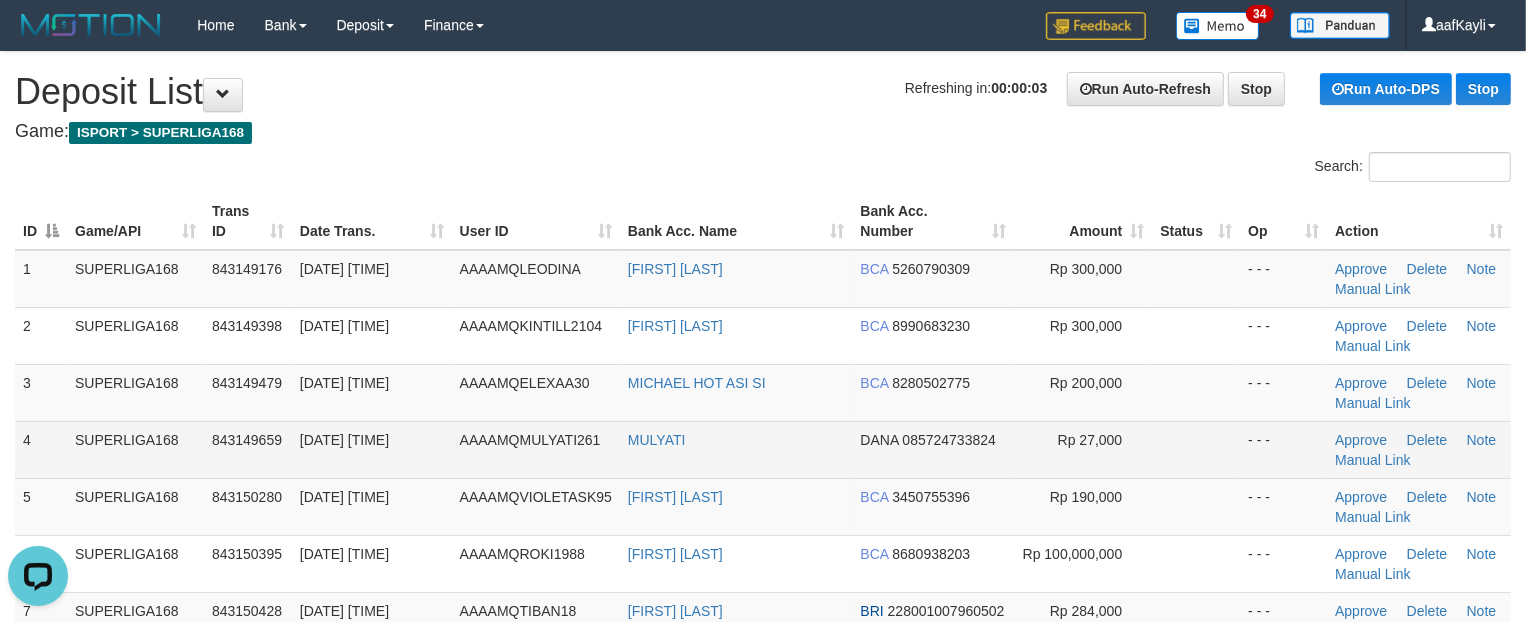 click on "Rp 27,000" at bounding box center [1083, 449] 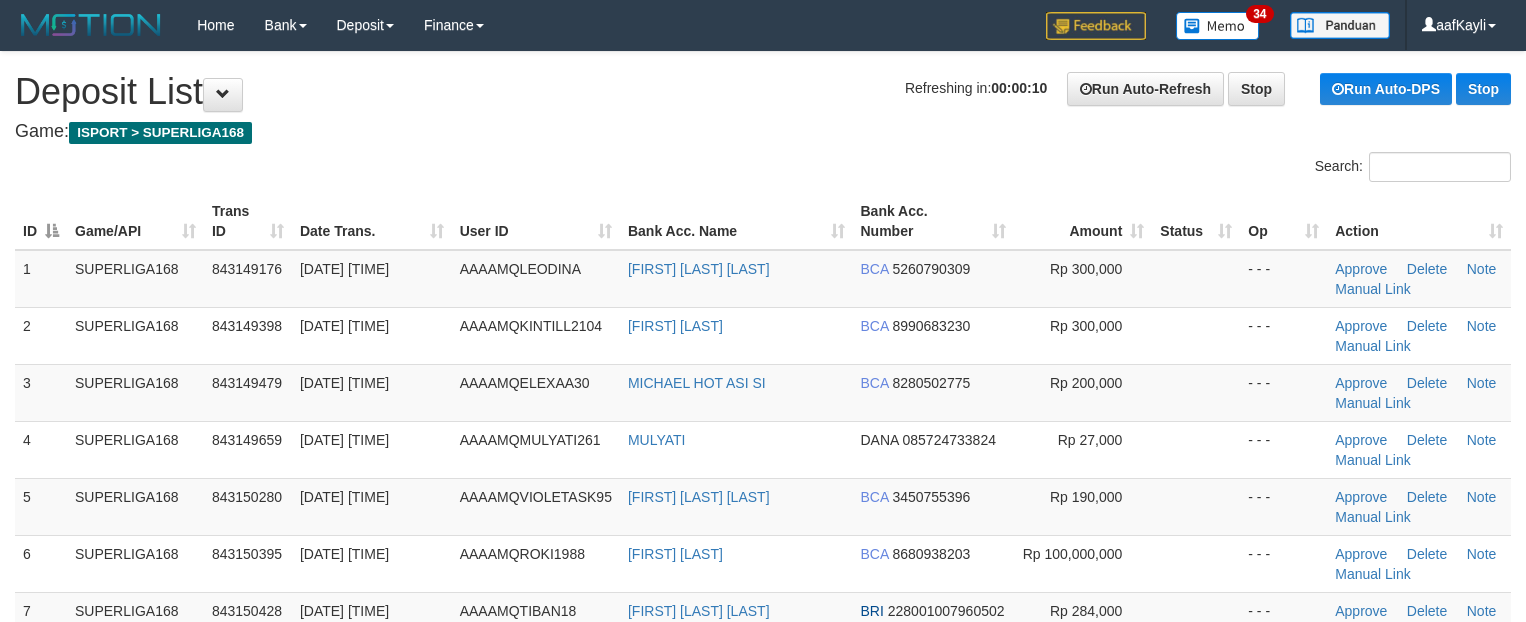 scroll, scrollTop: 0, scrollLeft: 0, axis: both 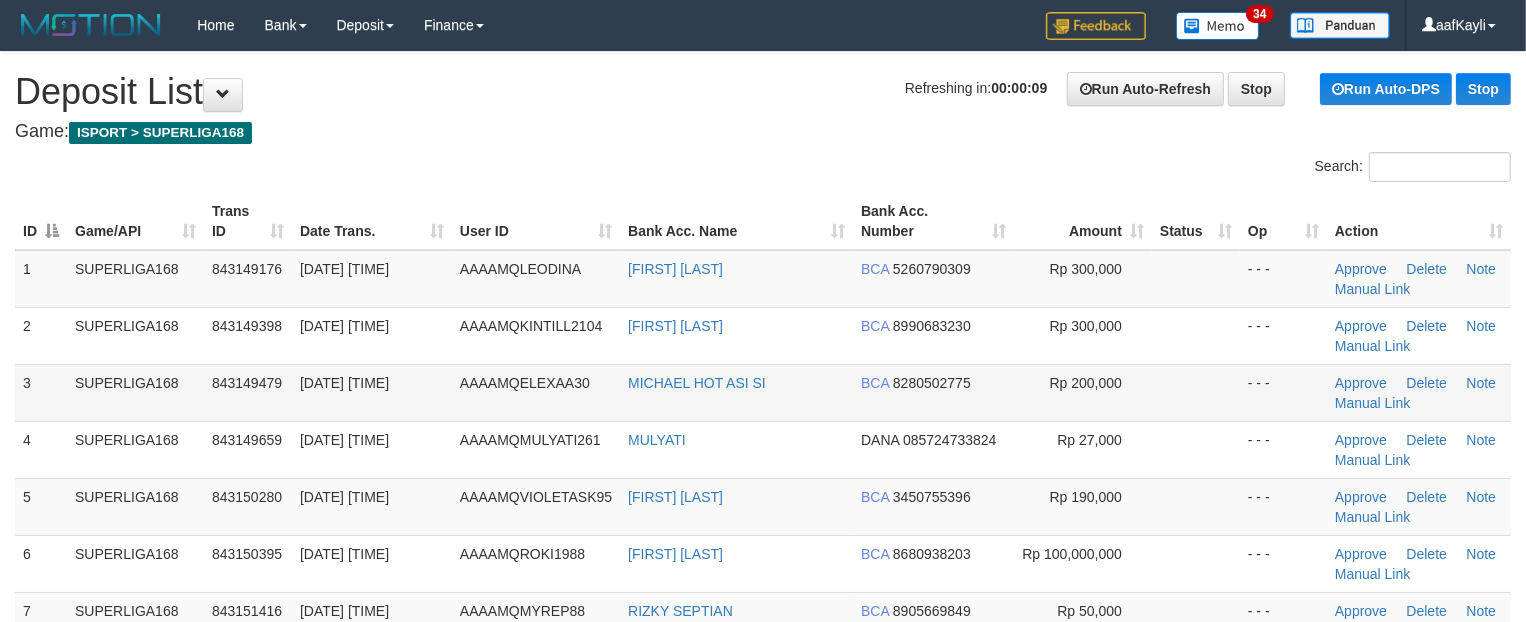 click at bounding box center (1196, 392) 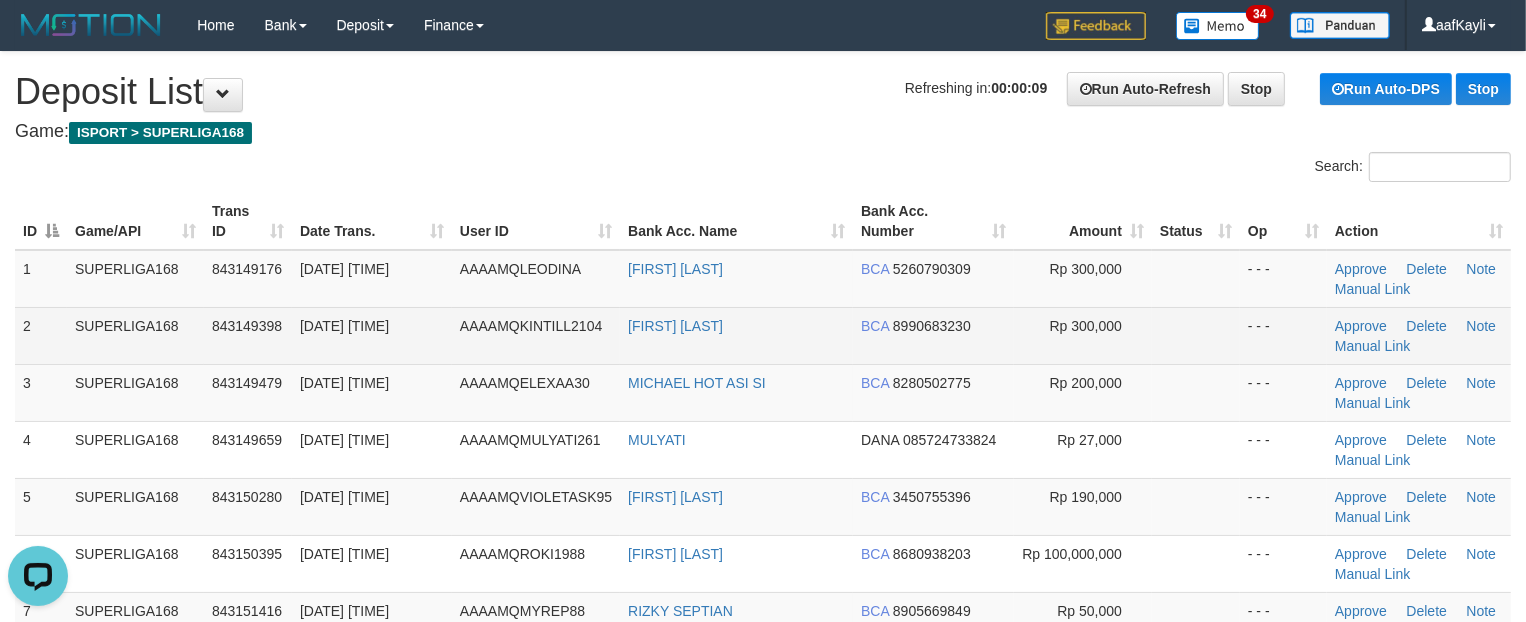 scroll, scrollTop: 0, scrollLeft: 0, axis: both 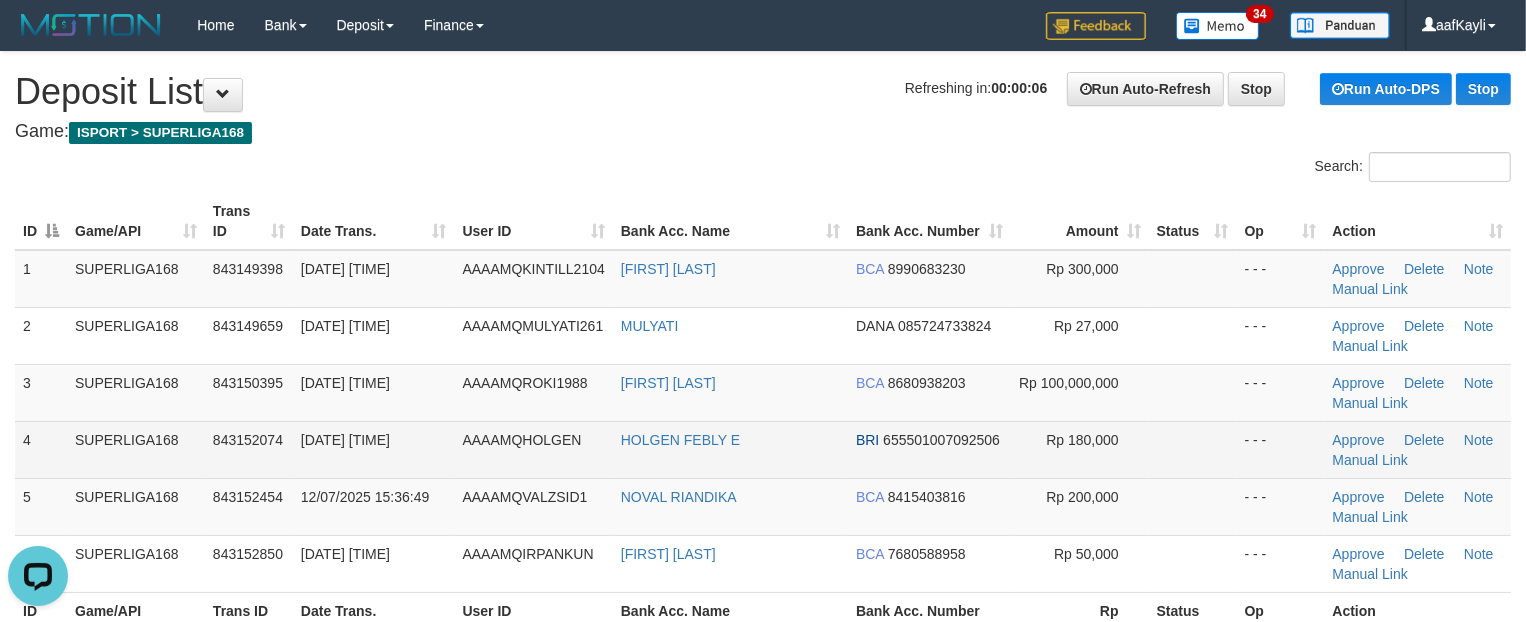 click at bounding box center (1193, 449) 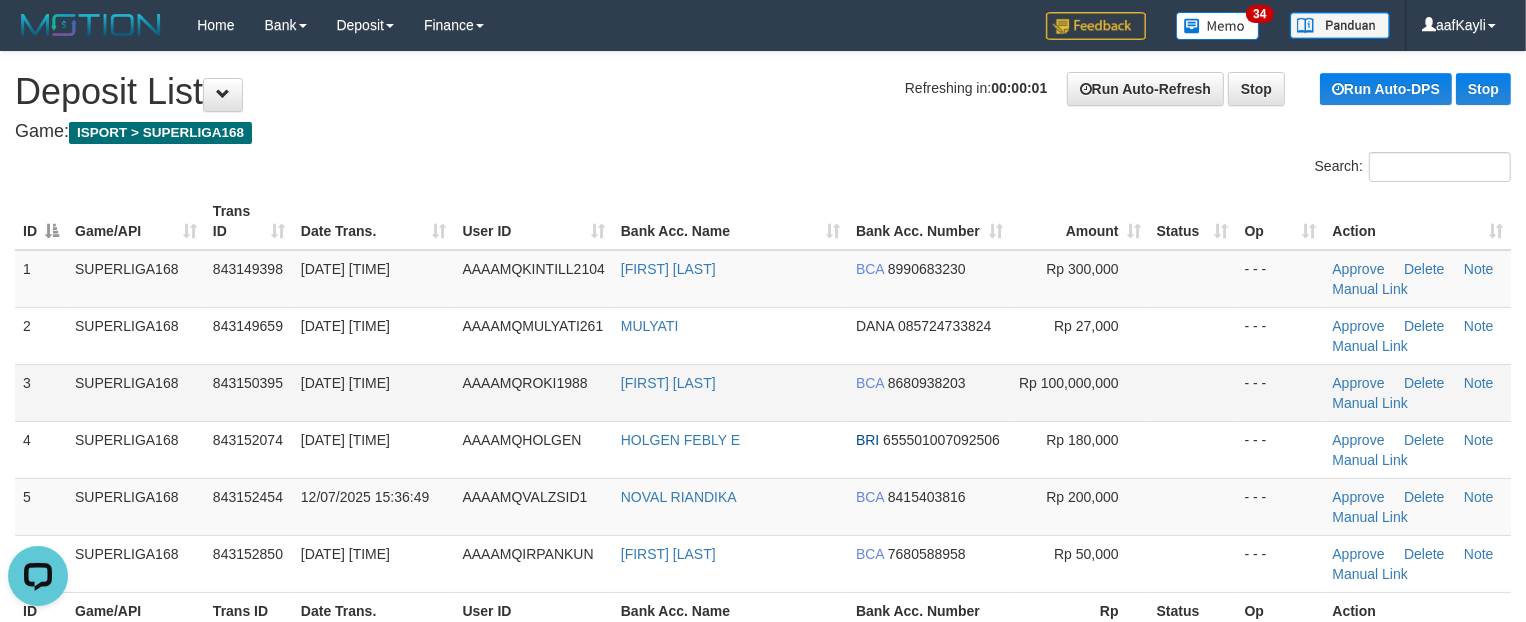 click at bounding box center (1193, 392) 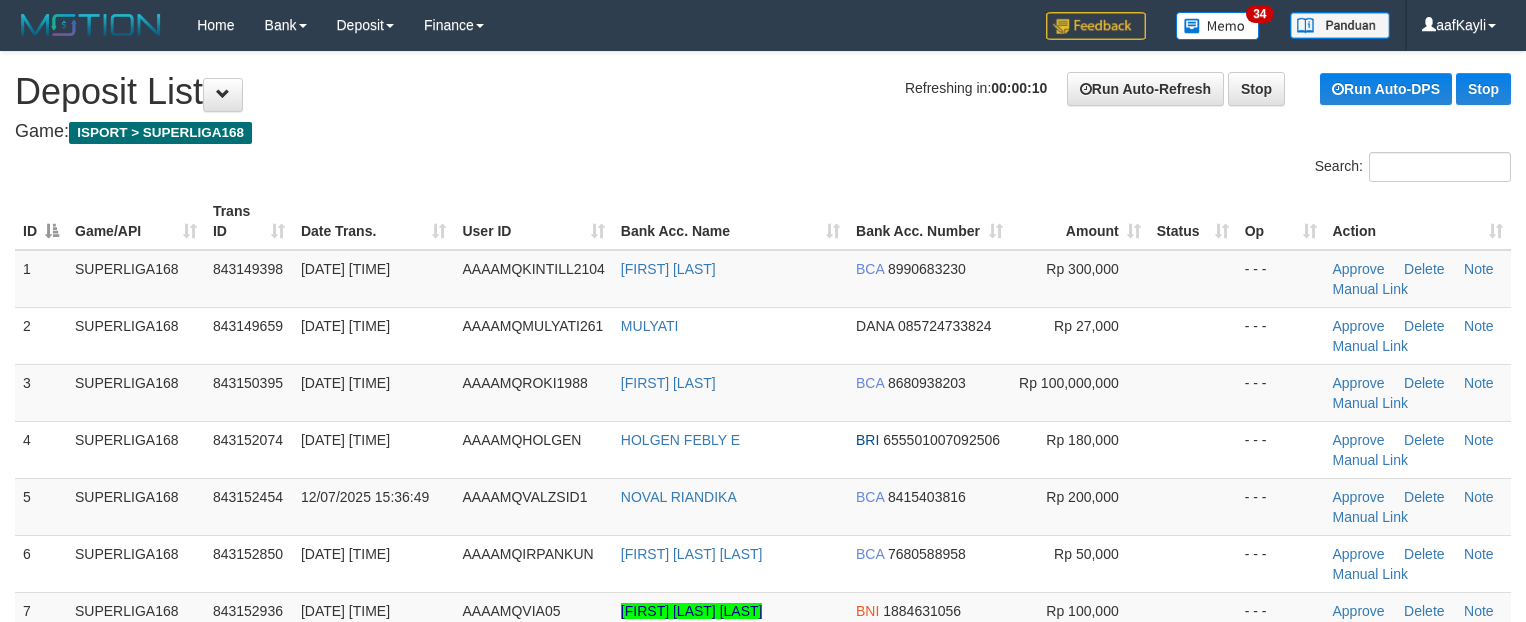 scroll, scrollTop: 0, scrollLeft: 0, axis: both 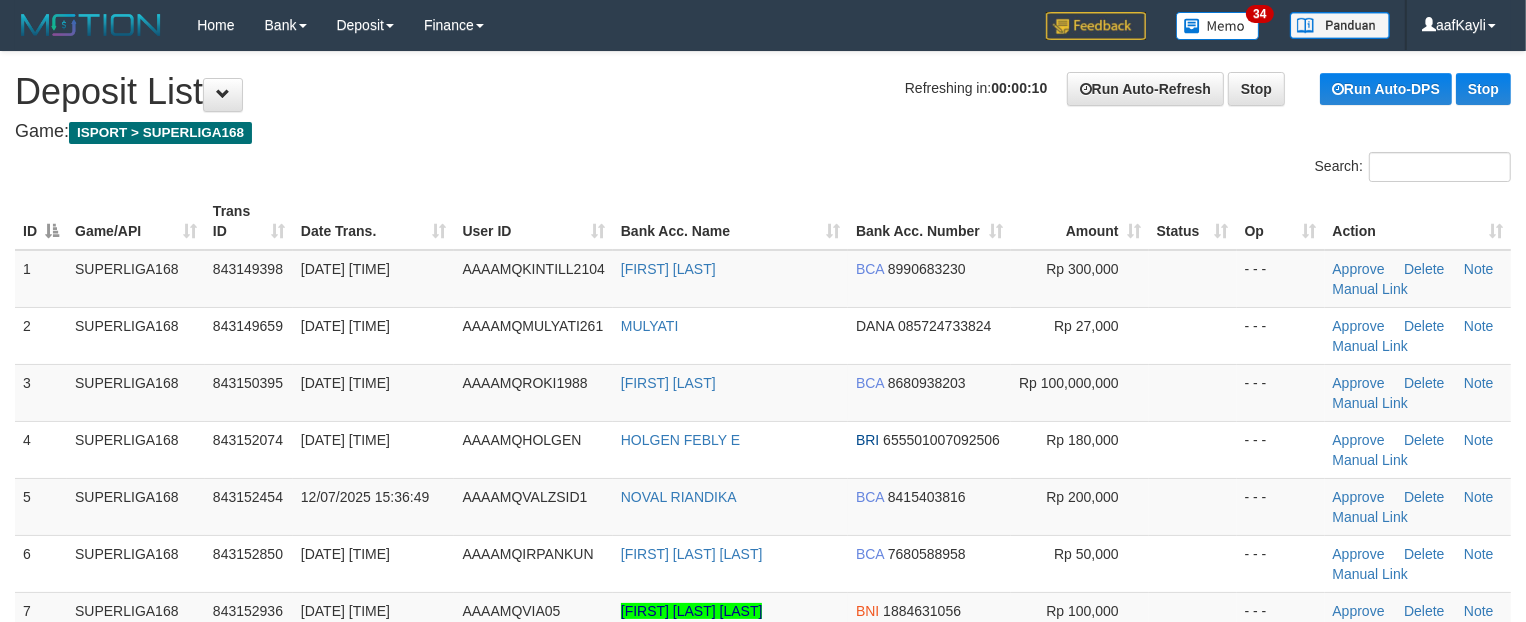 click at bounding box center (1193, 392) 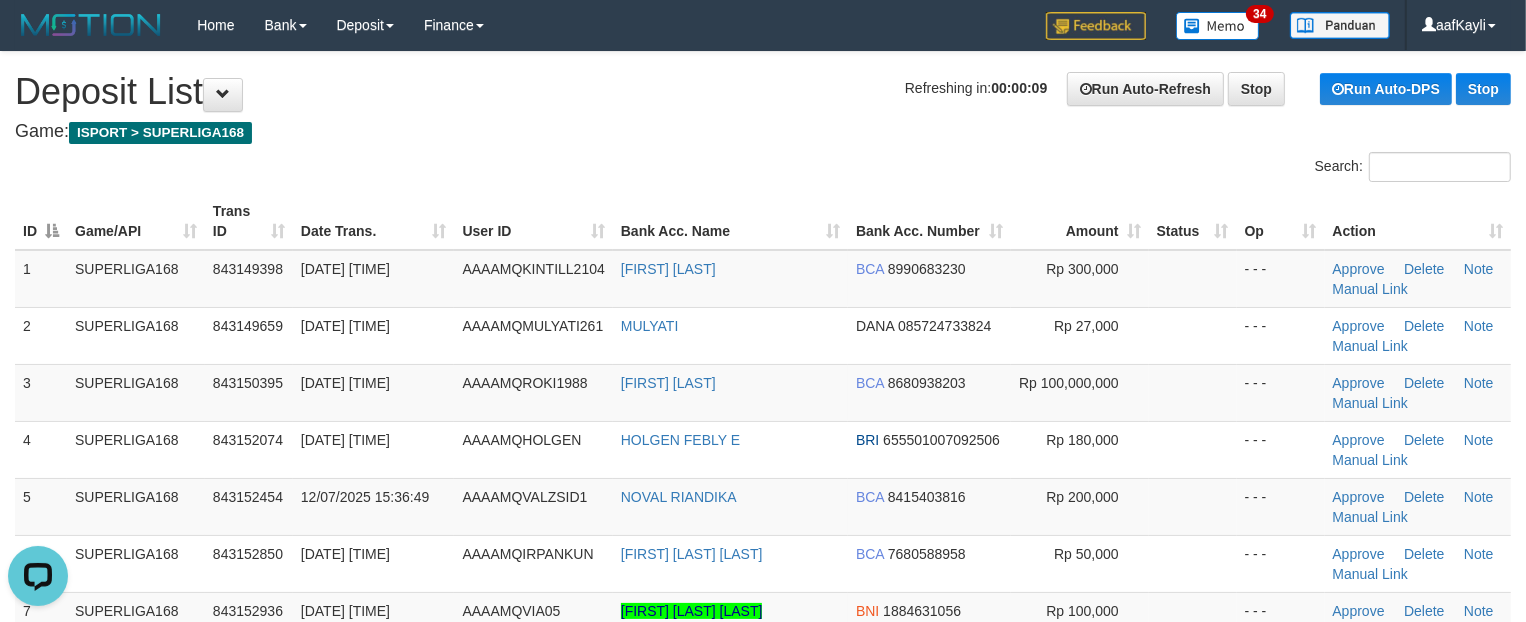 scroll, scrollTop: 0, scrollLeft: 0, axis: both 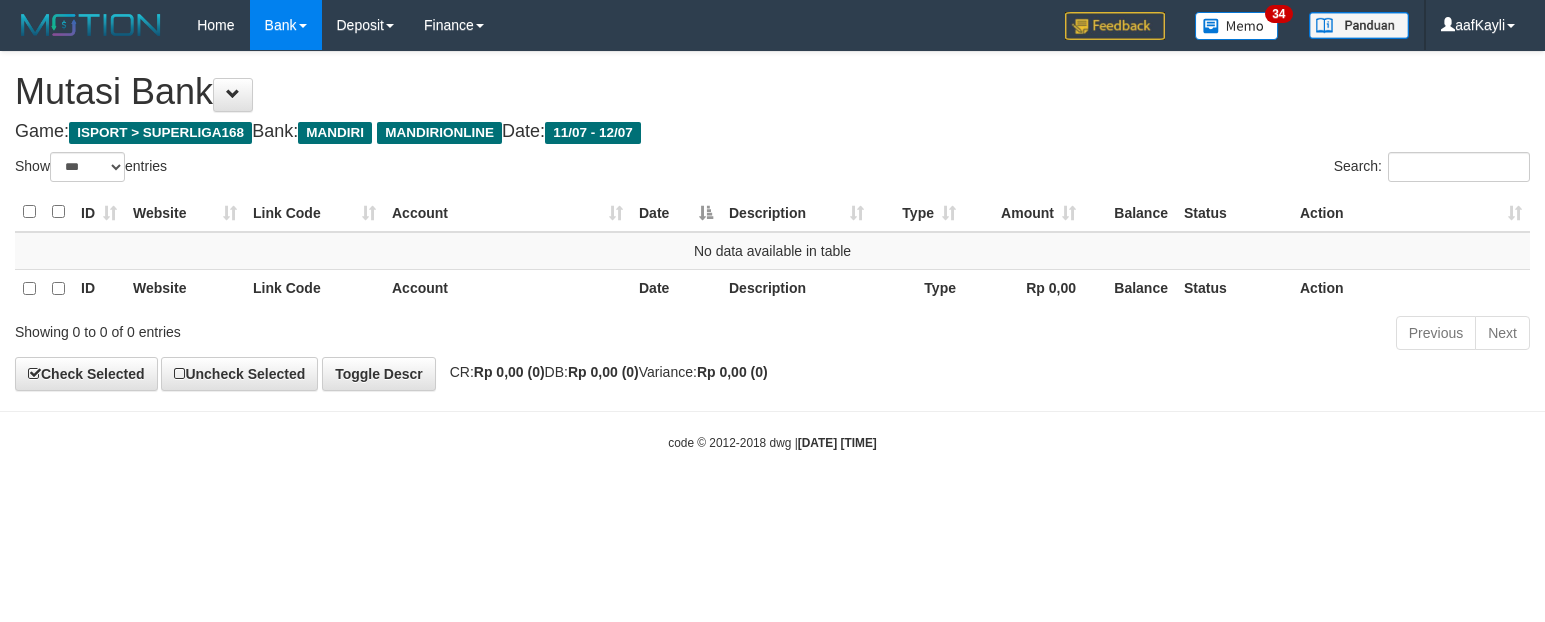 select on "***" 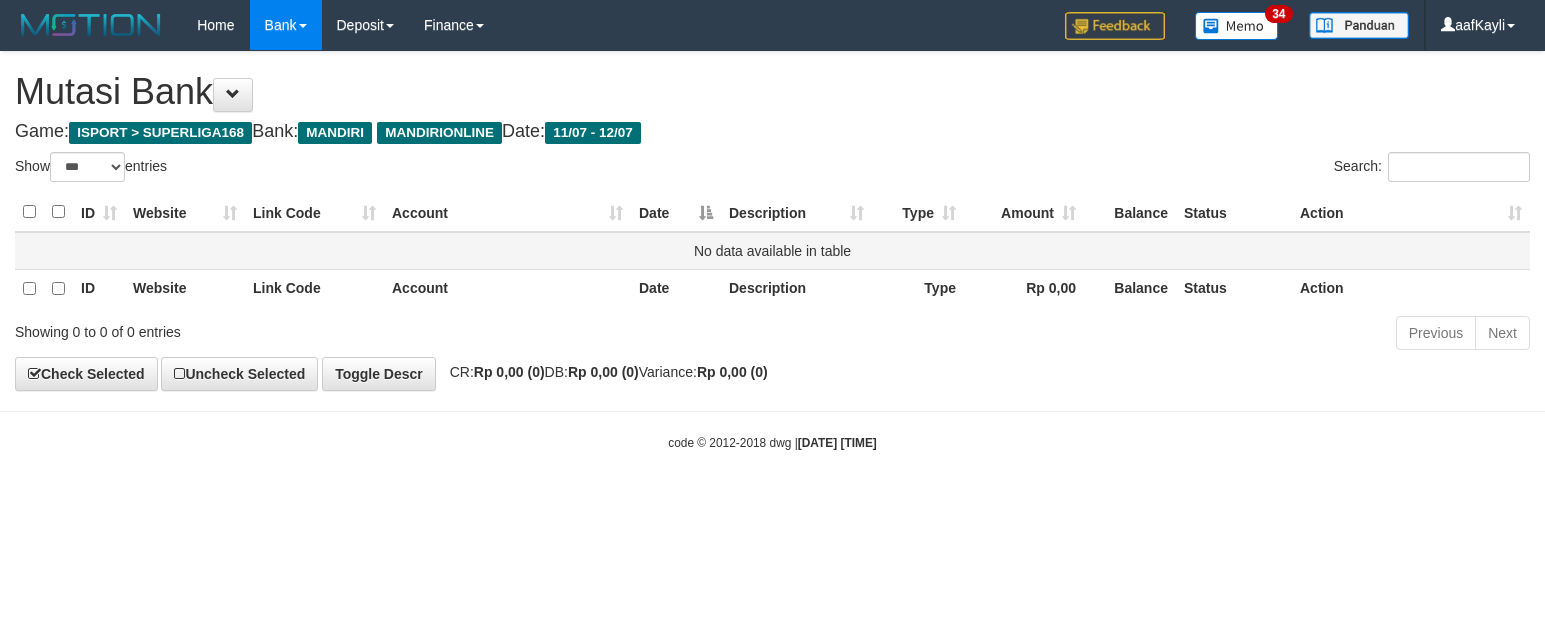 scroll, scrollTop: 0, scrollLeft: 0, axis: both 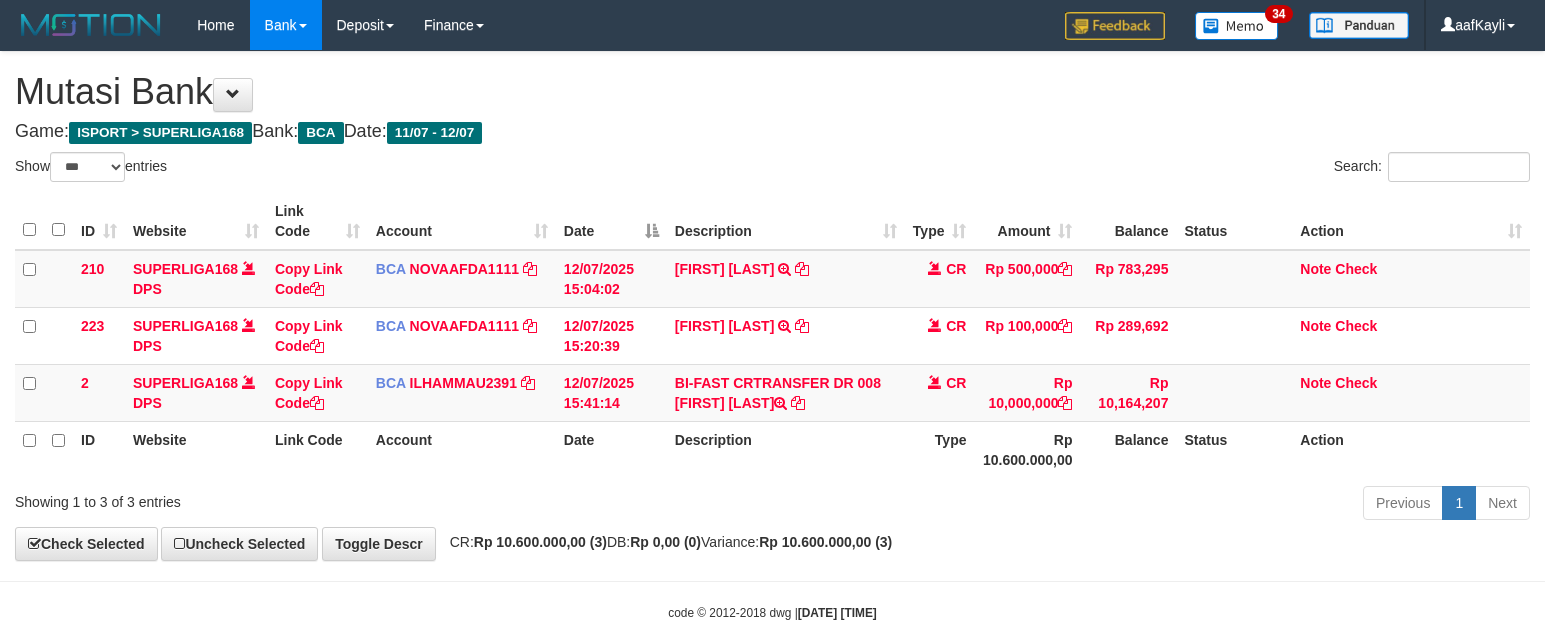 select on "***" 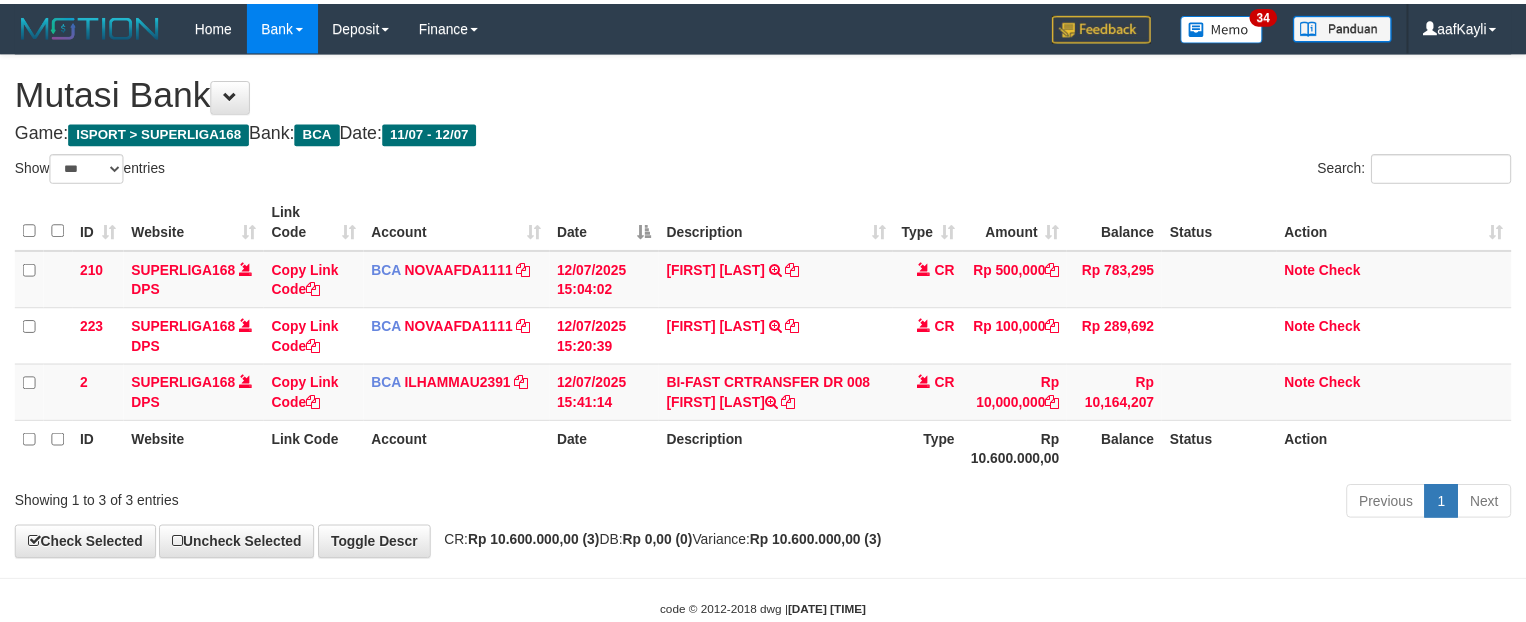 scroll, scrollTop: 0, scrollLeft: 0, axis: both 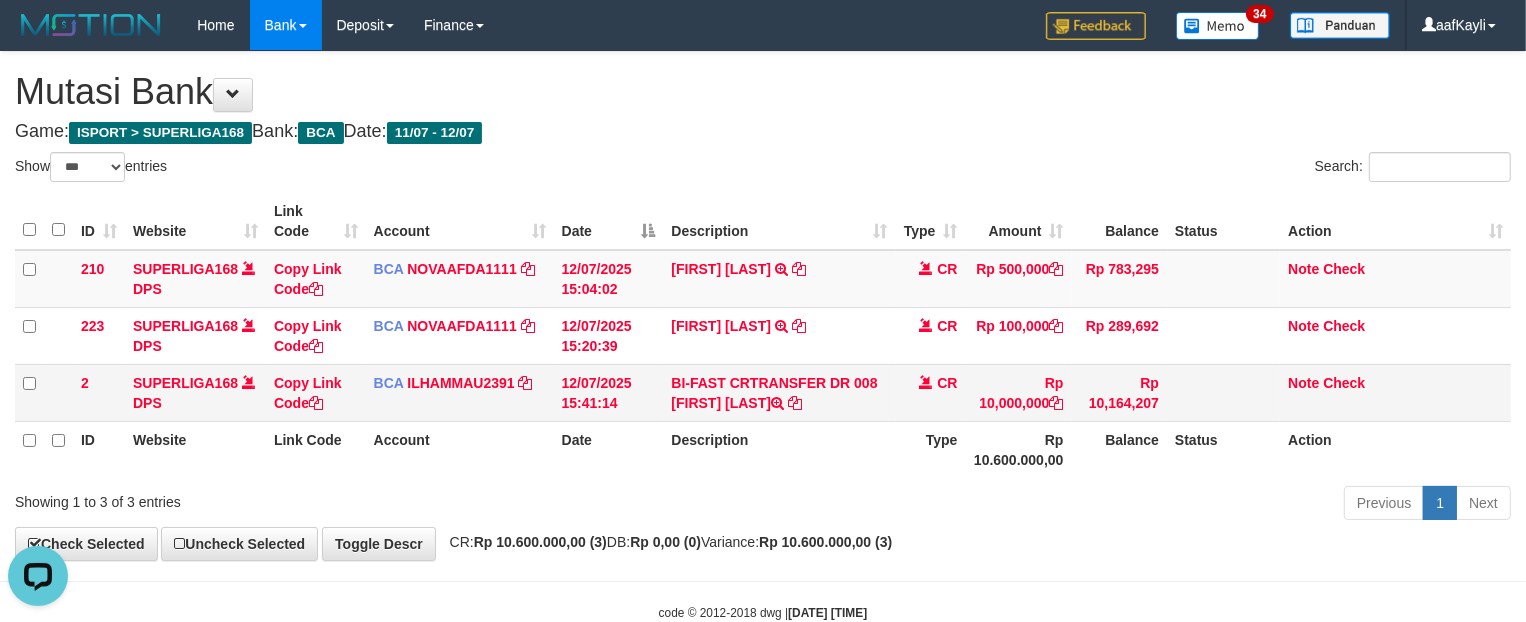 drag, startPoint x: 660, startPoint y: 413, endPoint x: 837, endPoint y: 411, distance: 177.01129 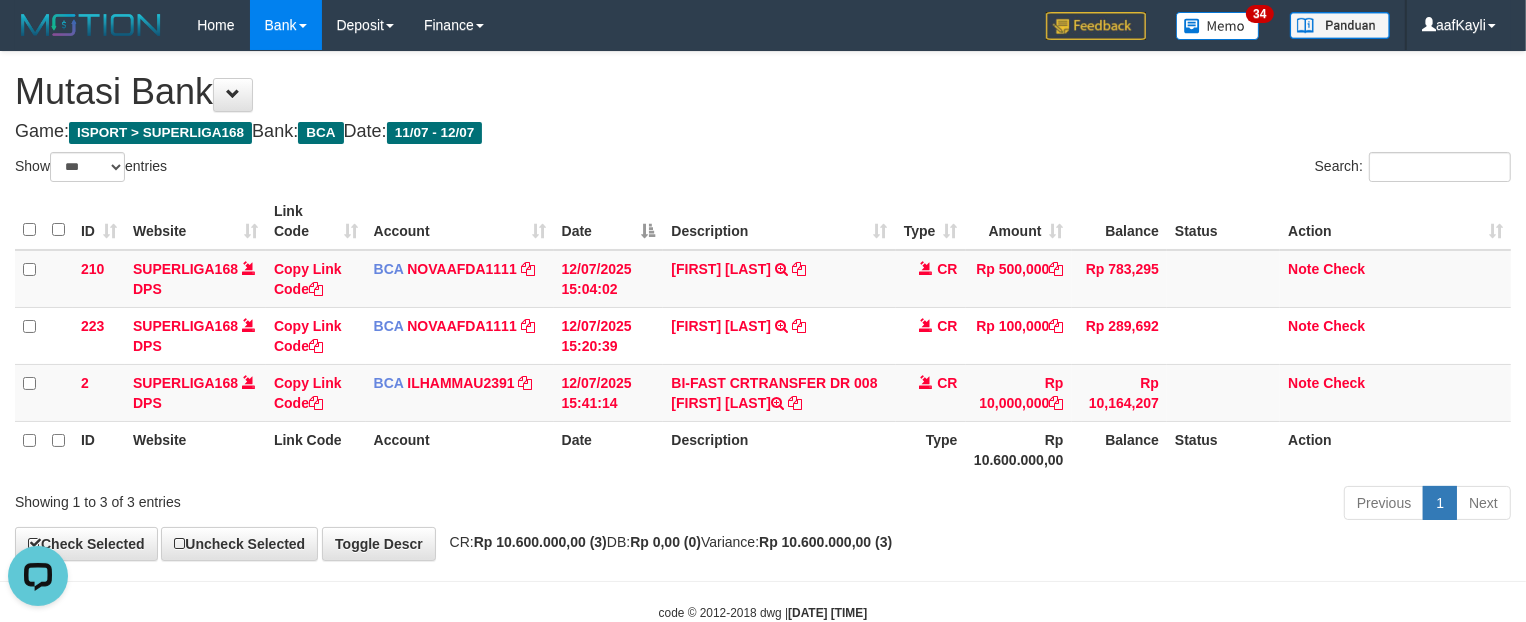 drag, startPoint x: 837, startPoint y: 411, endPoint x: 720, endPoint y: 436, distance: 119.64113 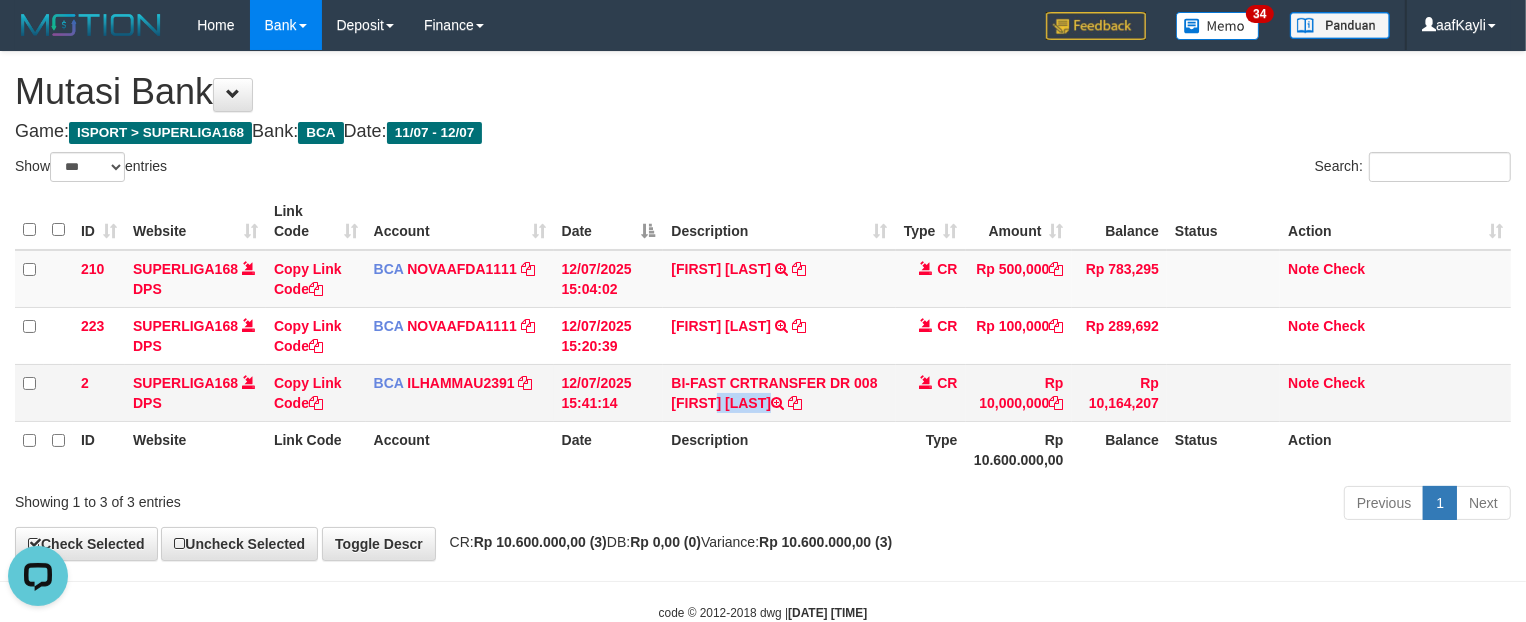 drag, startPoint x: 667, startPoint y: 412, endPoint x: 832, endPoint y: 411, distance: 165.00304 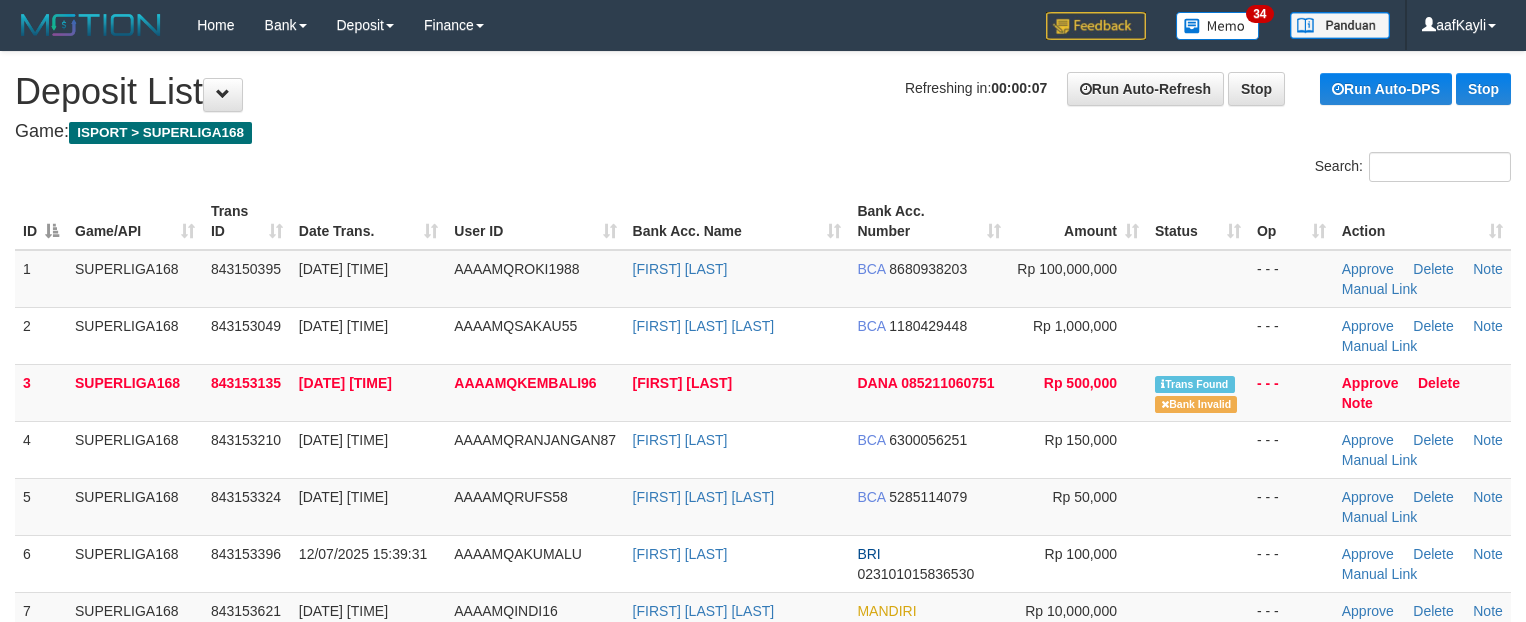 scroll, scrollTop: 0, scrollLeft: 0, axis: both 